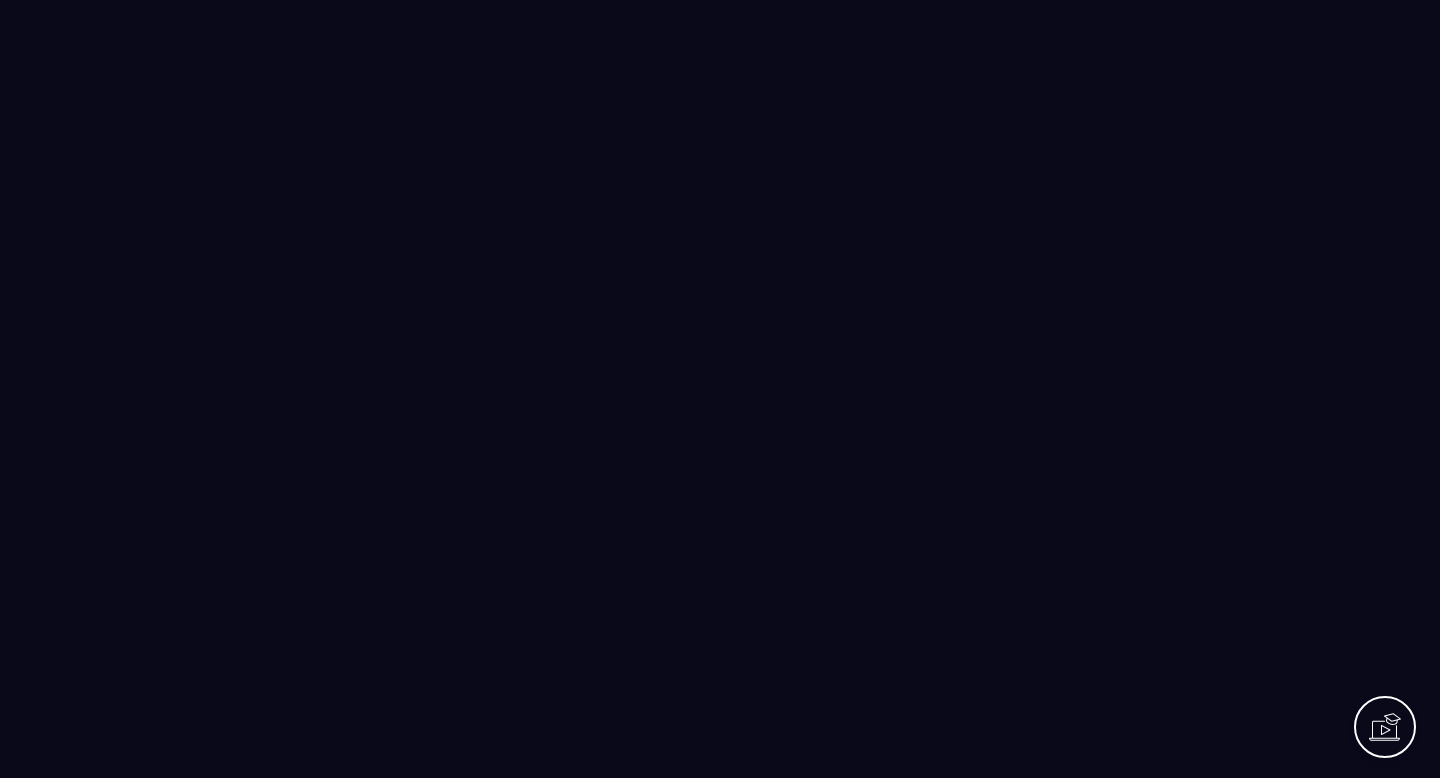 scroll, scrollTop: 0, scrollLeft: 0, axis: both 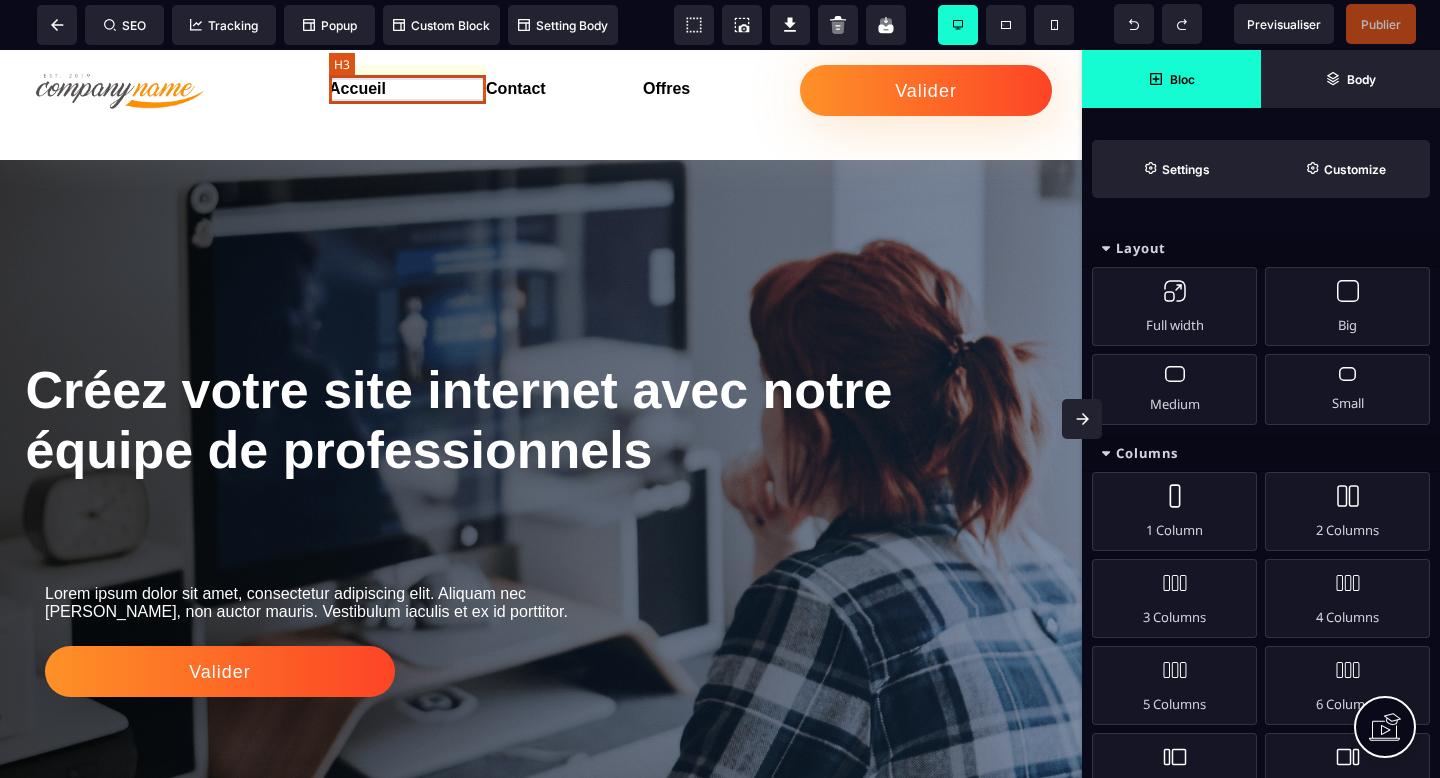 click on "Accueil" at bounding box center [407, 89] 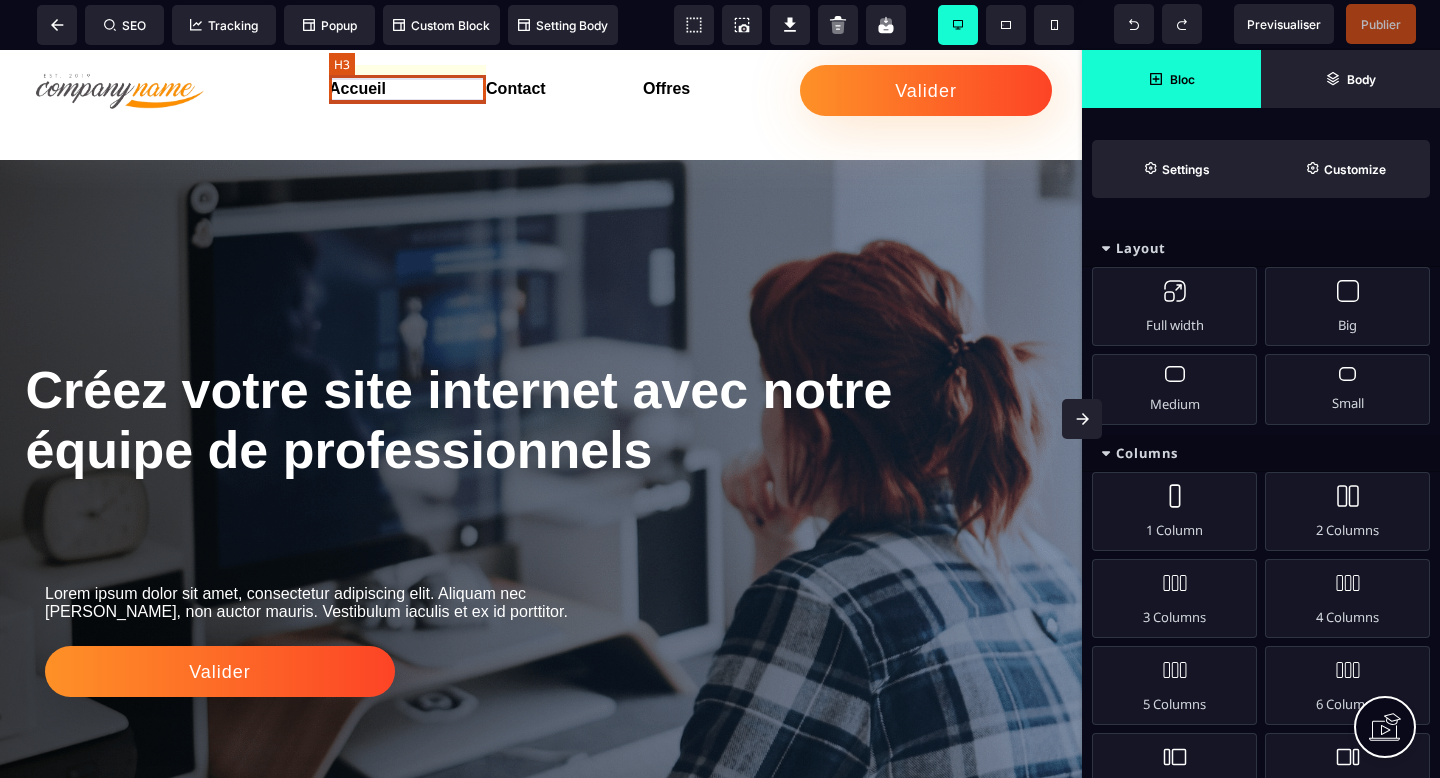select on "***" 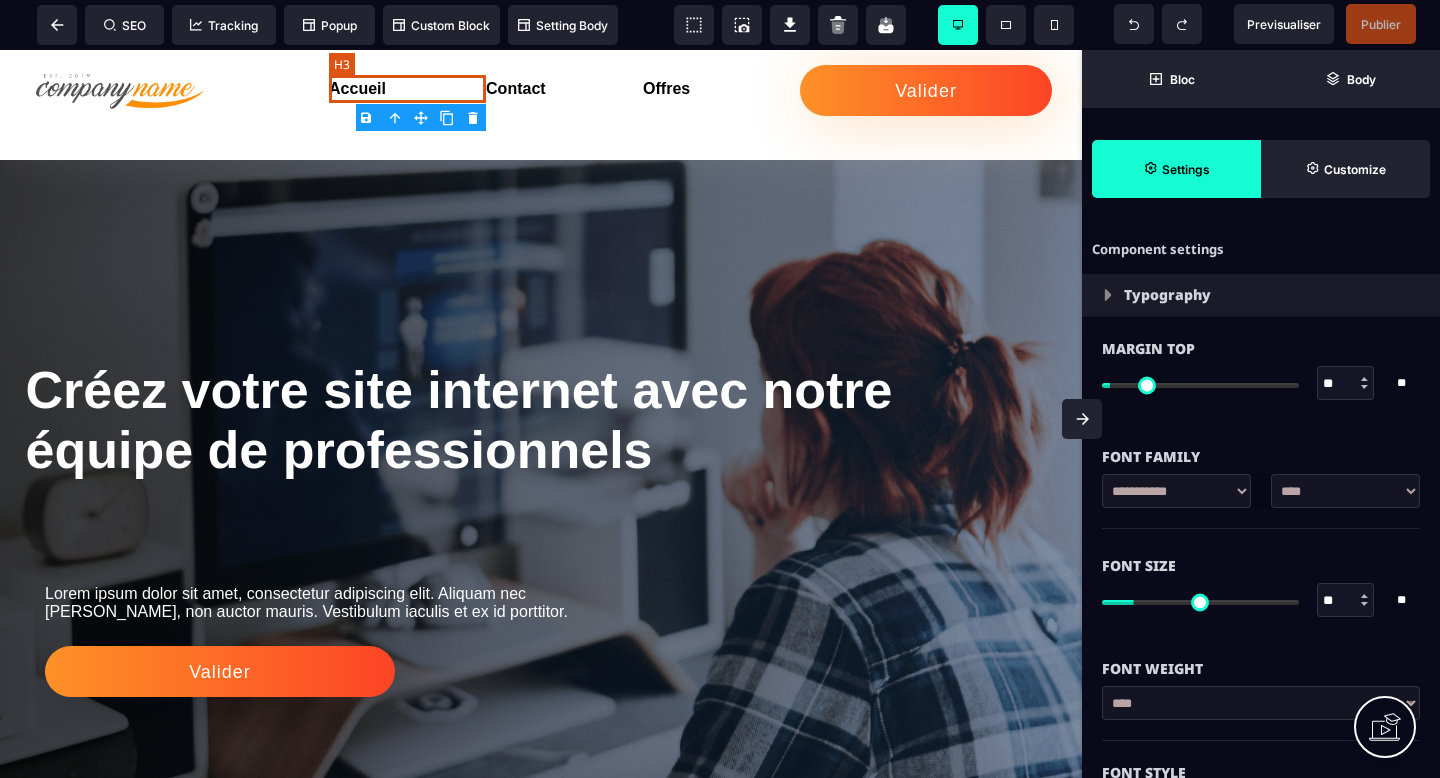 type on "*" 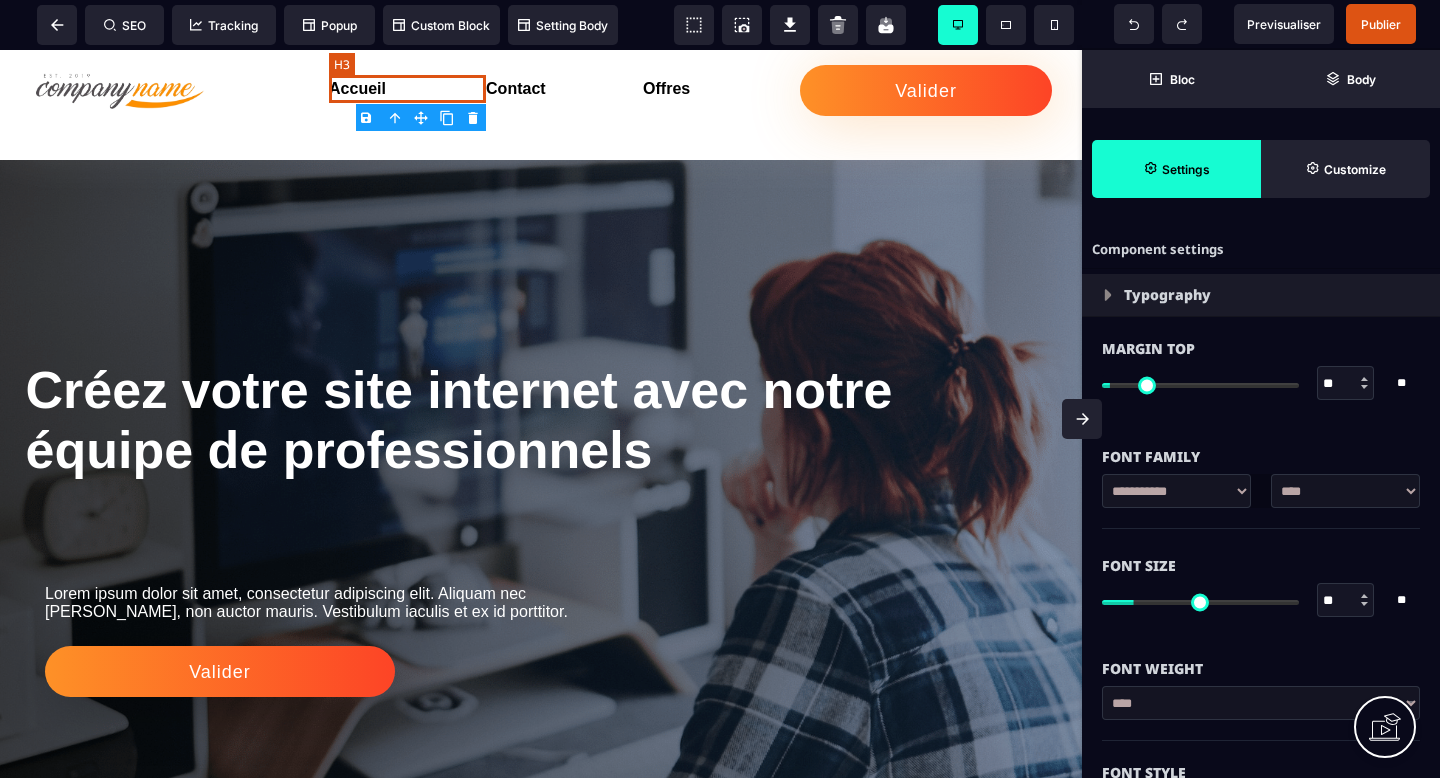 click on "Accueil" at bounding box center (407, 89) 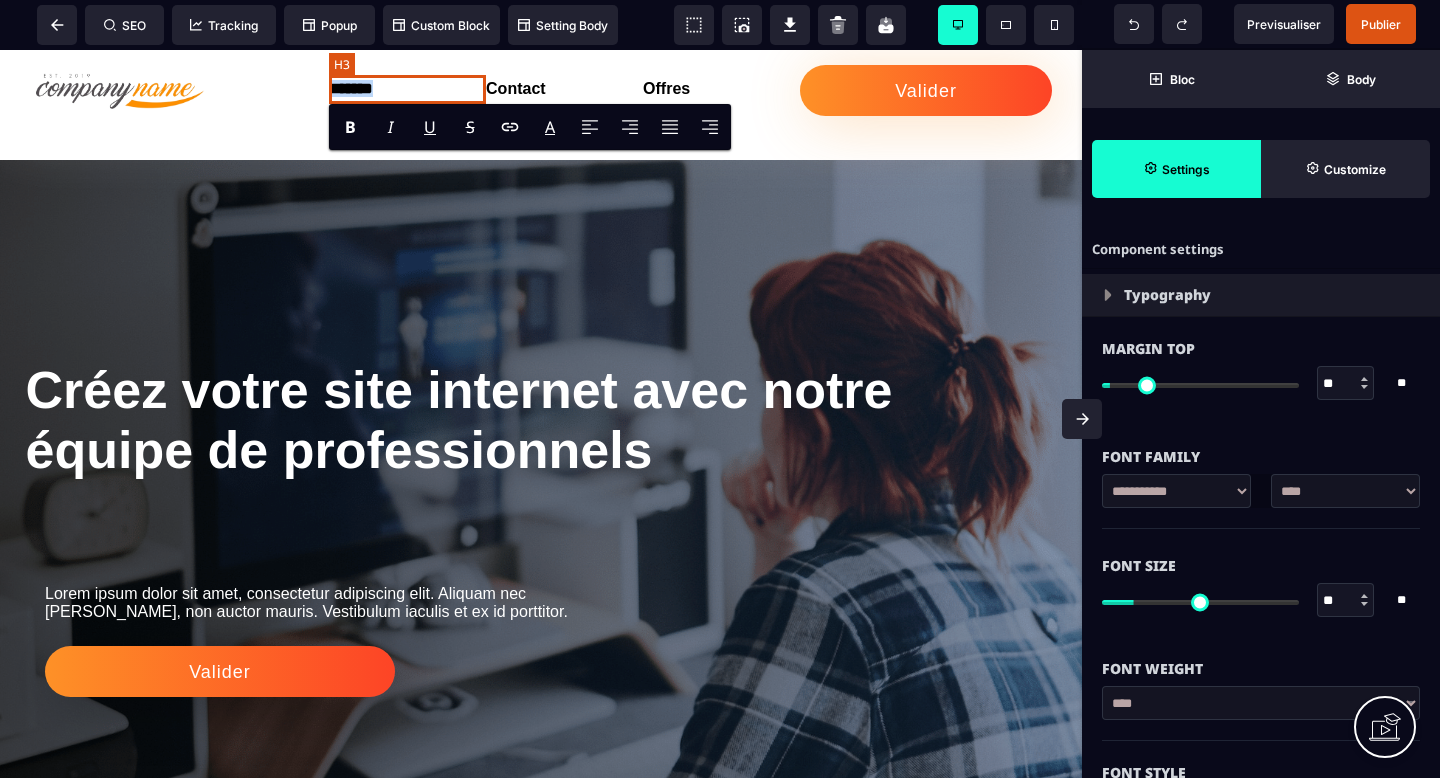 drag, startPoint x: 403, startPoint y: 88, endPoint x: 331, endPoint y: 91, distance: 72.06247 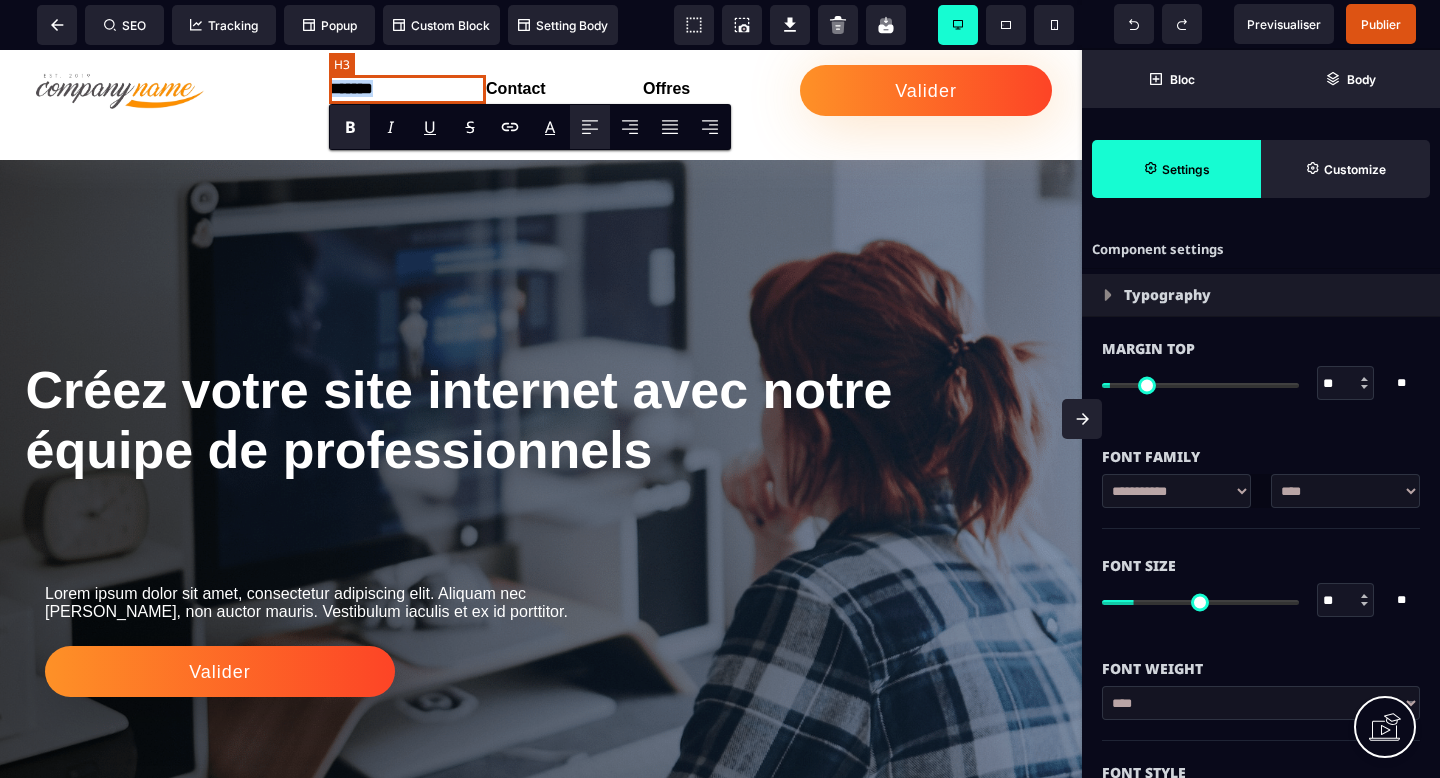 type 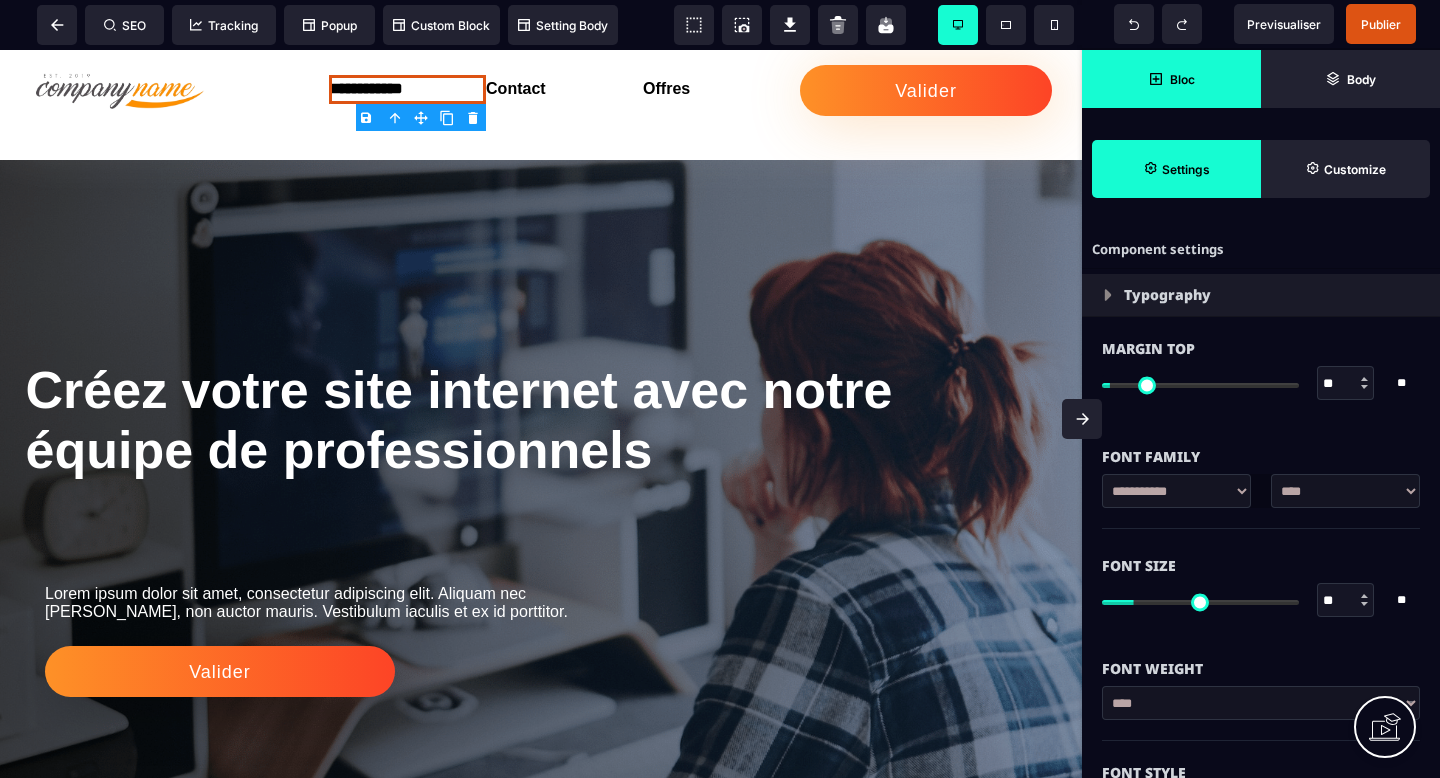 click on "Bloc" at bounding box center (1171, 79) 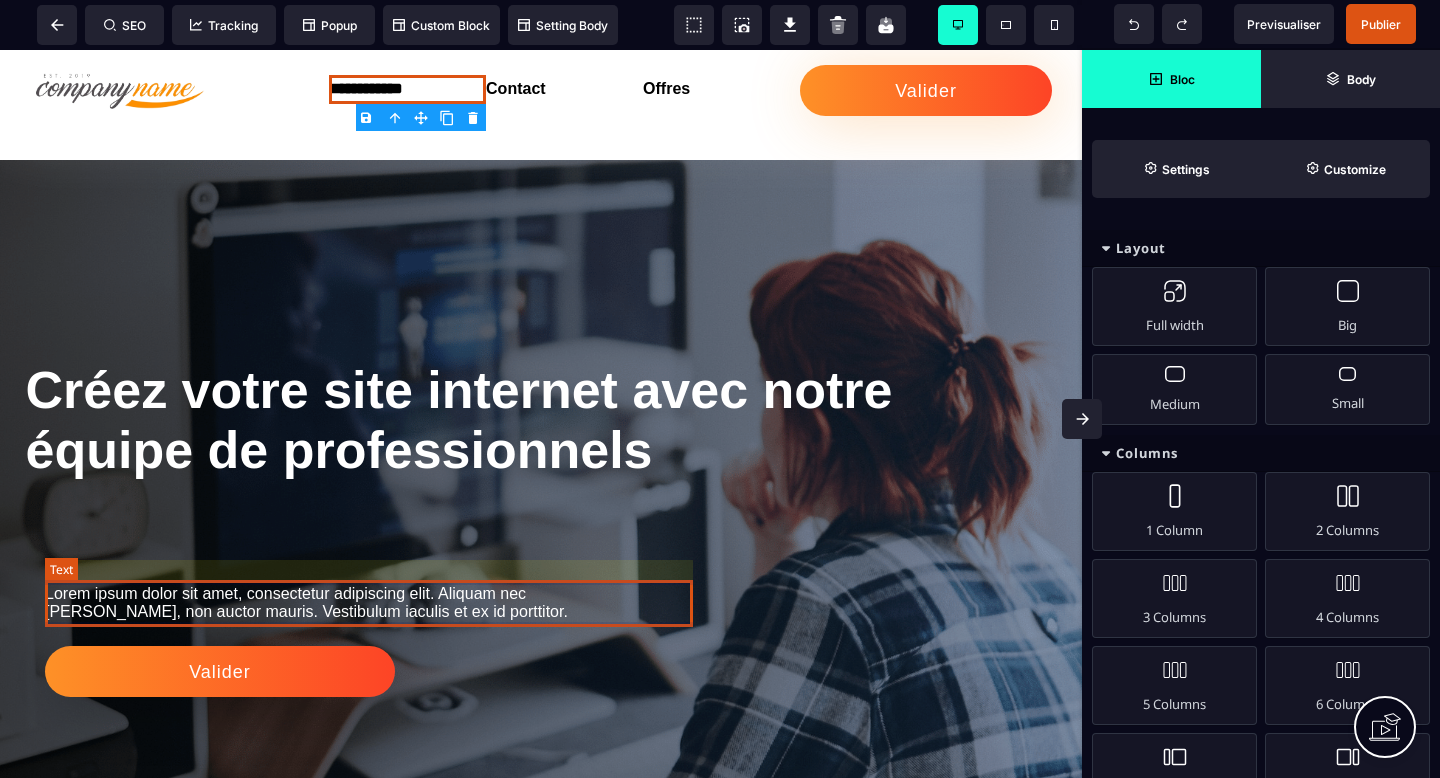 click on "Lorem ipsum dolor sit amet, consectetur adipiscing elit. Aliquam nec  mattis nisi, non auctor mauris. Vestibulum iaculis et ex id porttitor." at bounding box center [369, 603] 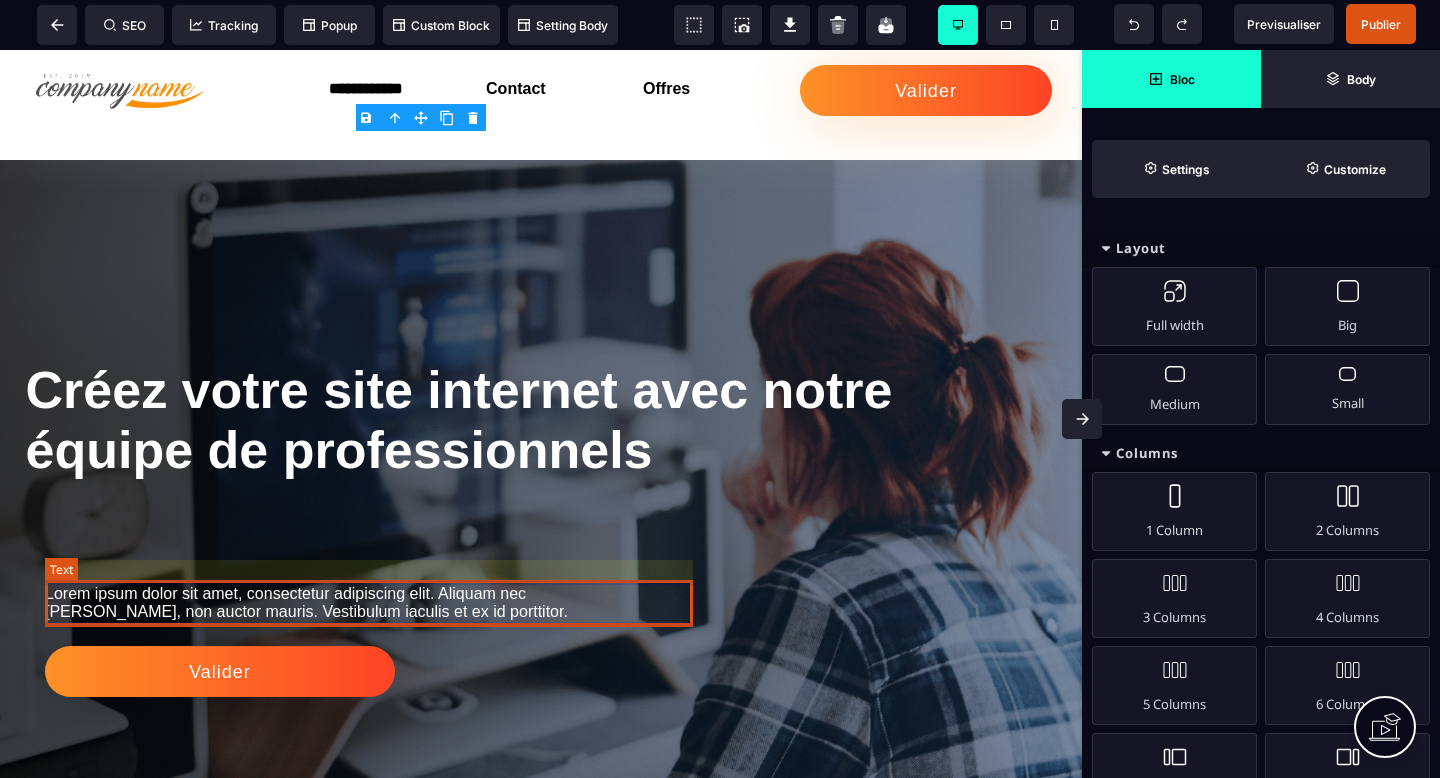 select on "***" 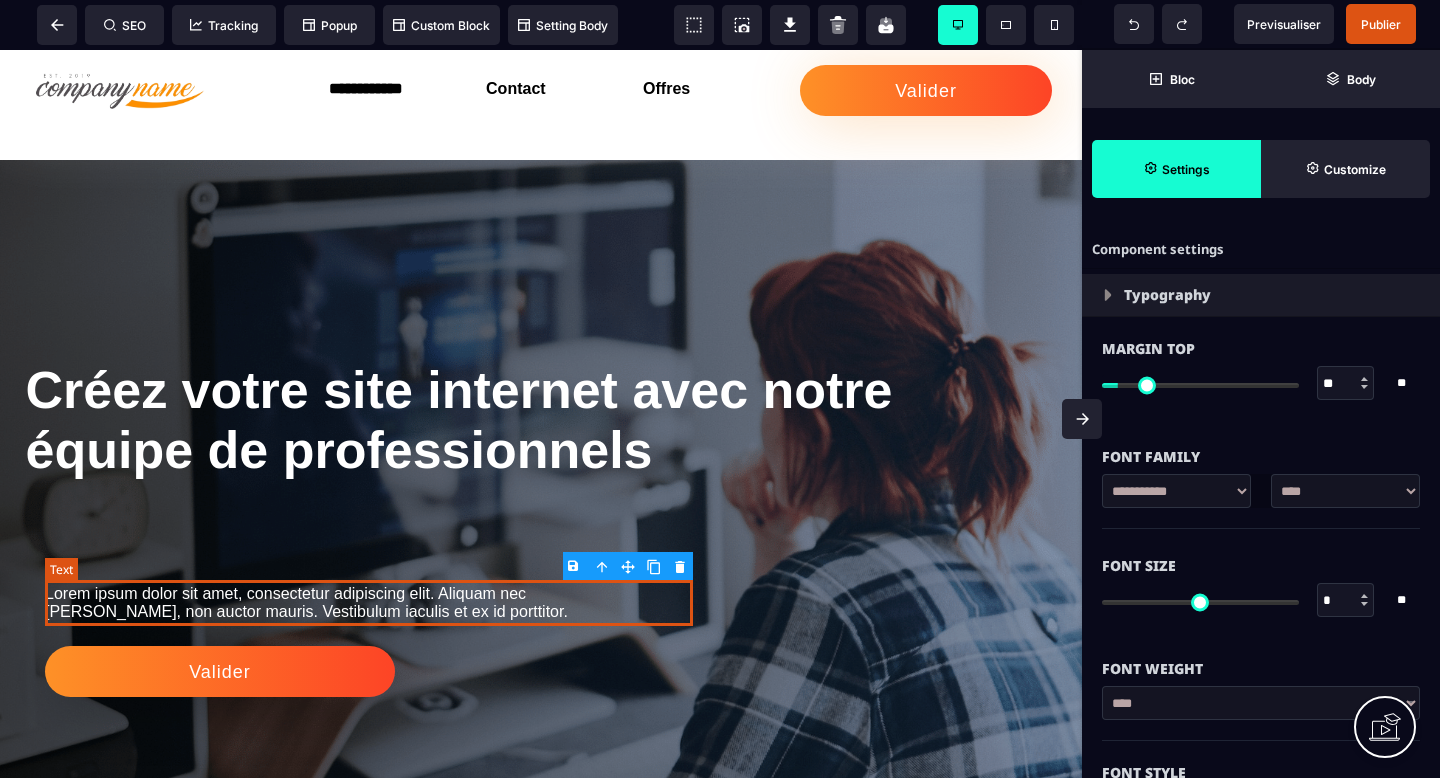 type on "**" 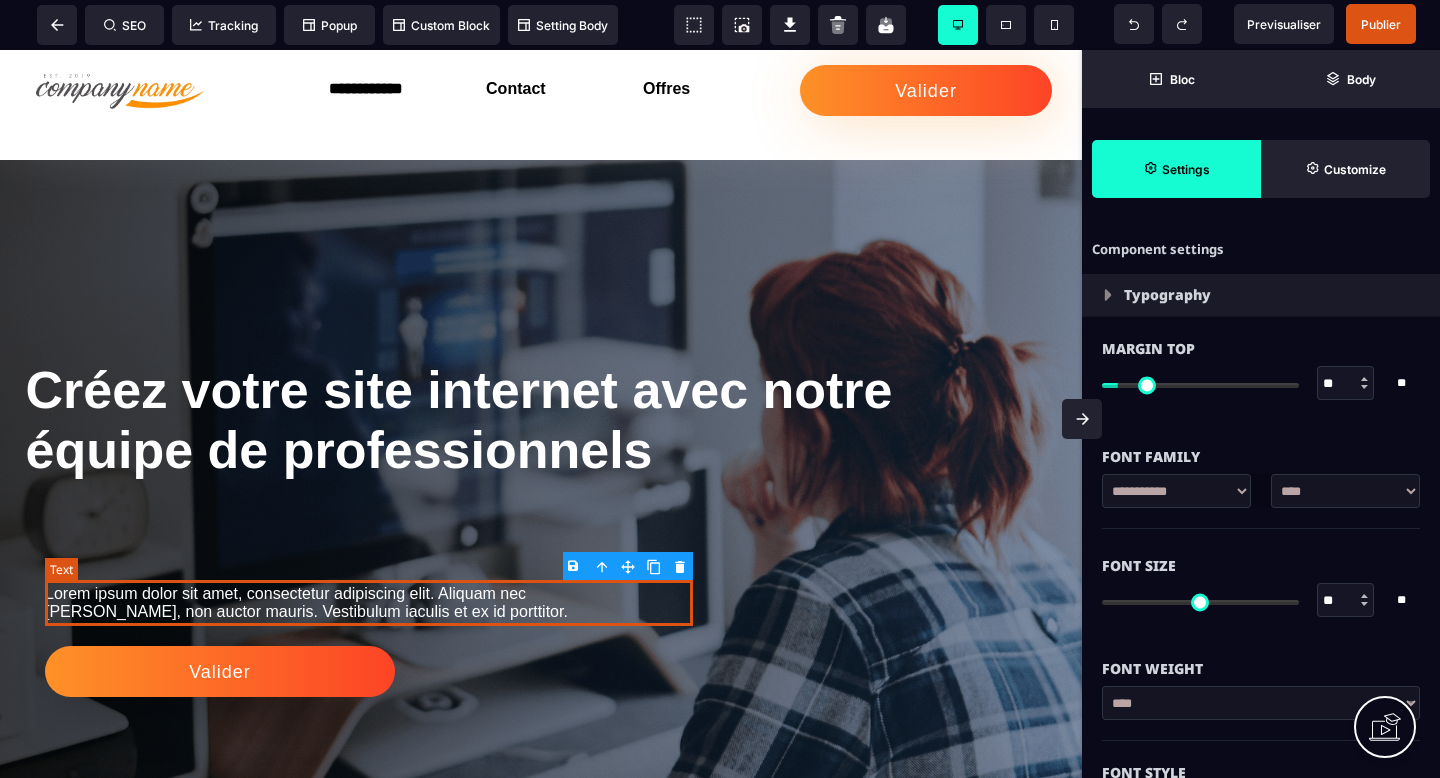 type on "**" 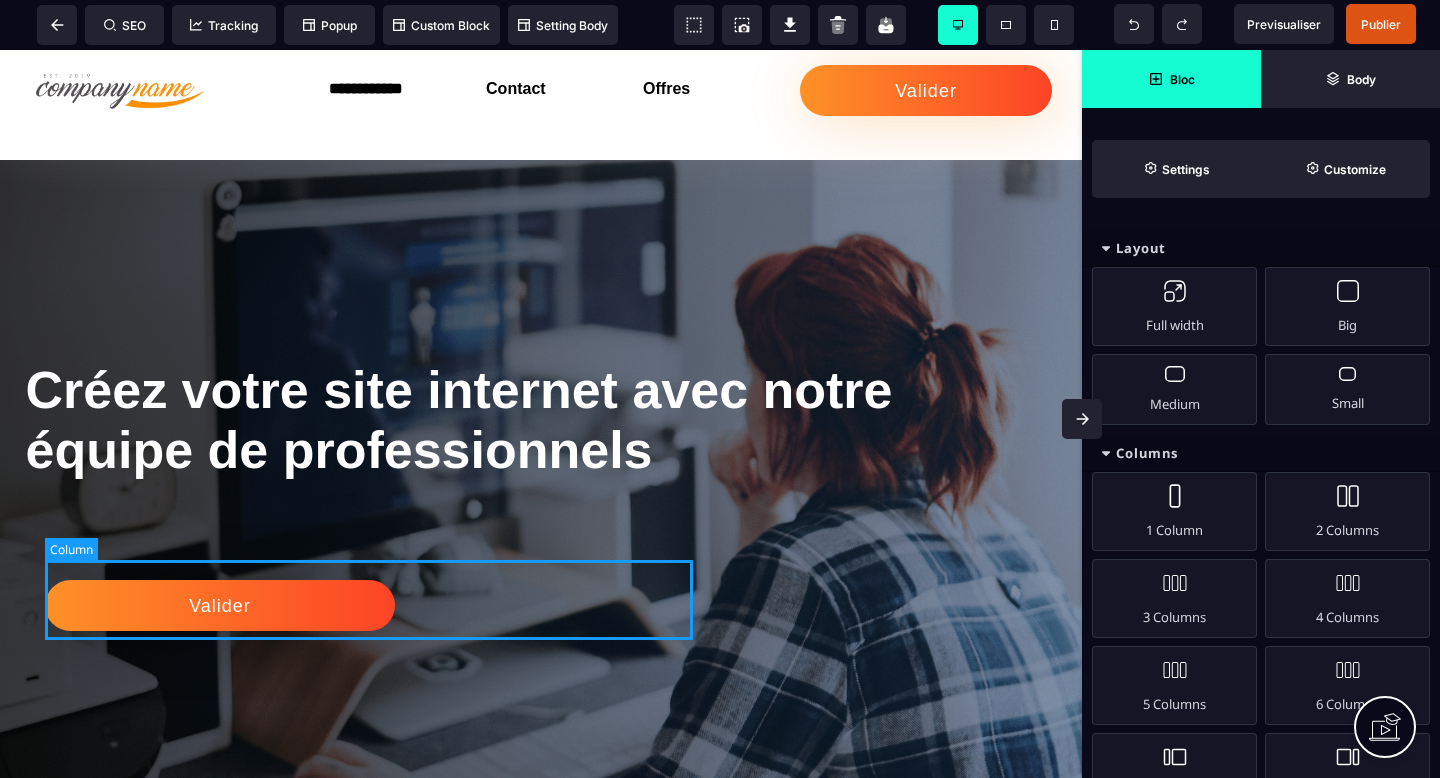 click on "Valider" at bounding box center [369, 600] 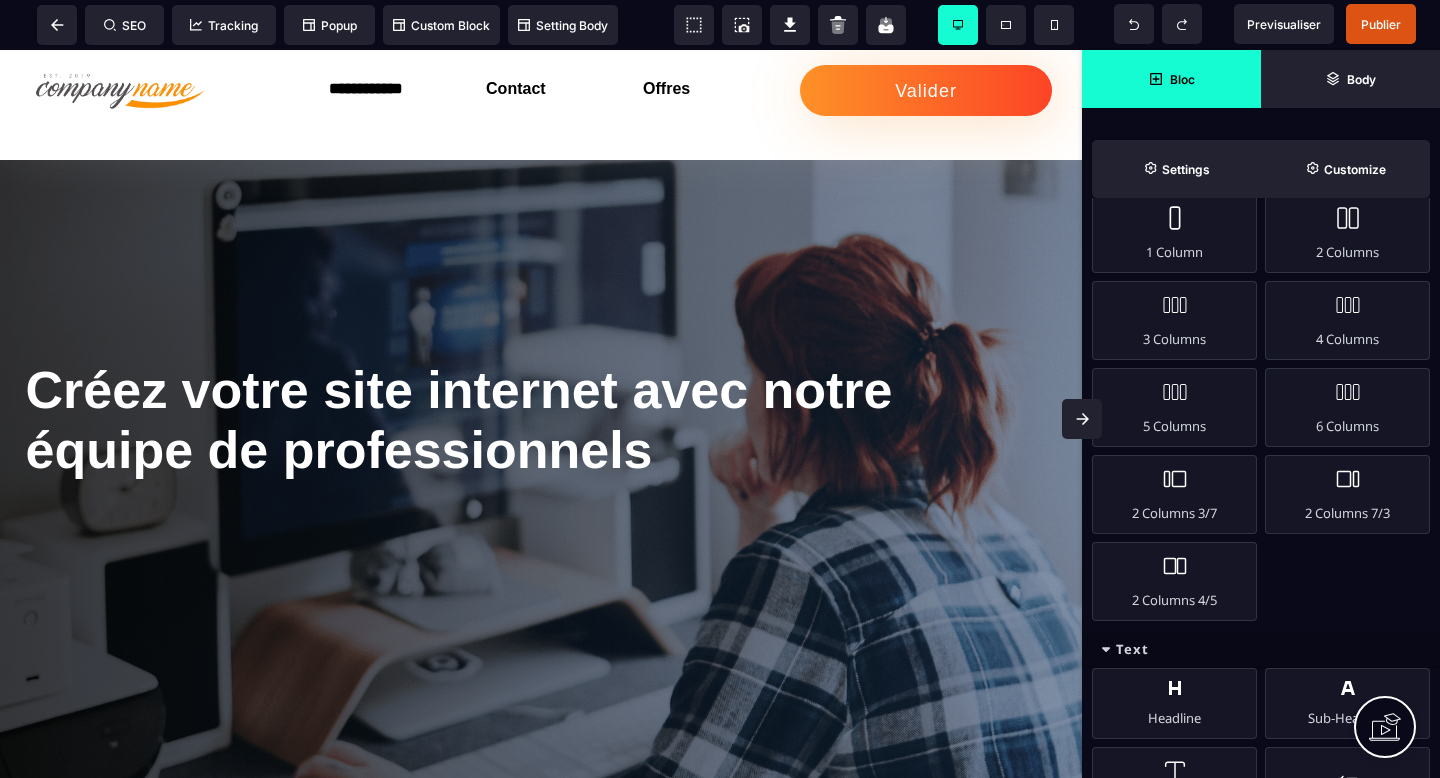 scroll, scrollTop: 211, scrollLeft: 0, axis: vertical 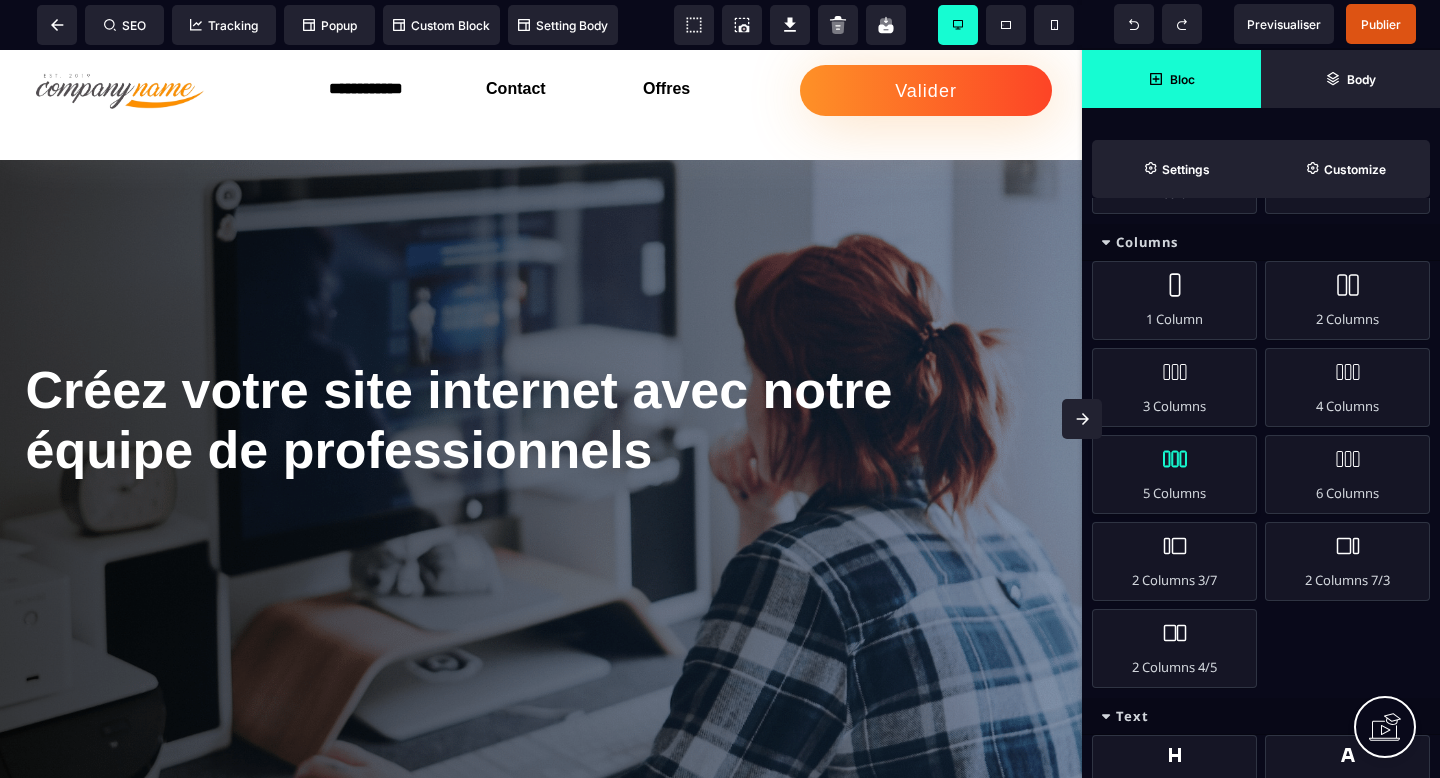 click on "5 Columns" at bounding box center [1174, 474] 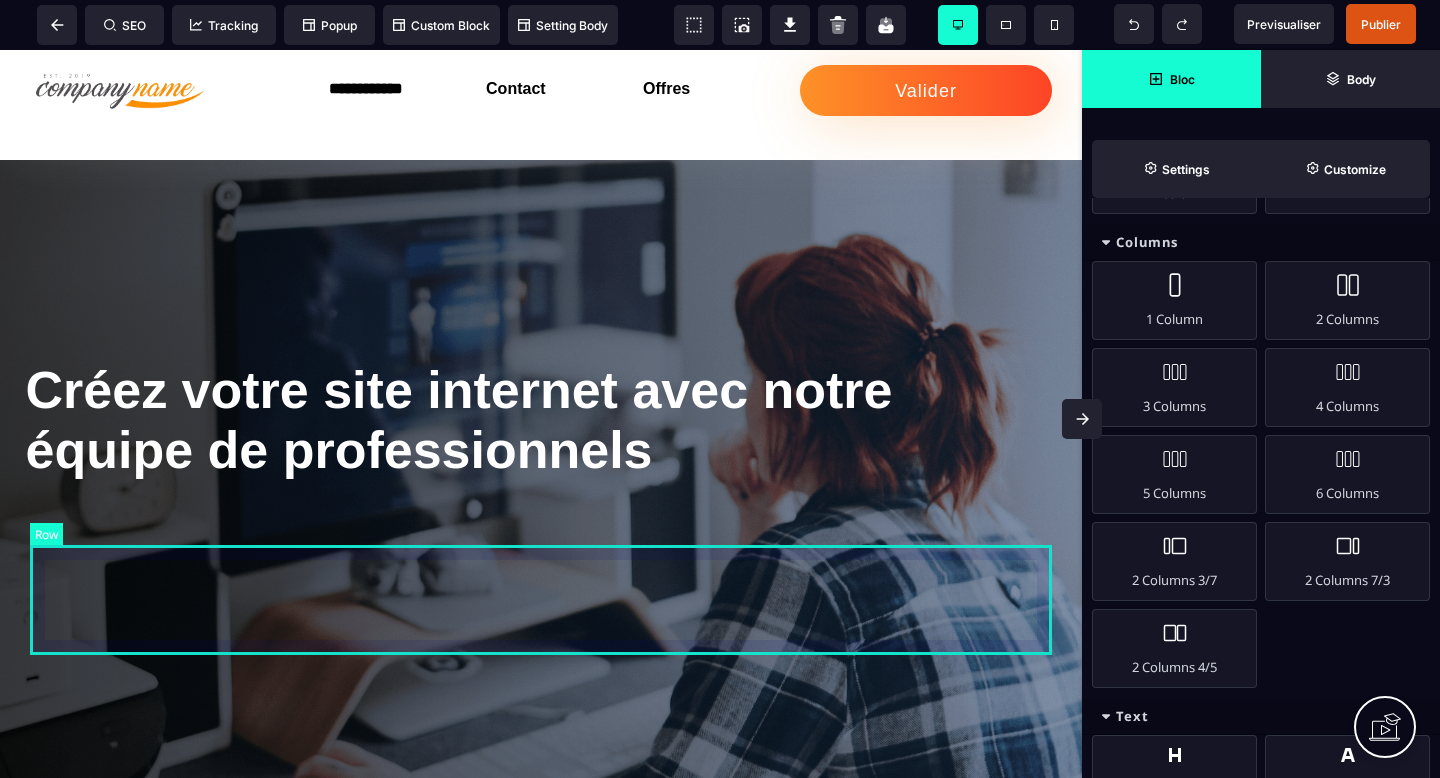 click at bounding box center [541, 600] 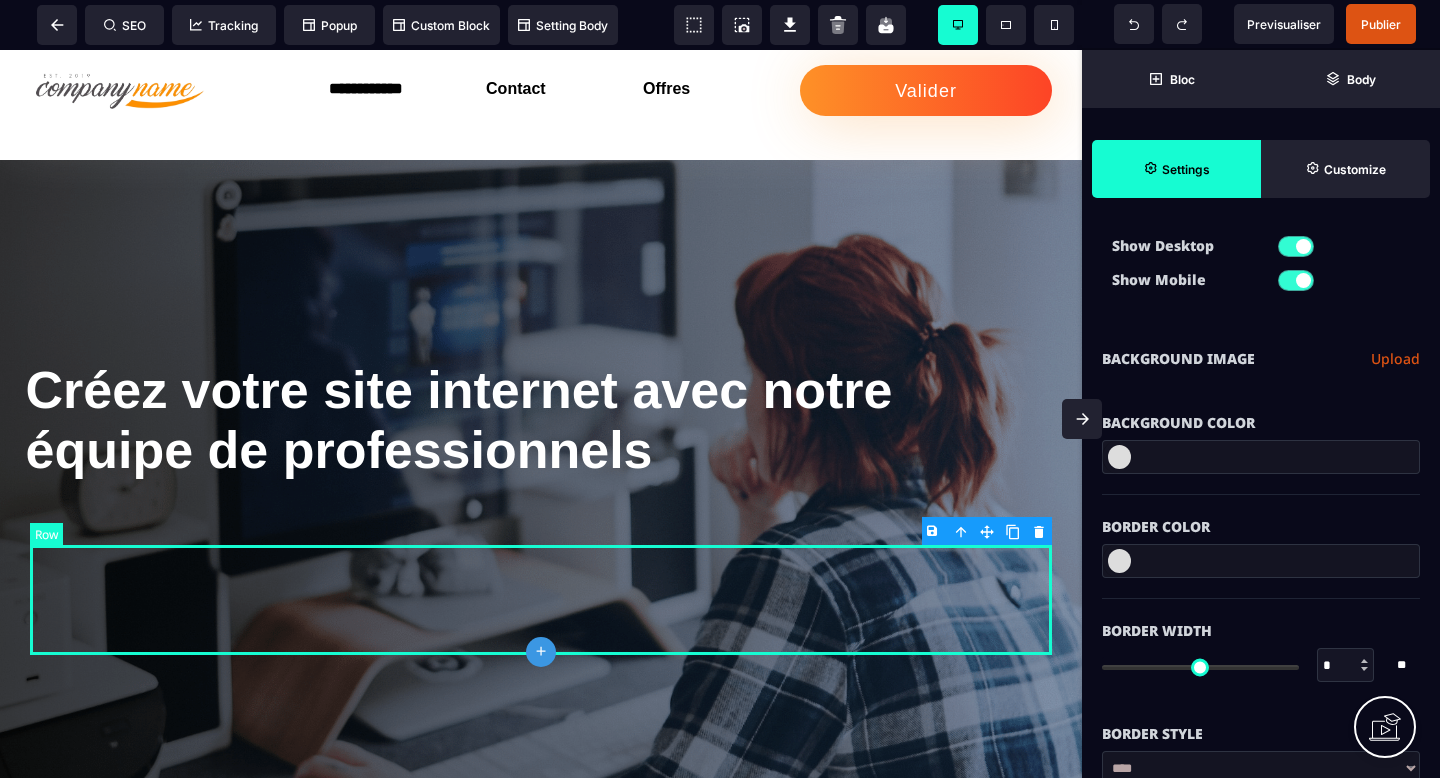 type on "*" 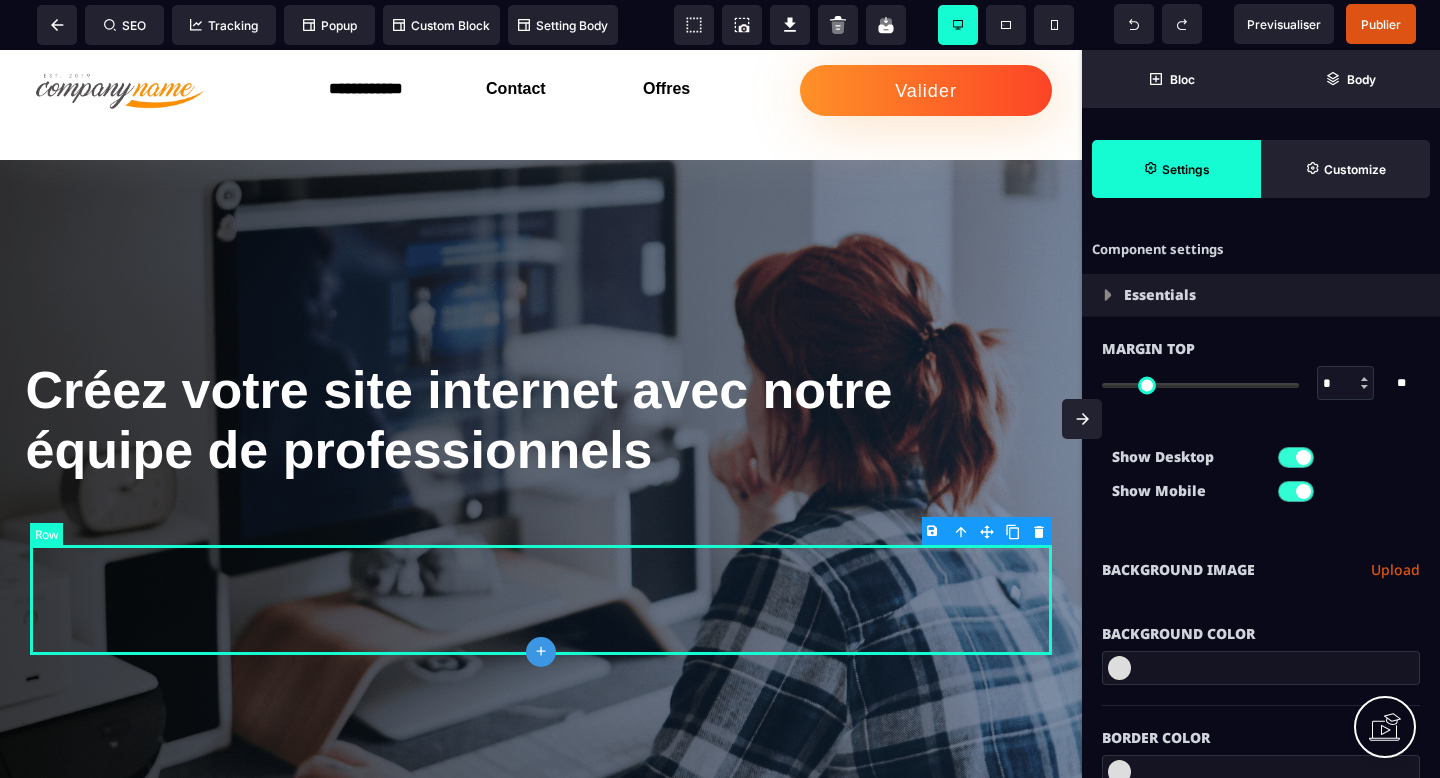 select on "**" 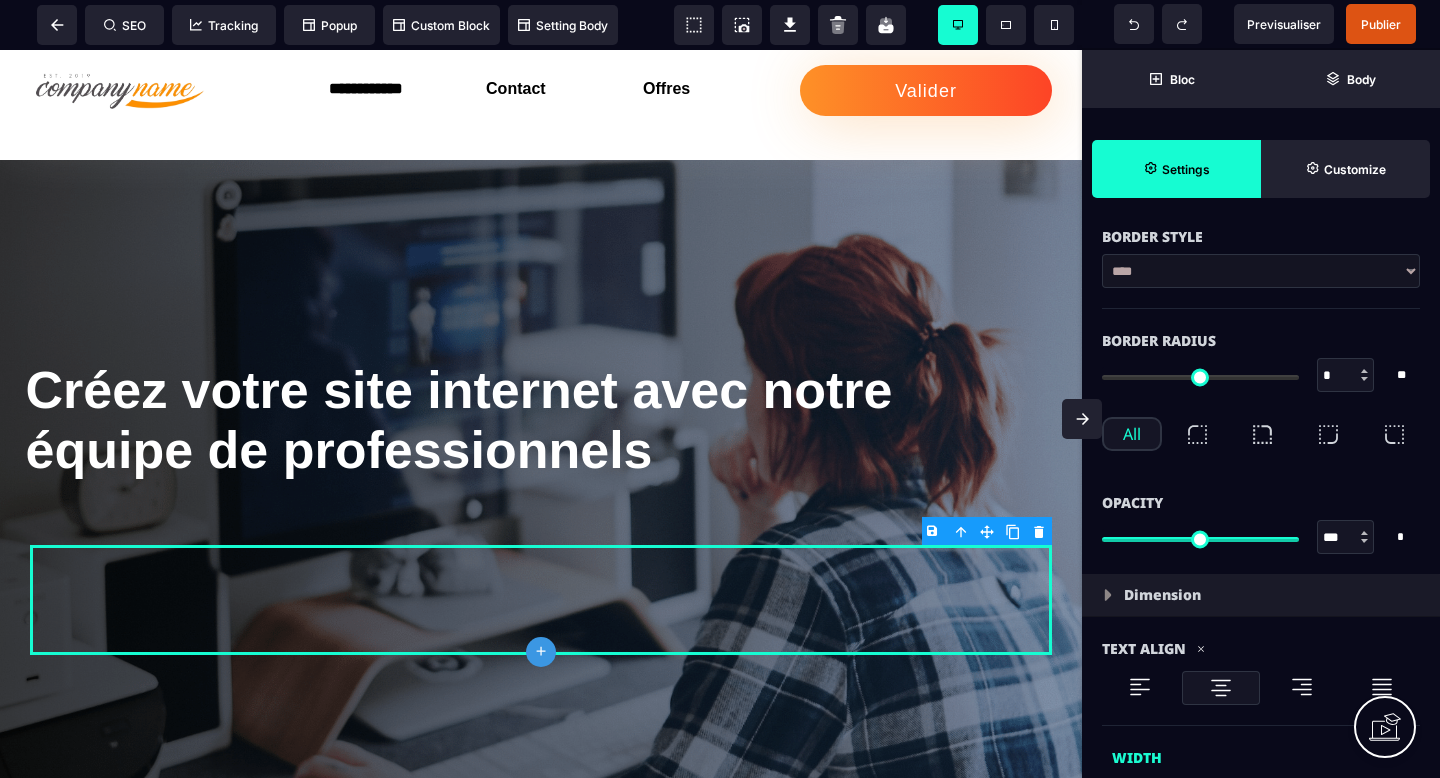 scroll, scrollTop: 804, scrollLeft: 0, axis: vertical 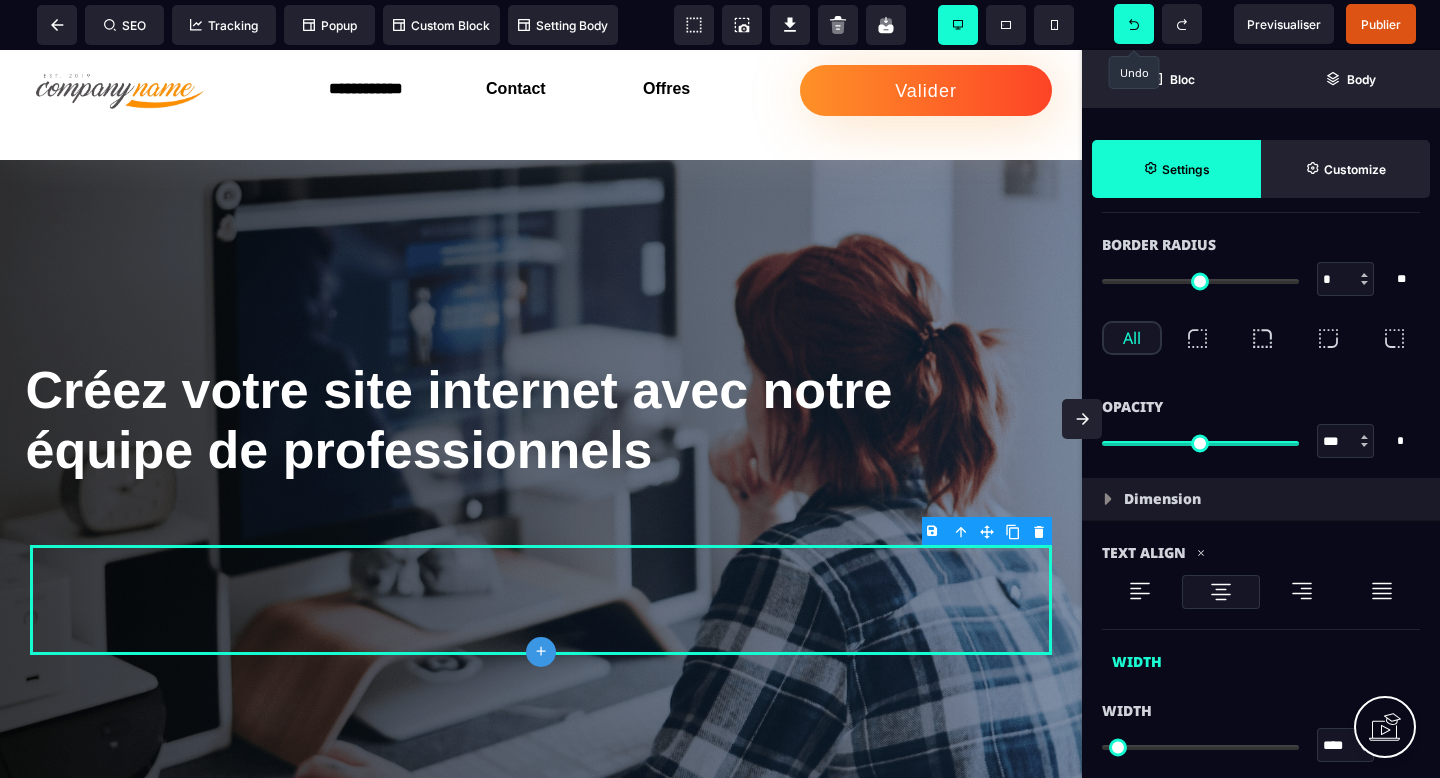 click at bounding box center (1134, 24) 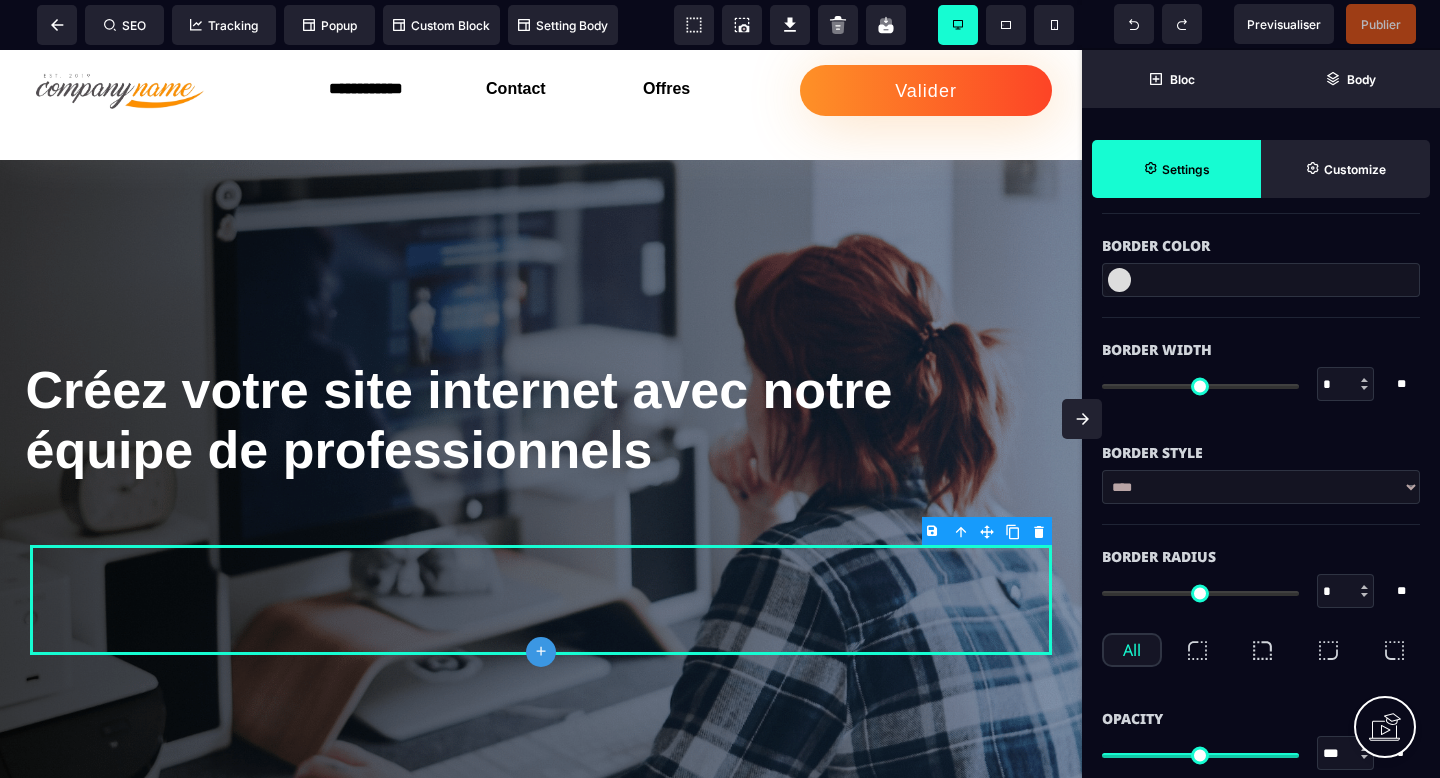 scroll, scrollTop: 0, scrollLeft: 0, axis: both 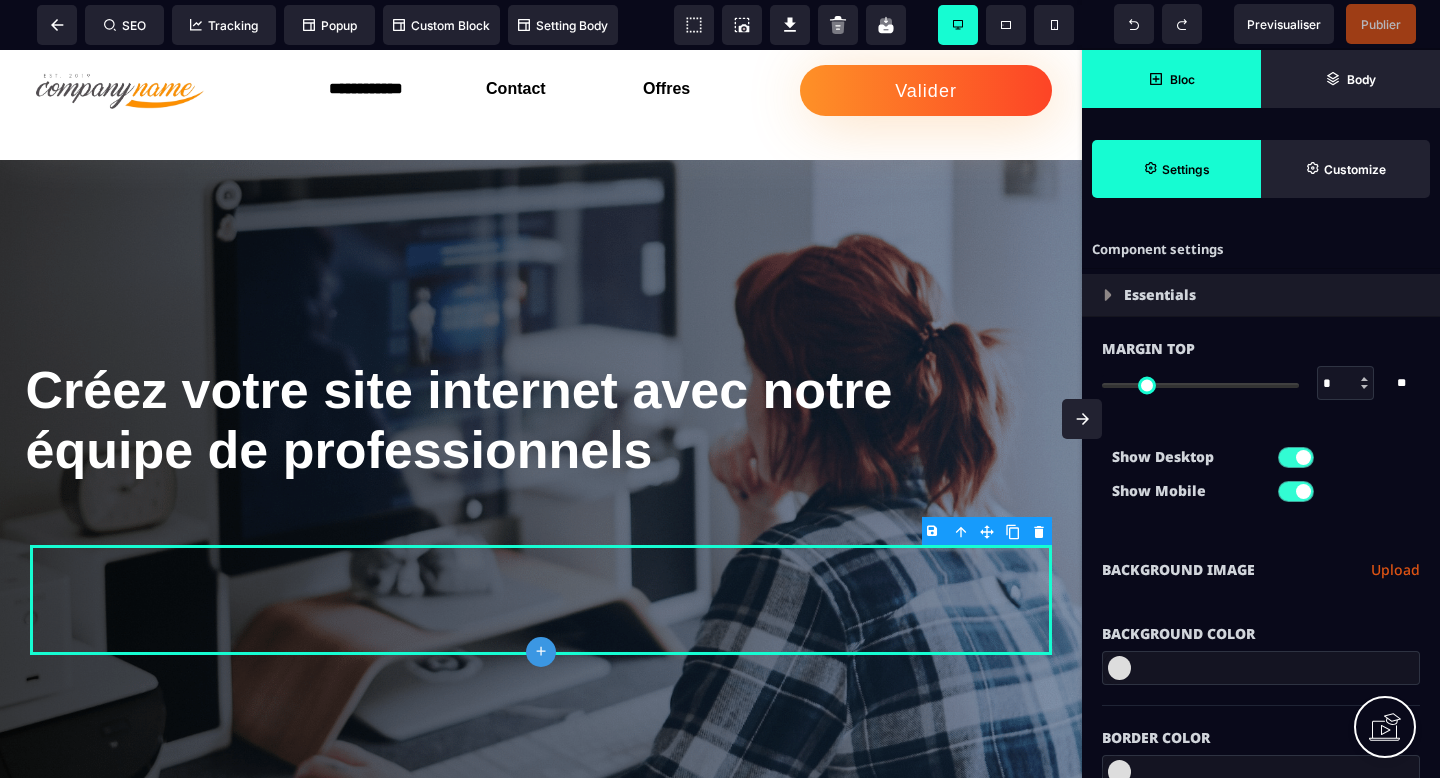 click on "Bloc" at bounding box center (1182, 79) 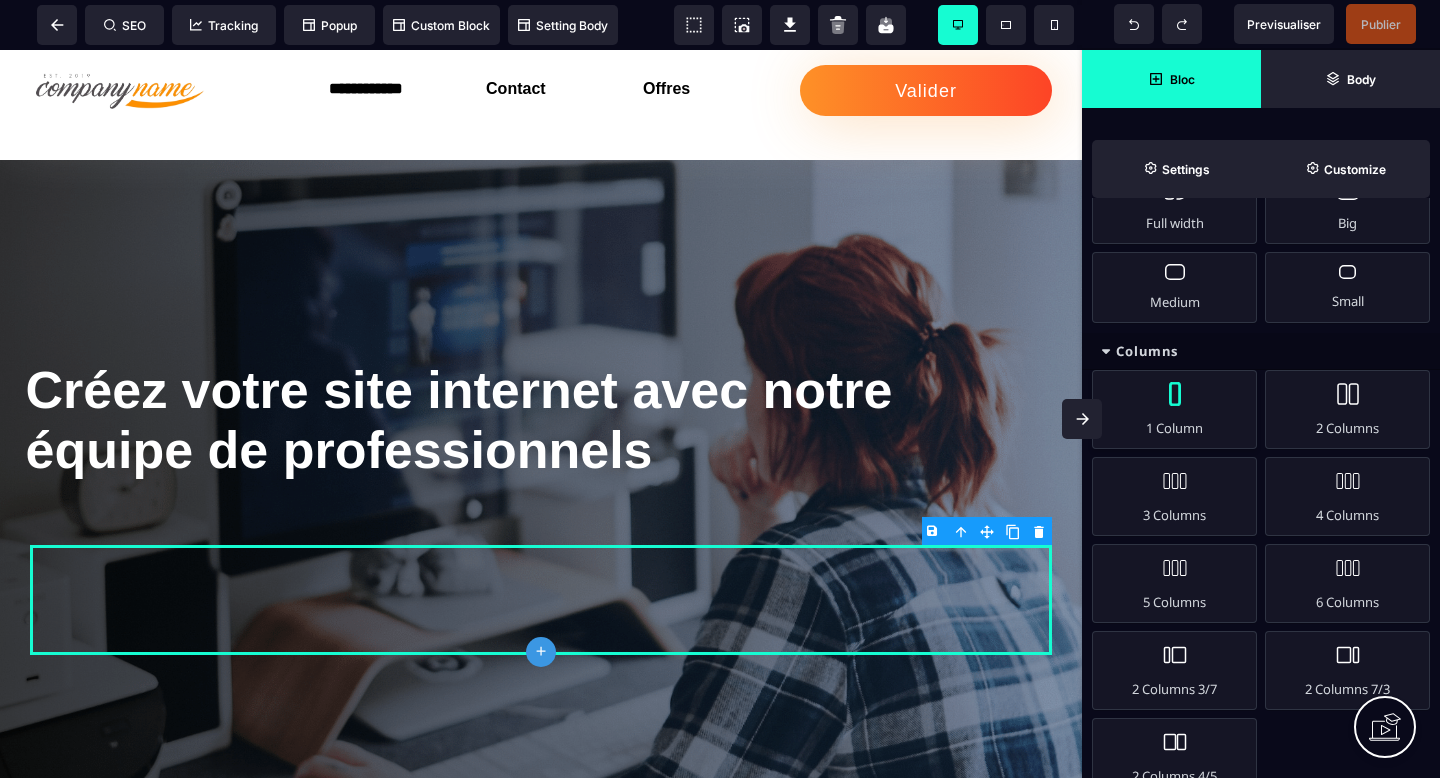 scroll, scrollTop: 0, scrollLeft: 0, axis: both 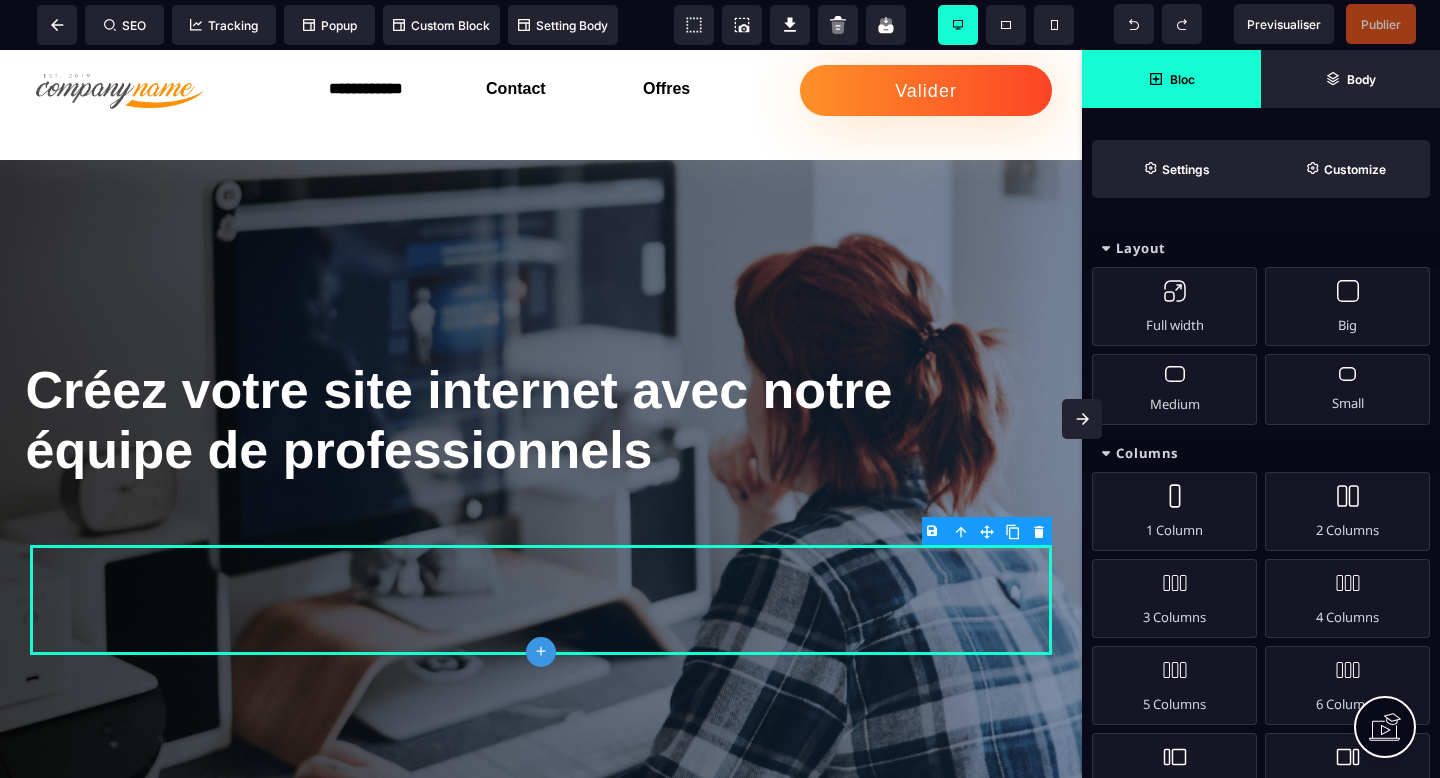 click on "B I U S
A *******
plus
Row
SEO
Big" at bounding box center (720, 389) 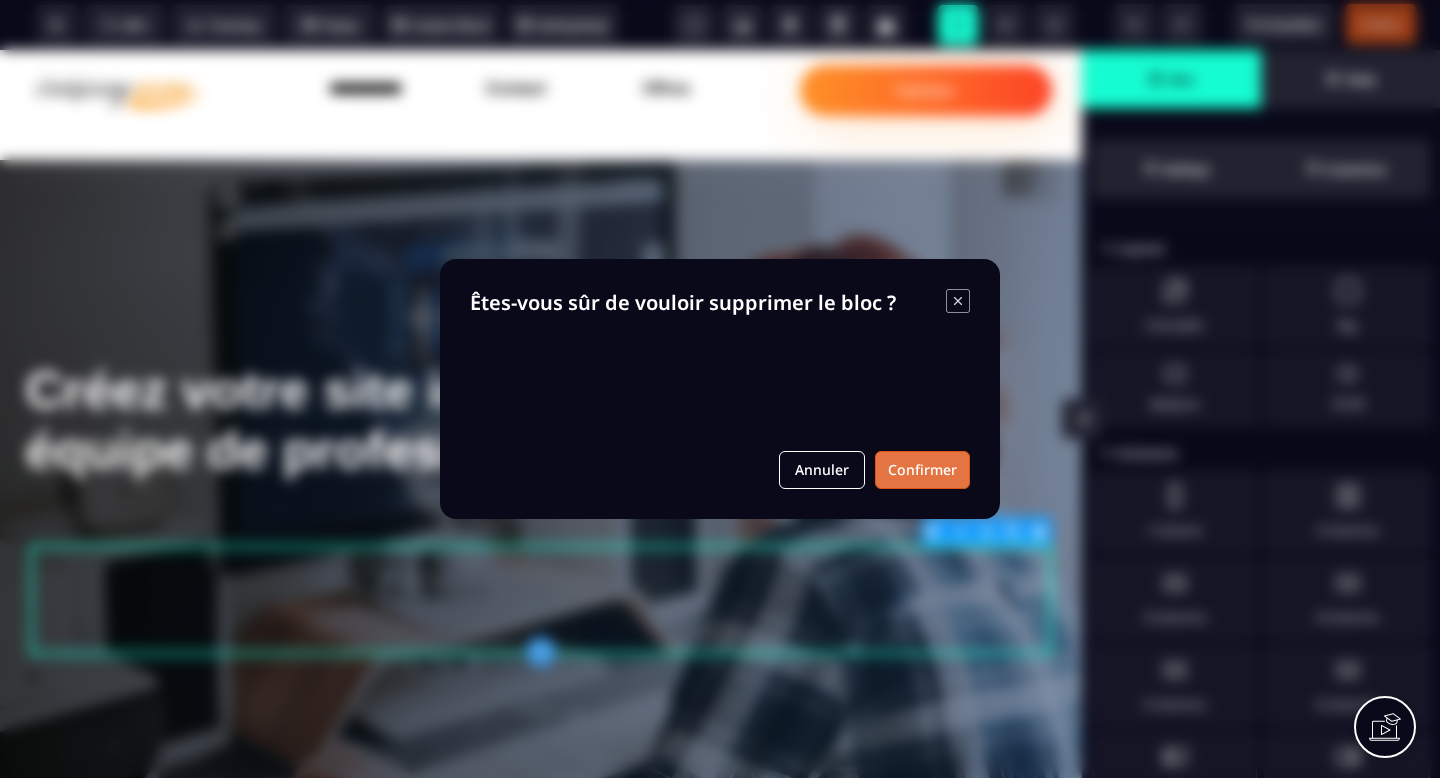 click on "Confirmer" at bounding box center [922, 470] 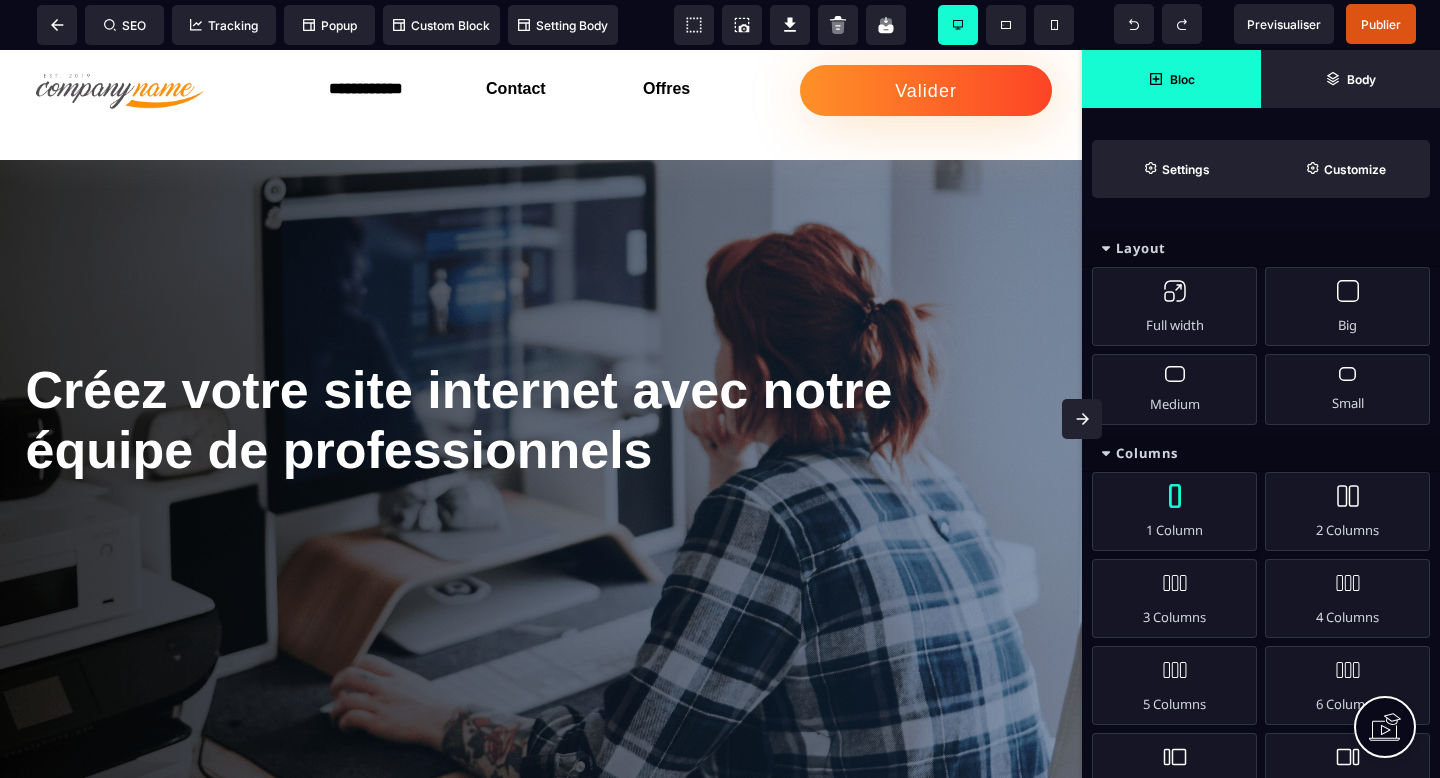 click on "1 Column" at bounding box center [1174, 511] 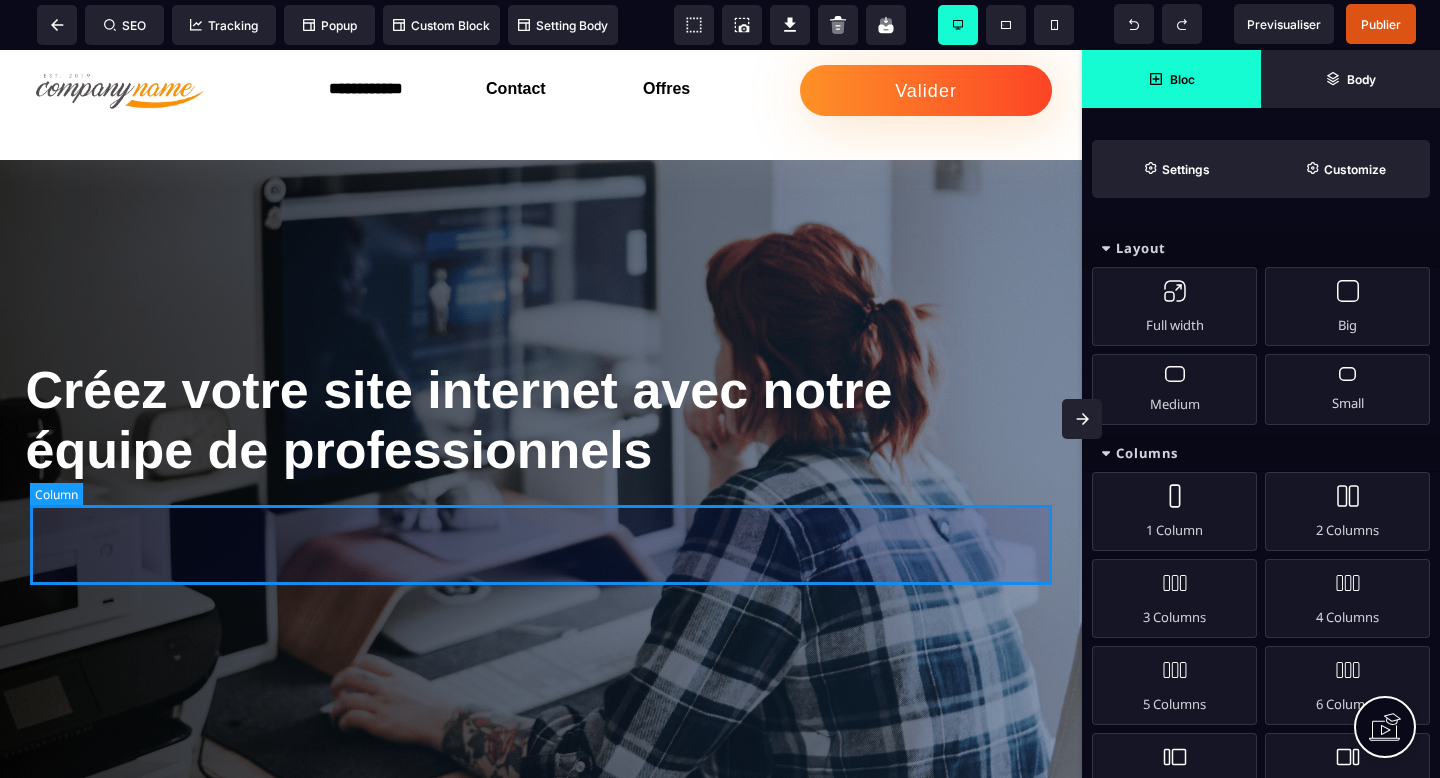 click at bounding box center [541, 545] 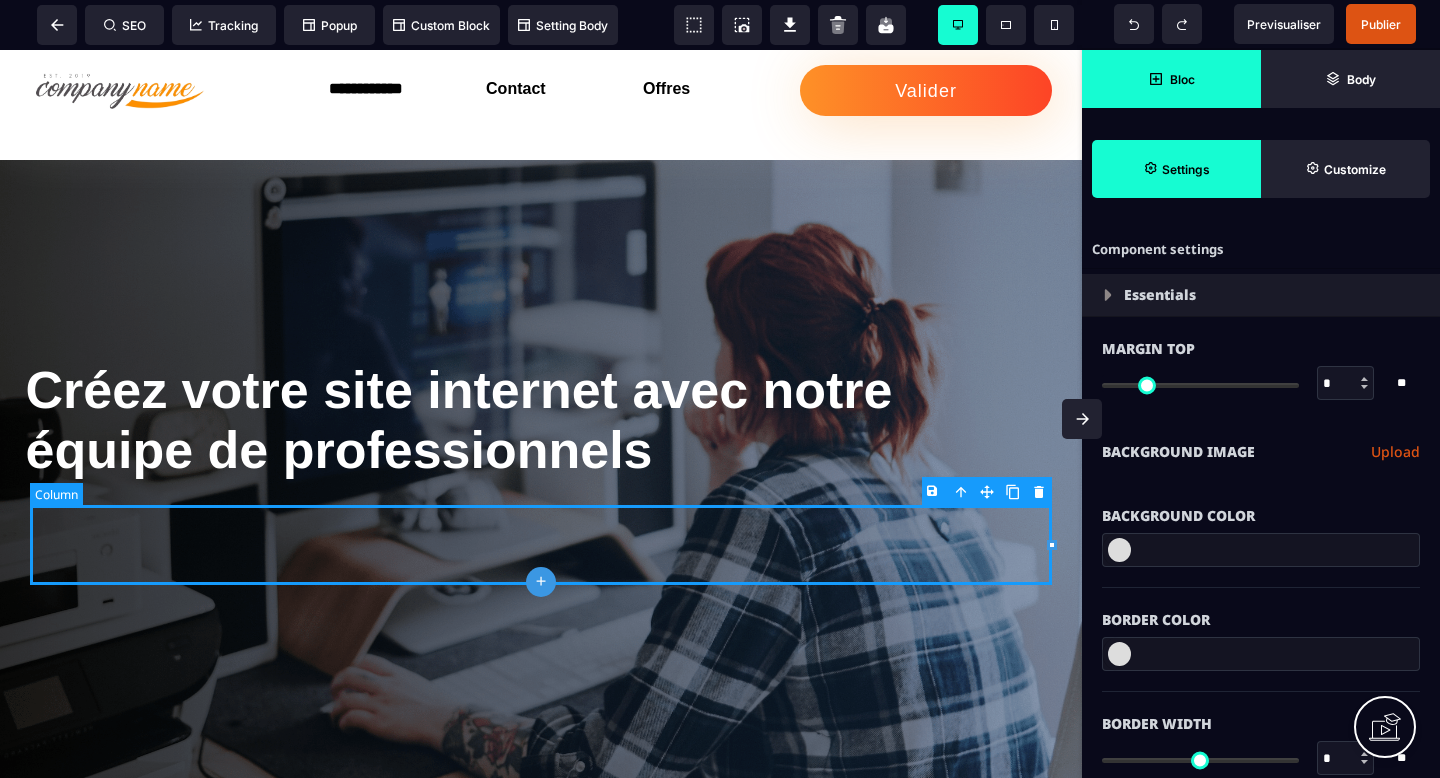 type on "*" 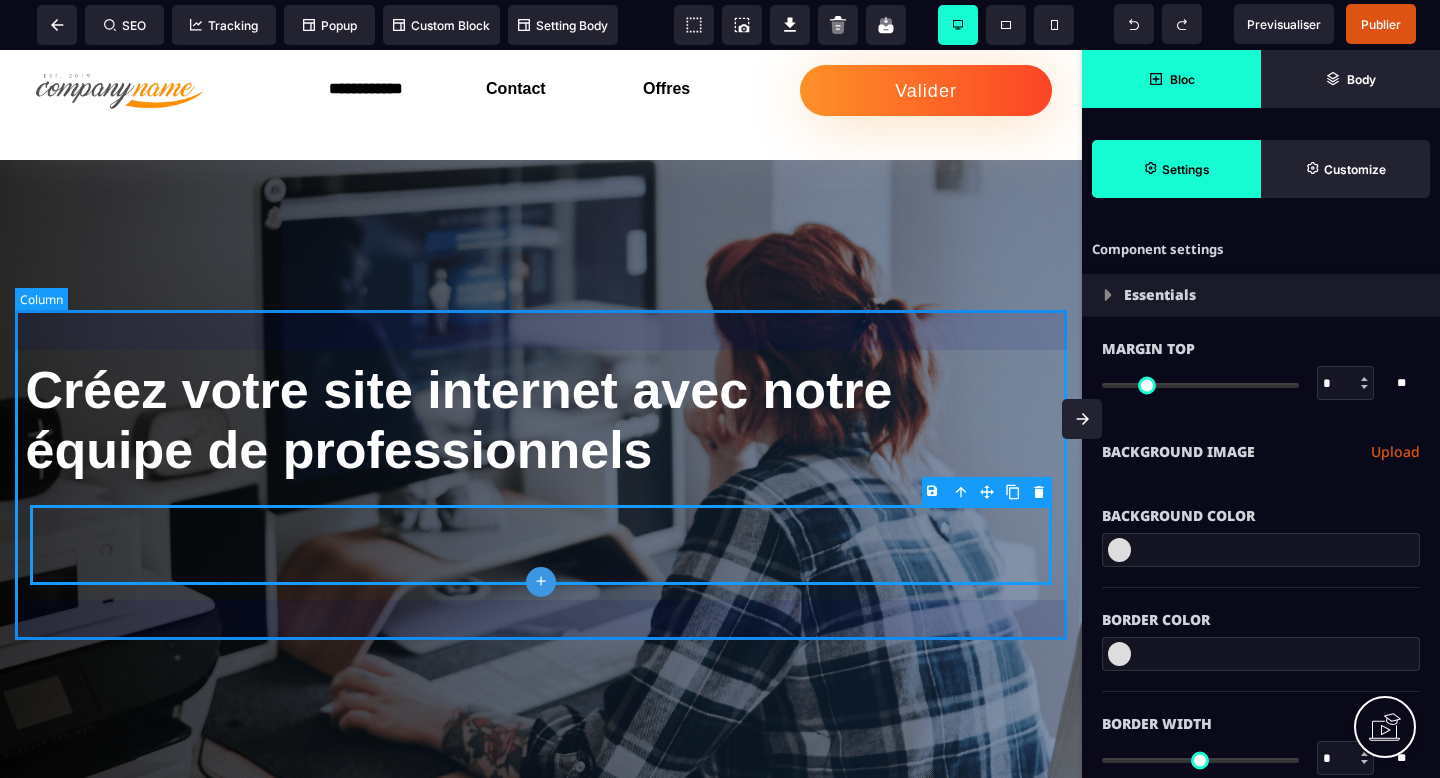click on "Créez votre site internet avec notre équipe de professionnels" at bounding box center (541, 475) 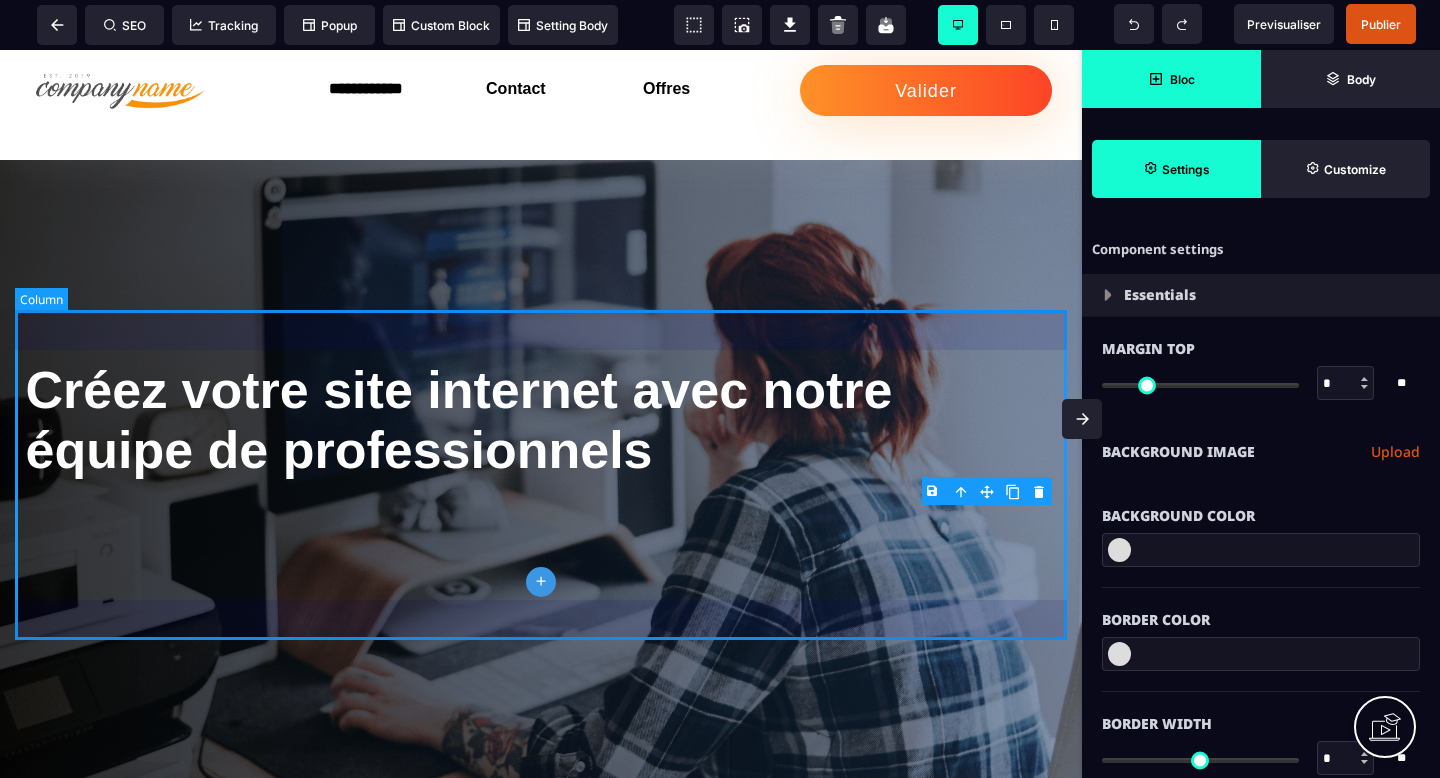 select on "*" 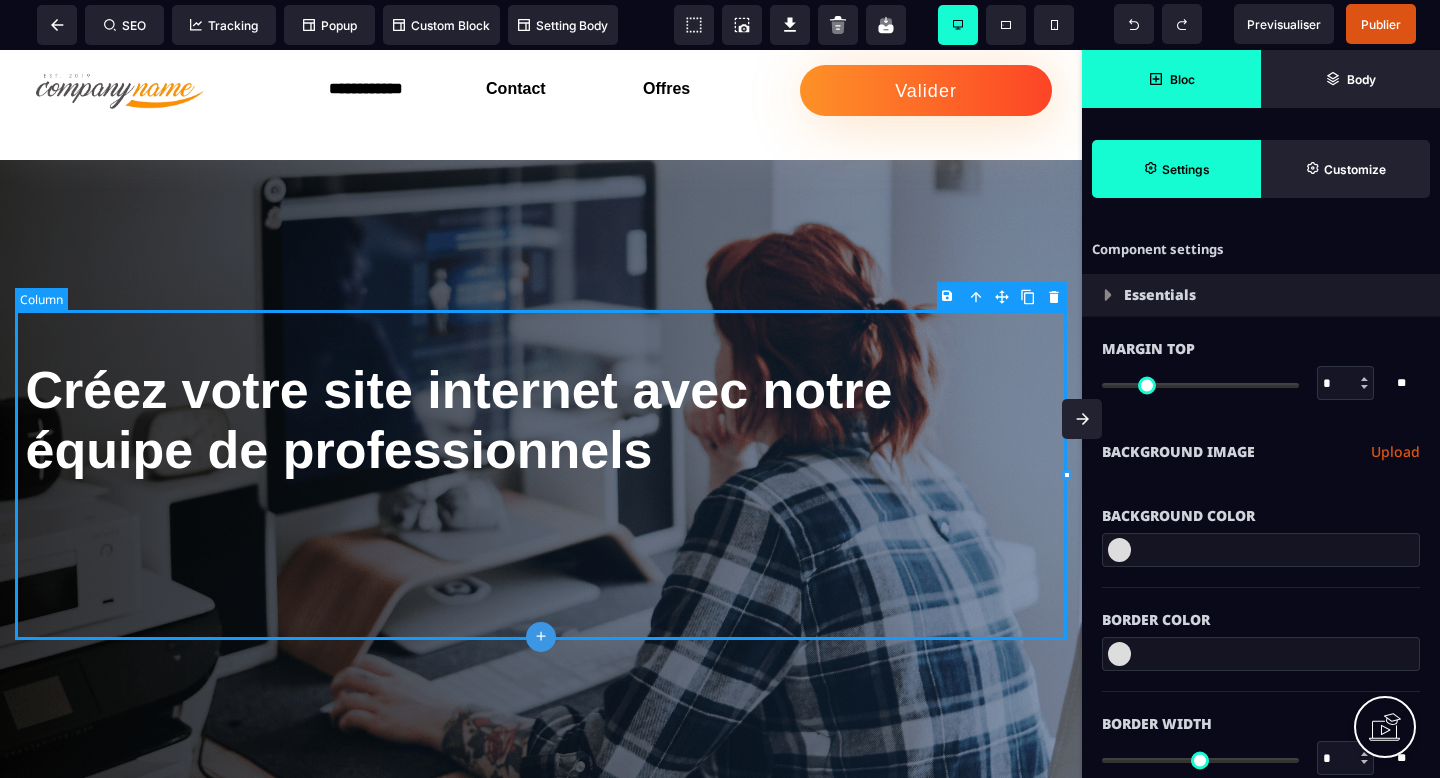 type on "*" 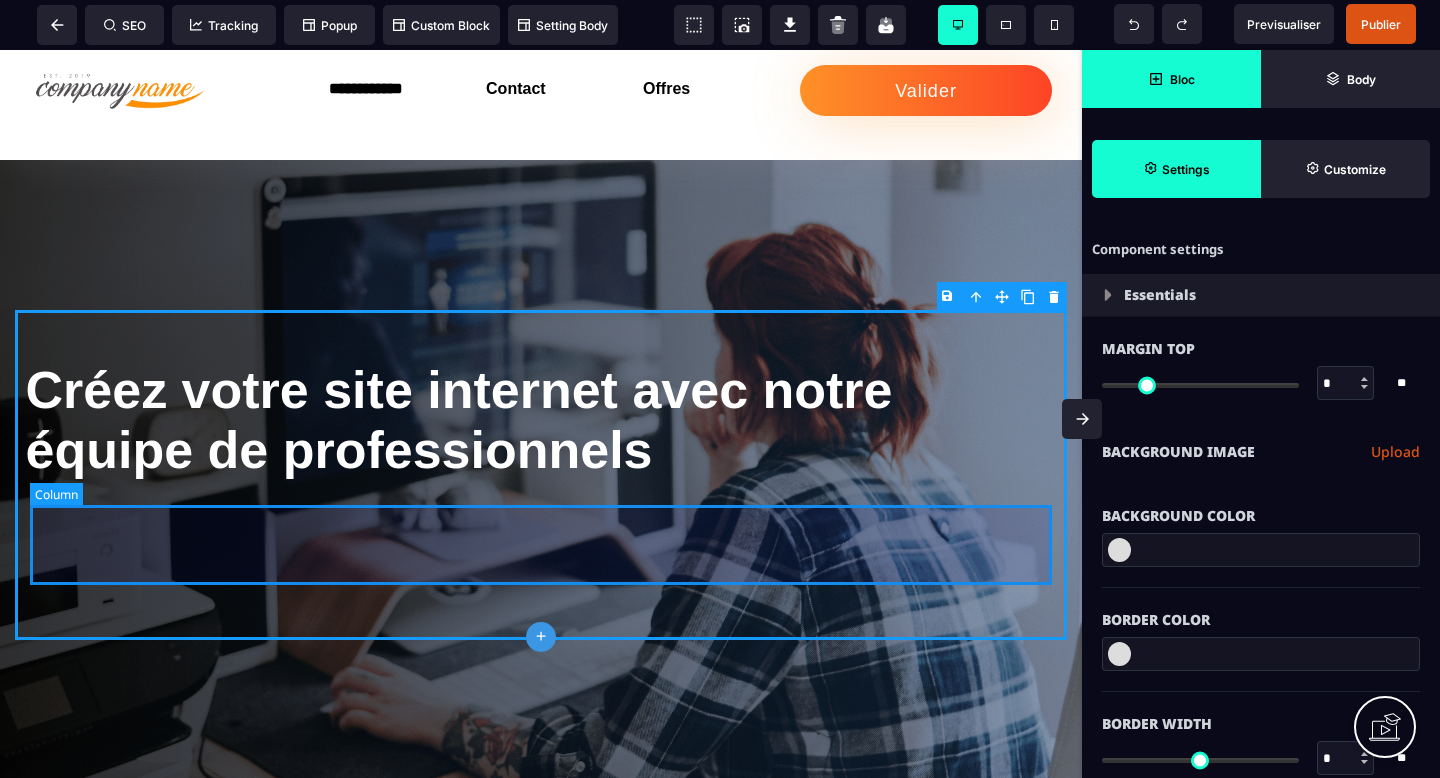 click at bounding box center (541, 545) 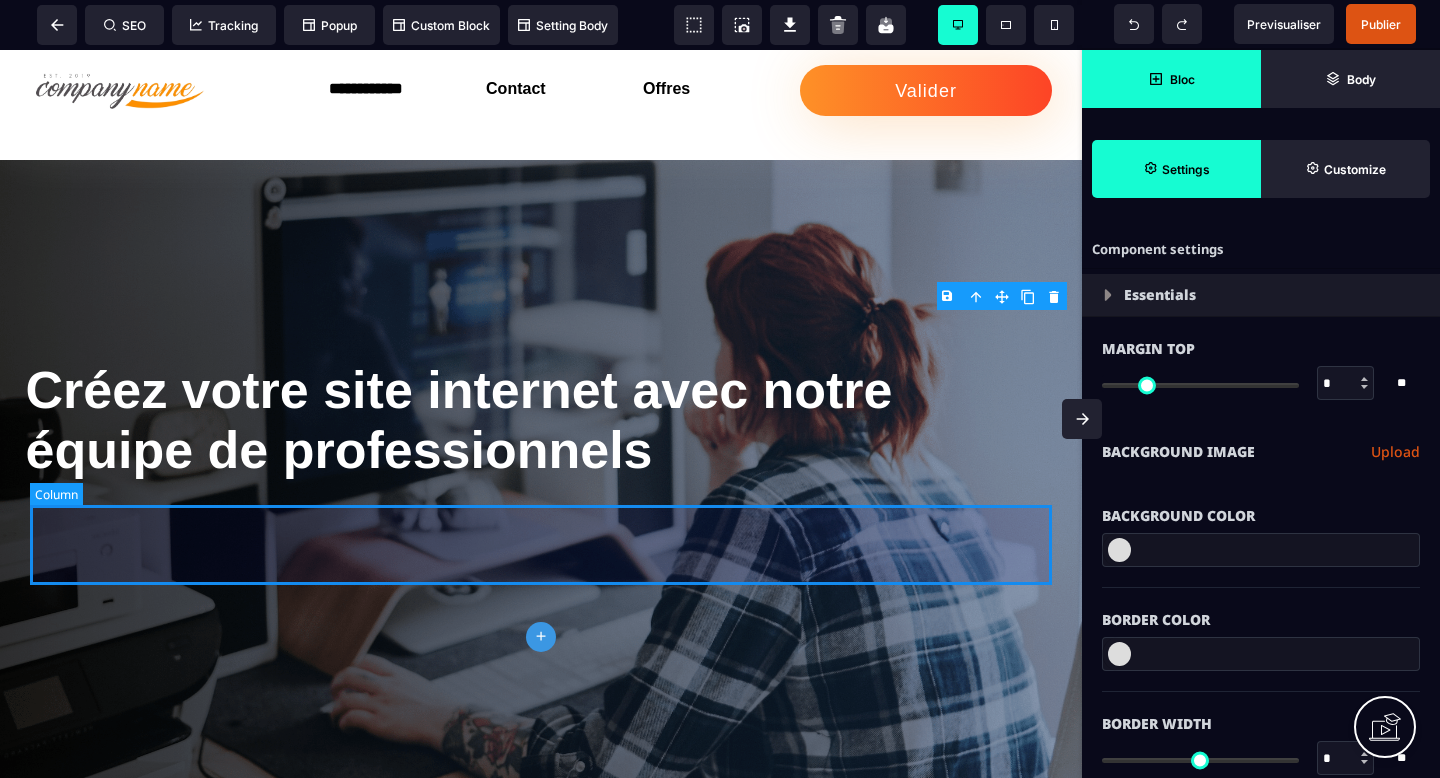 select on "**" 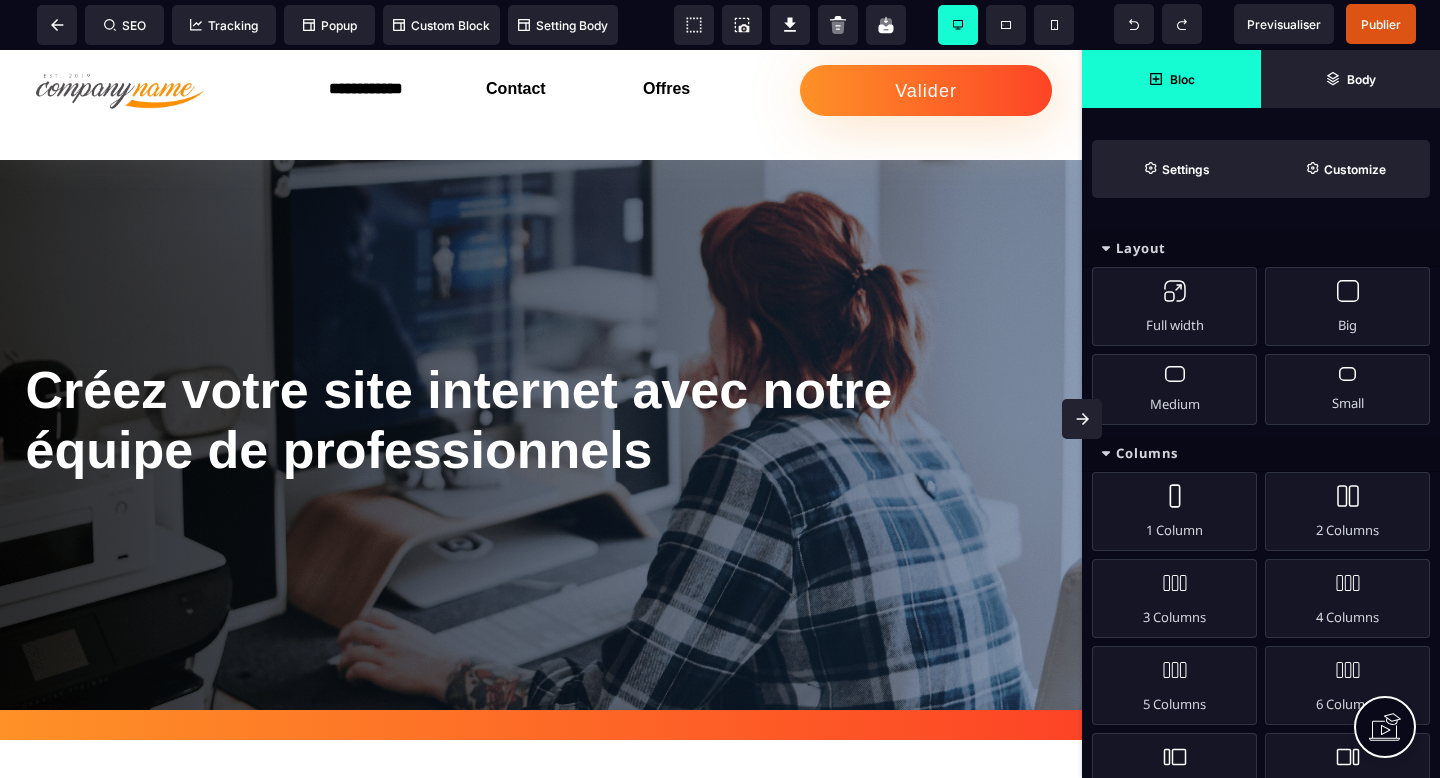 click 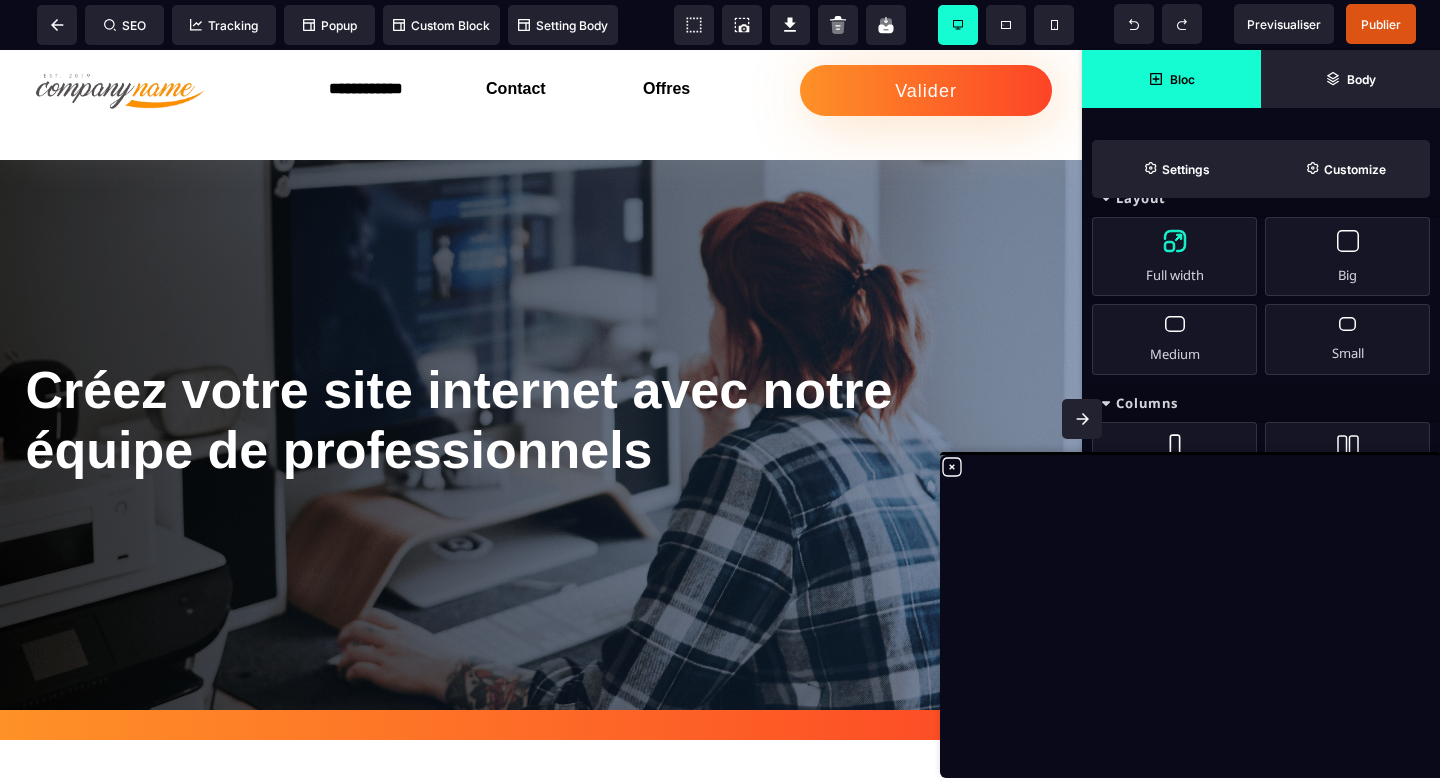 scroll, scrollTop: 55, scrollLeft: 0, axis: vertical 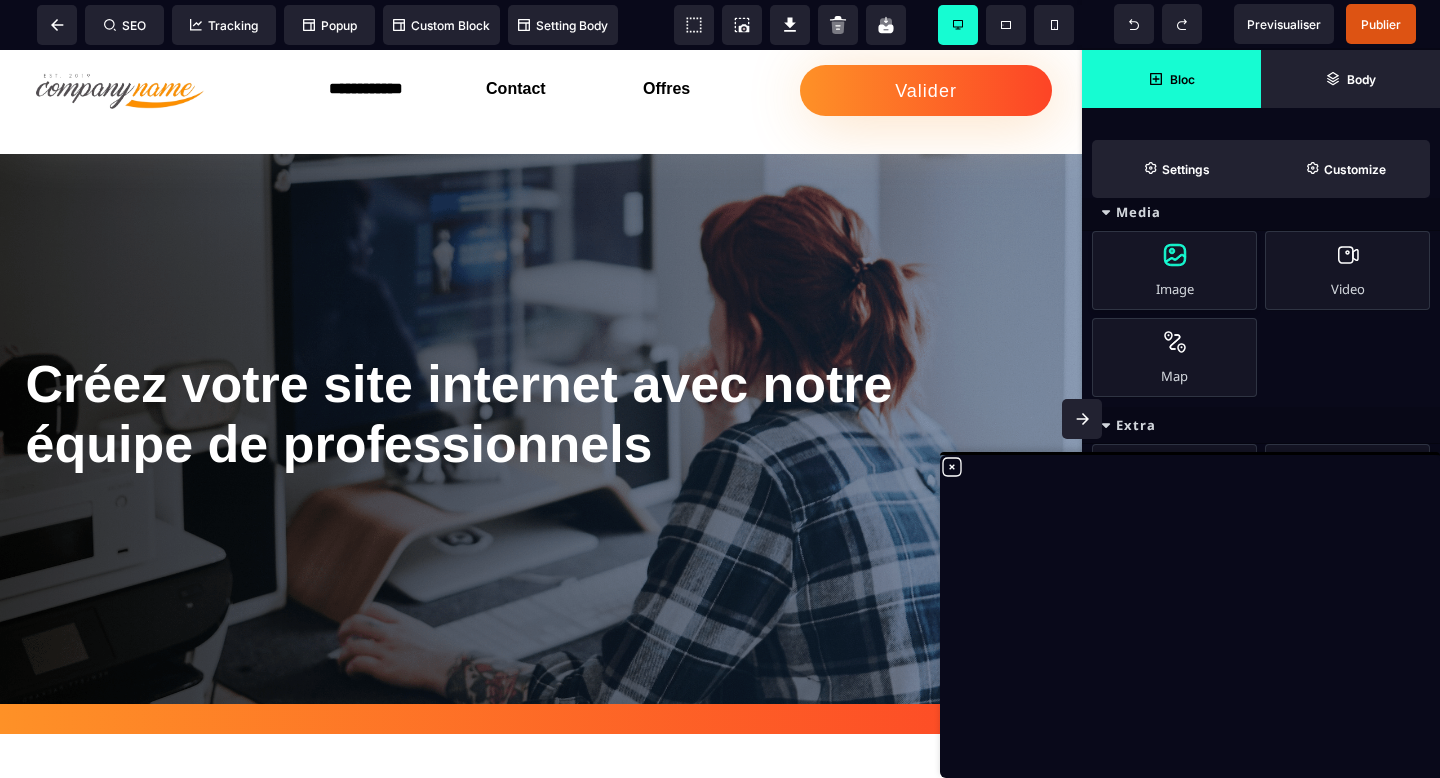 click on "Image" at bounding box center (1174, 270) 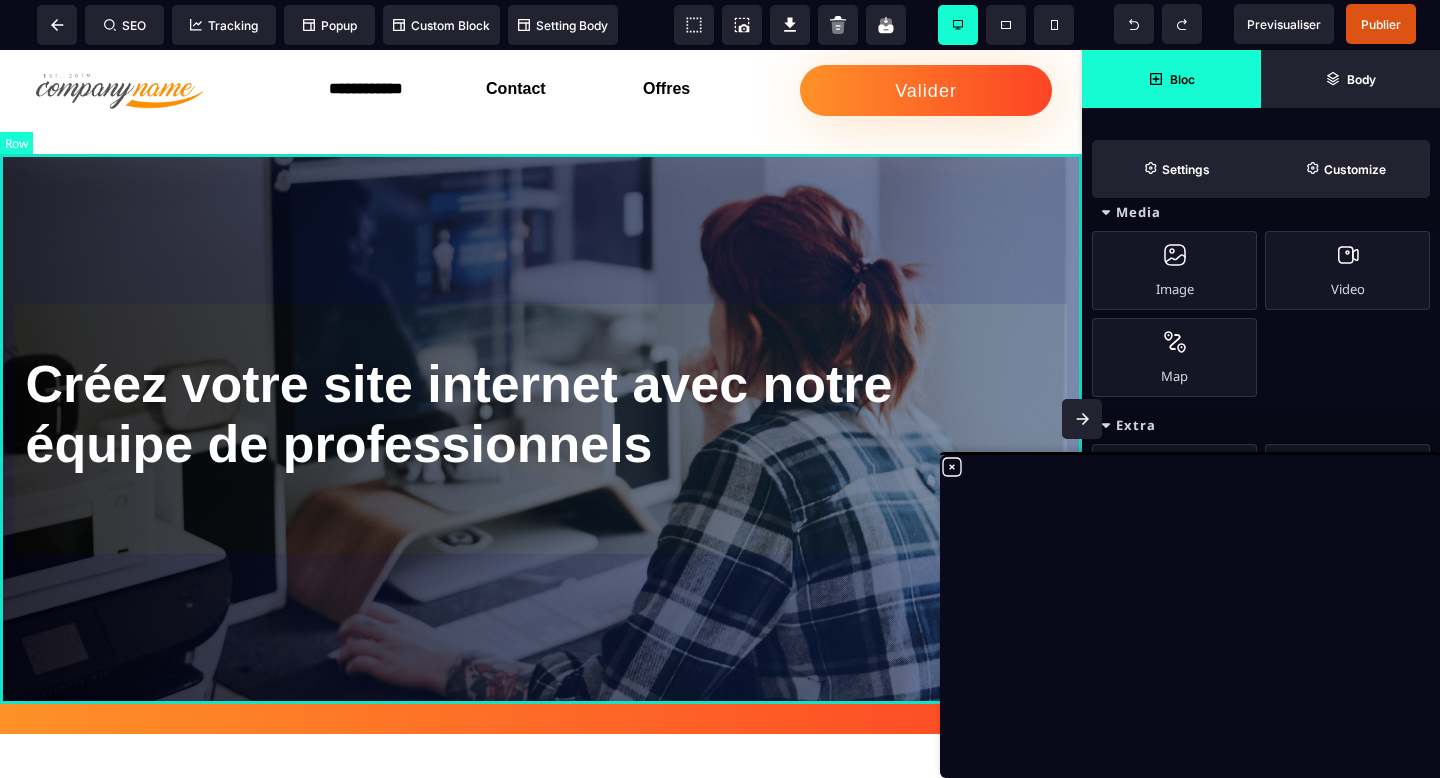click on "Créez votre site internet avec notre équipe de professionnels" at bounding box center [541, 429] 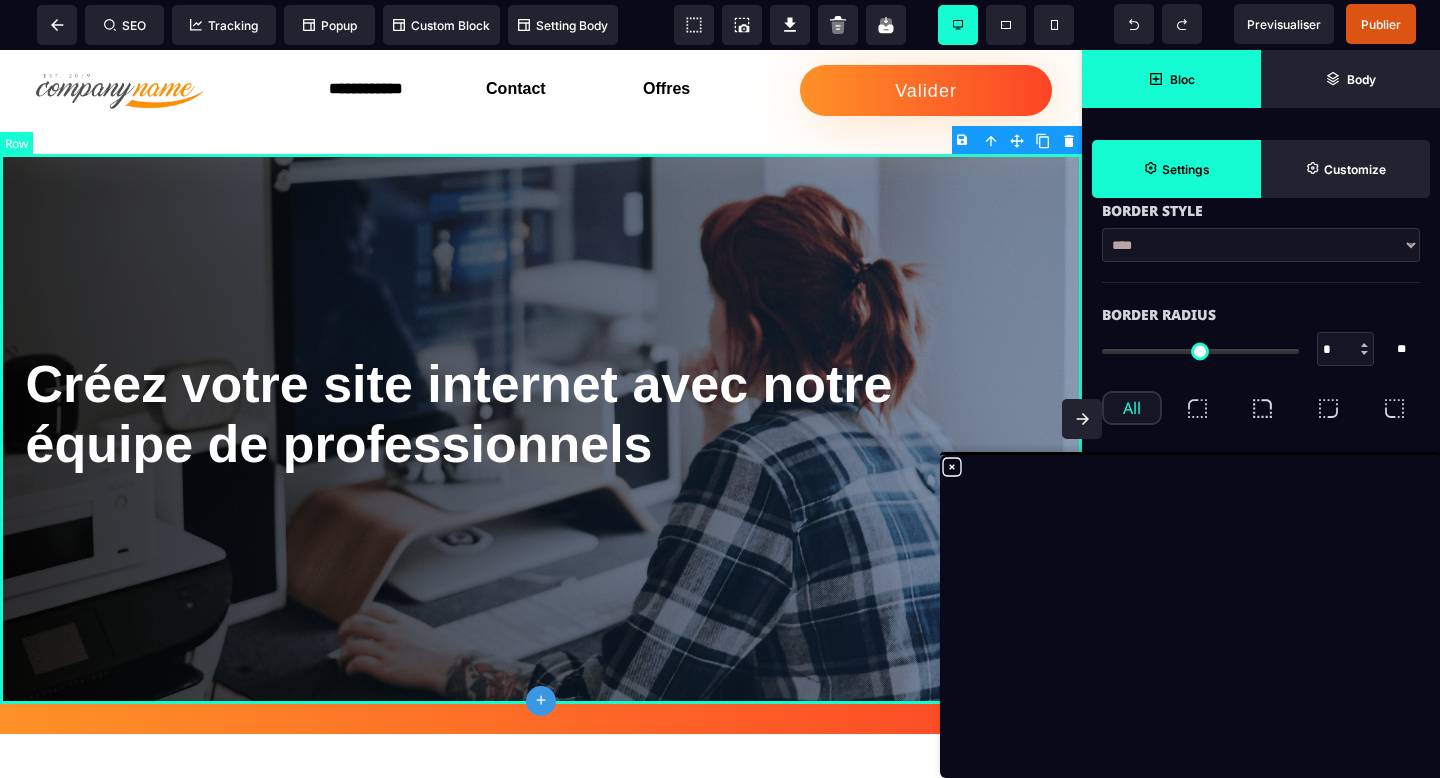 type on "*" 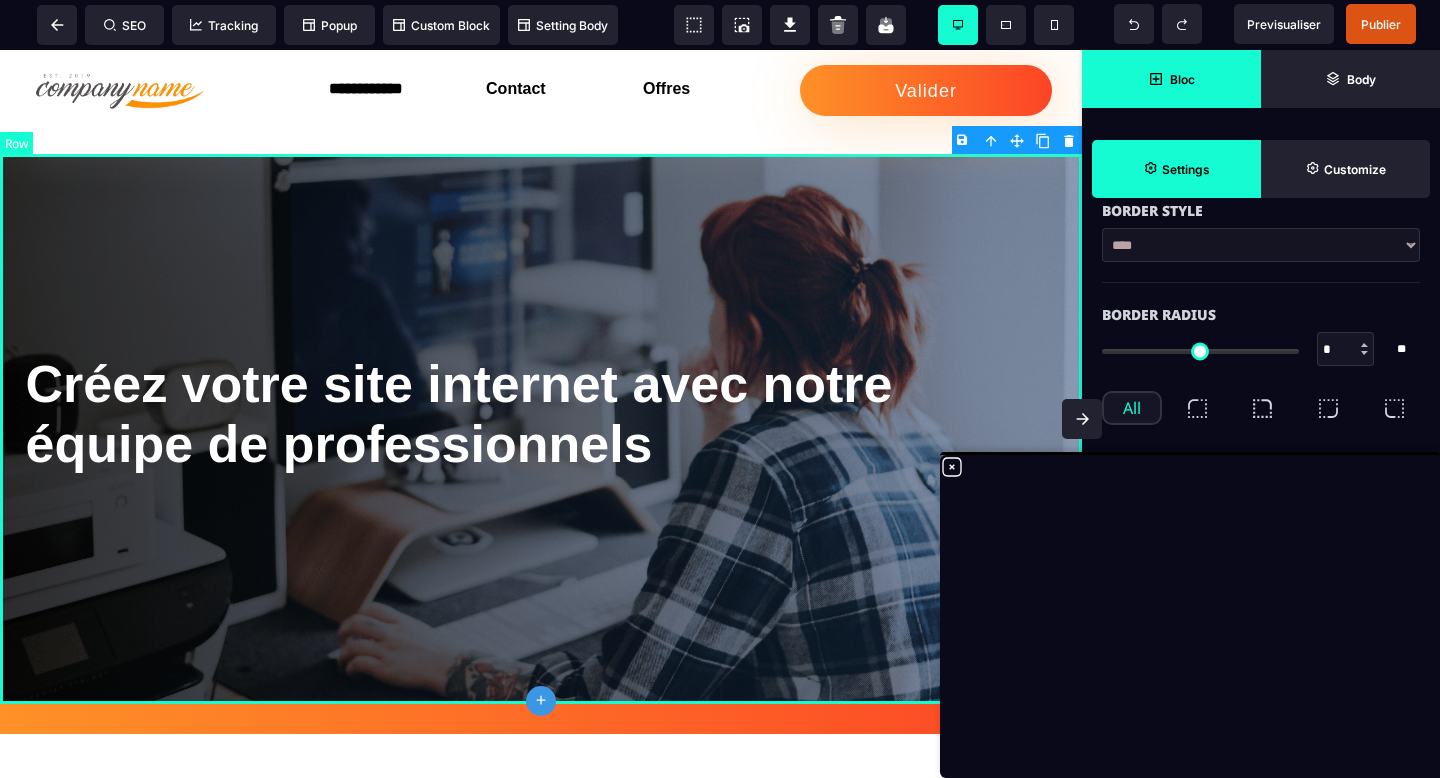 type on "****" 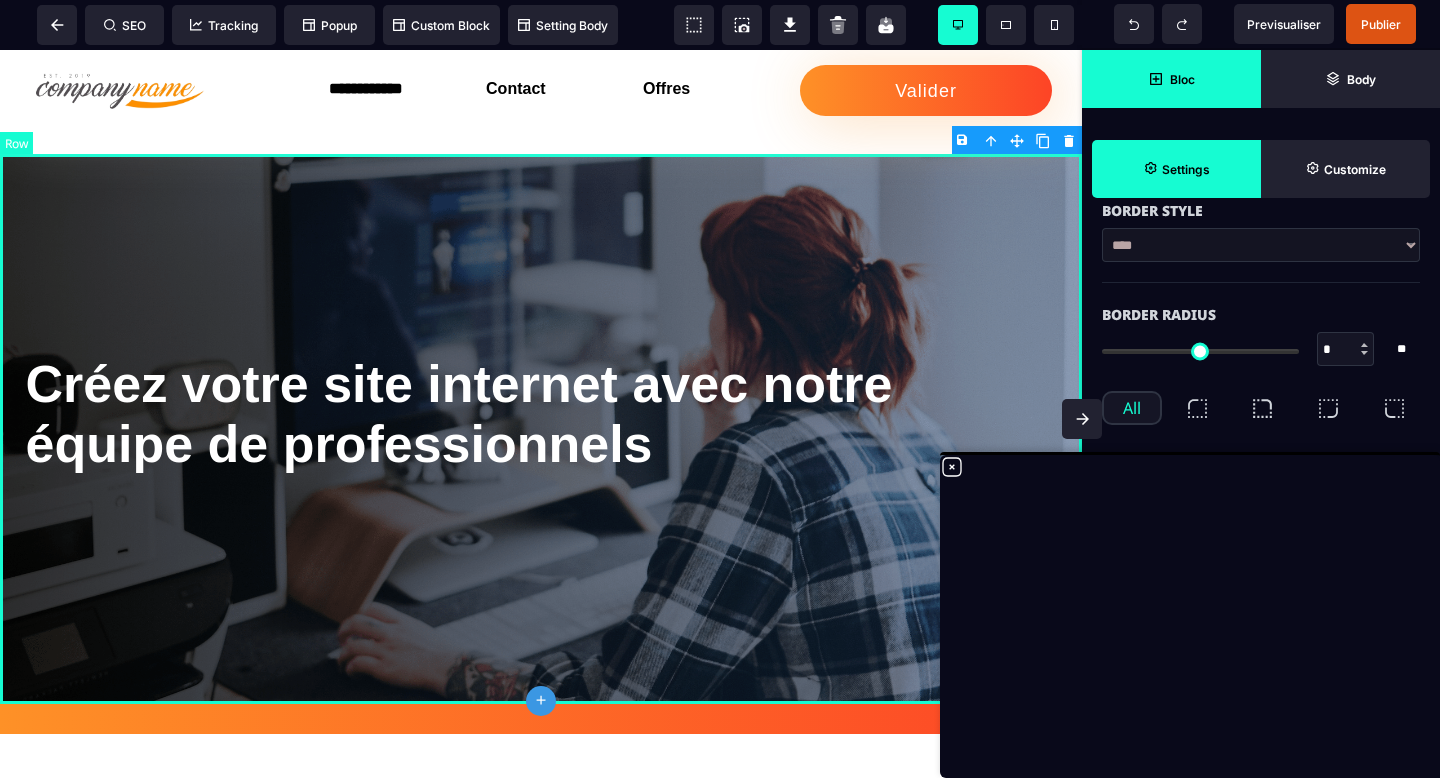 type on "*" 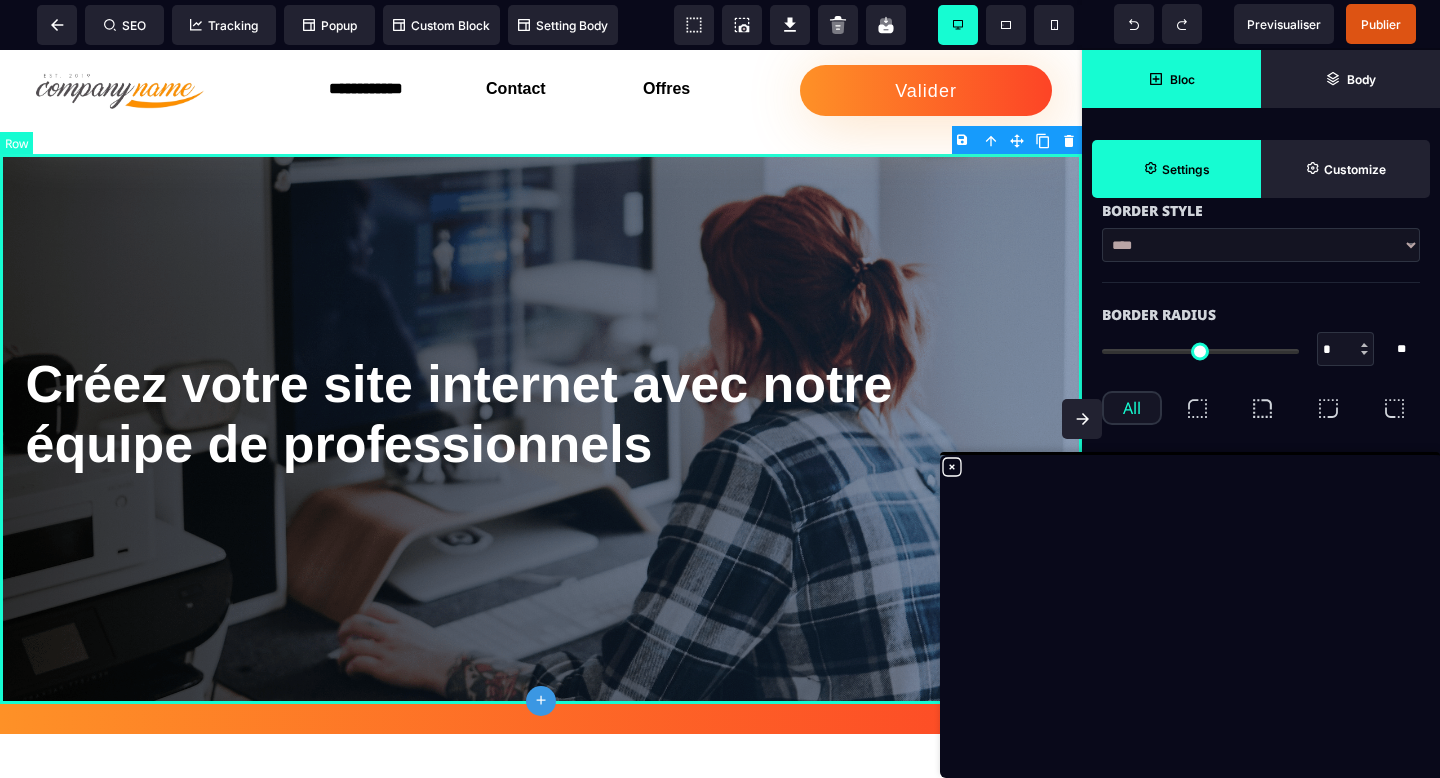 type on "*" 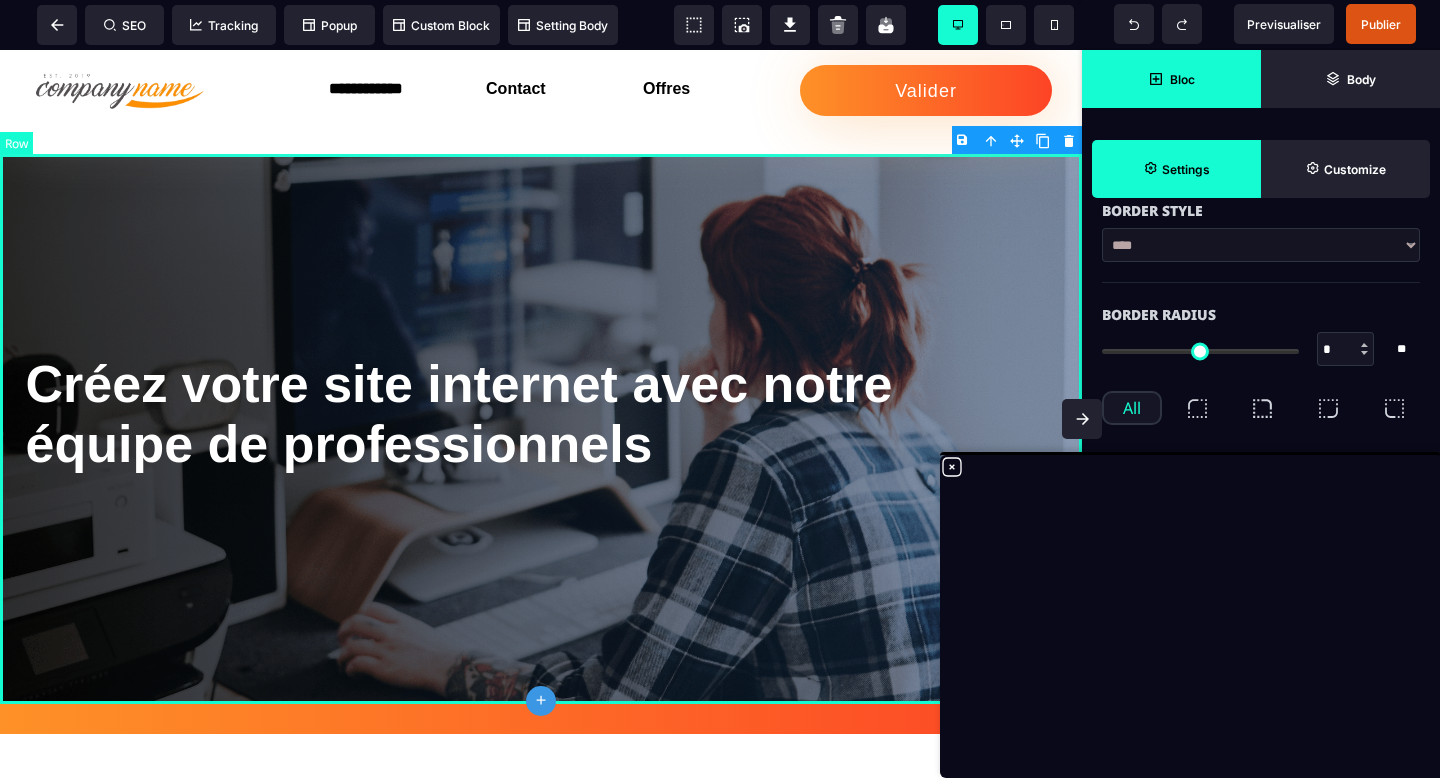 select on "*********" 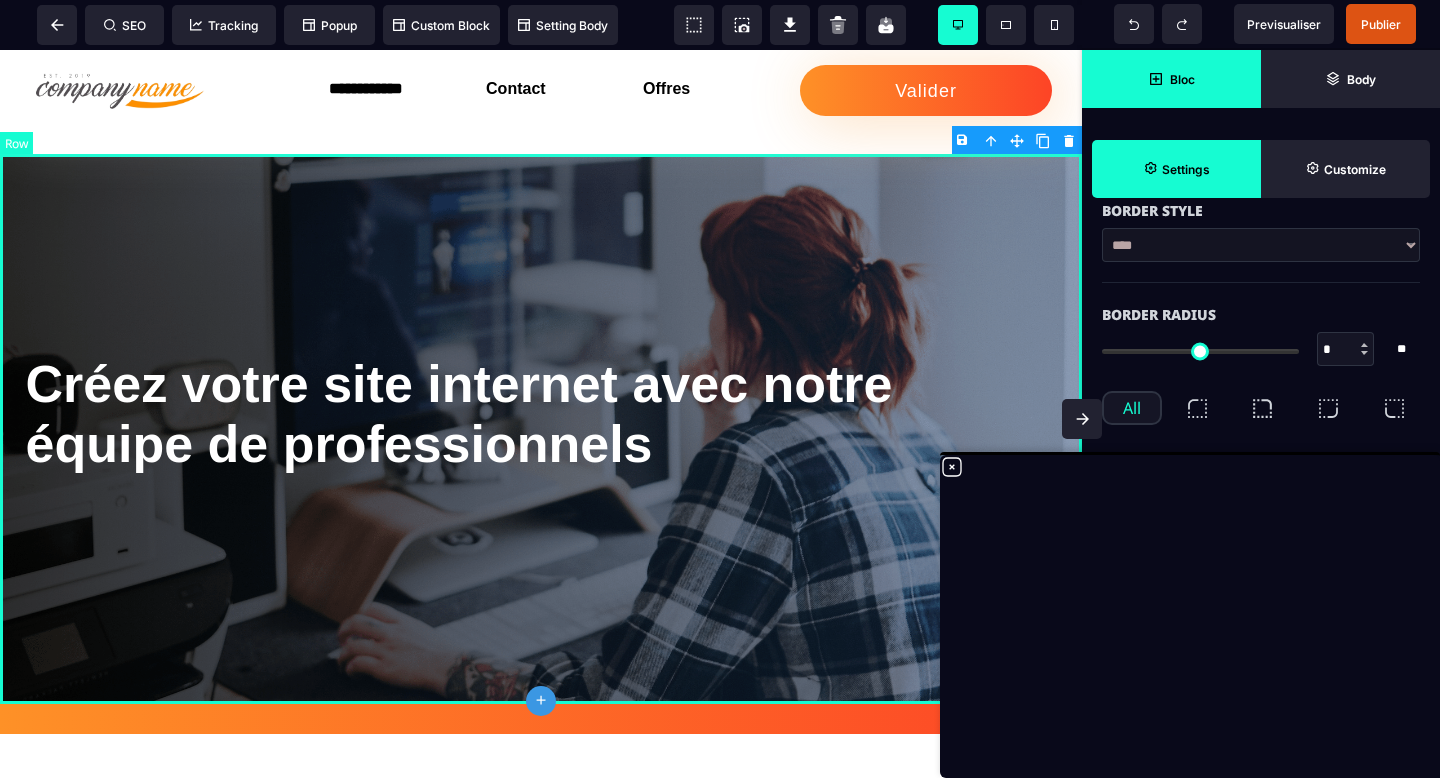 select on "**********" 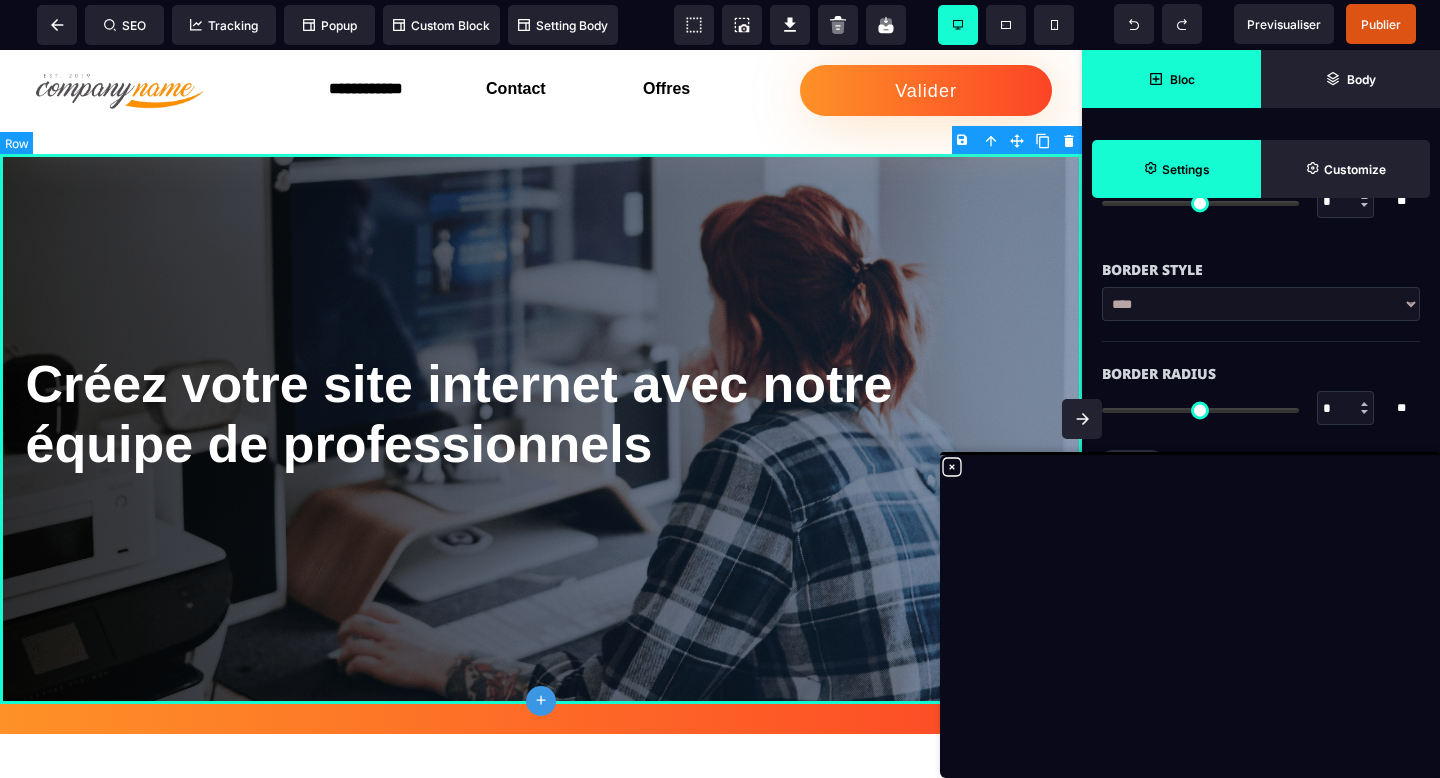 type on "***" 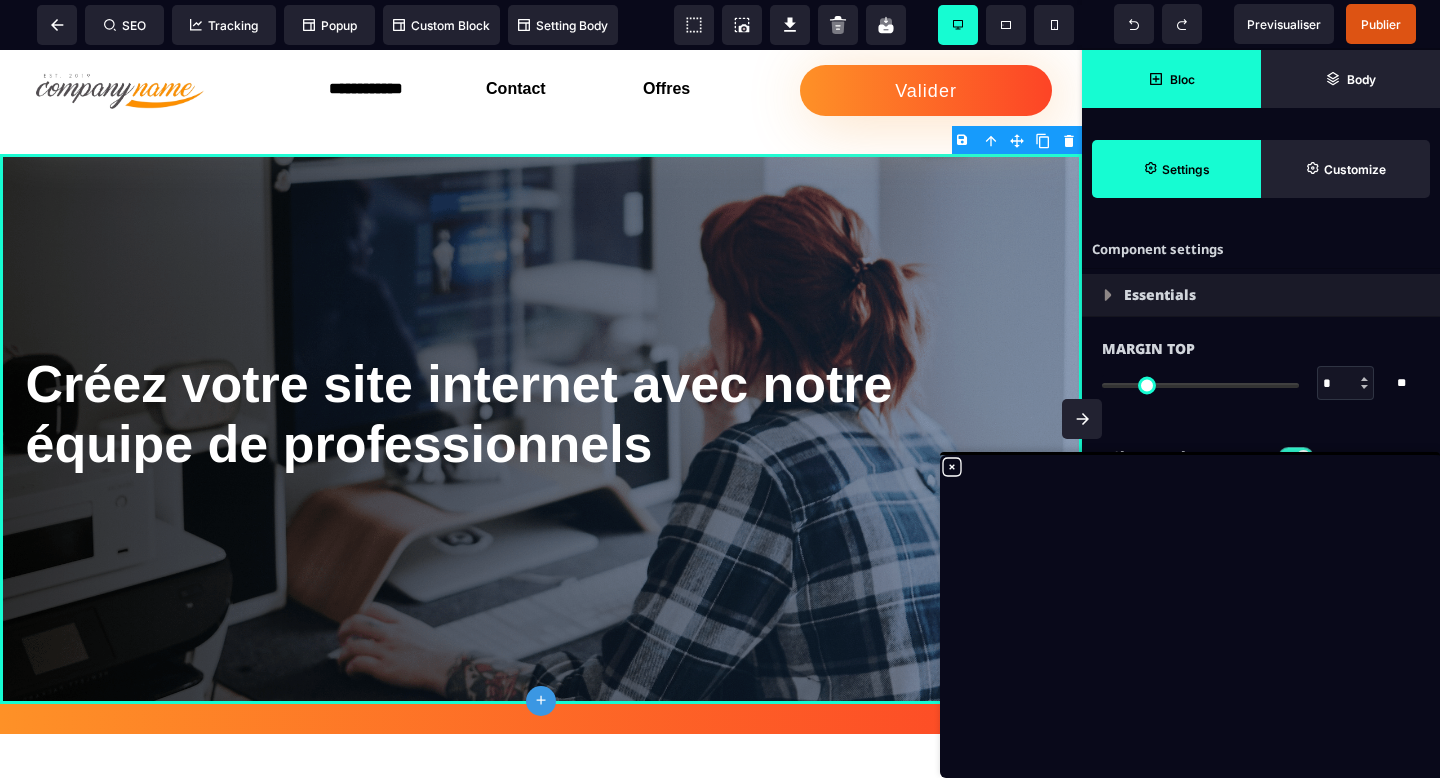 click 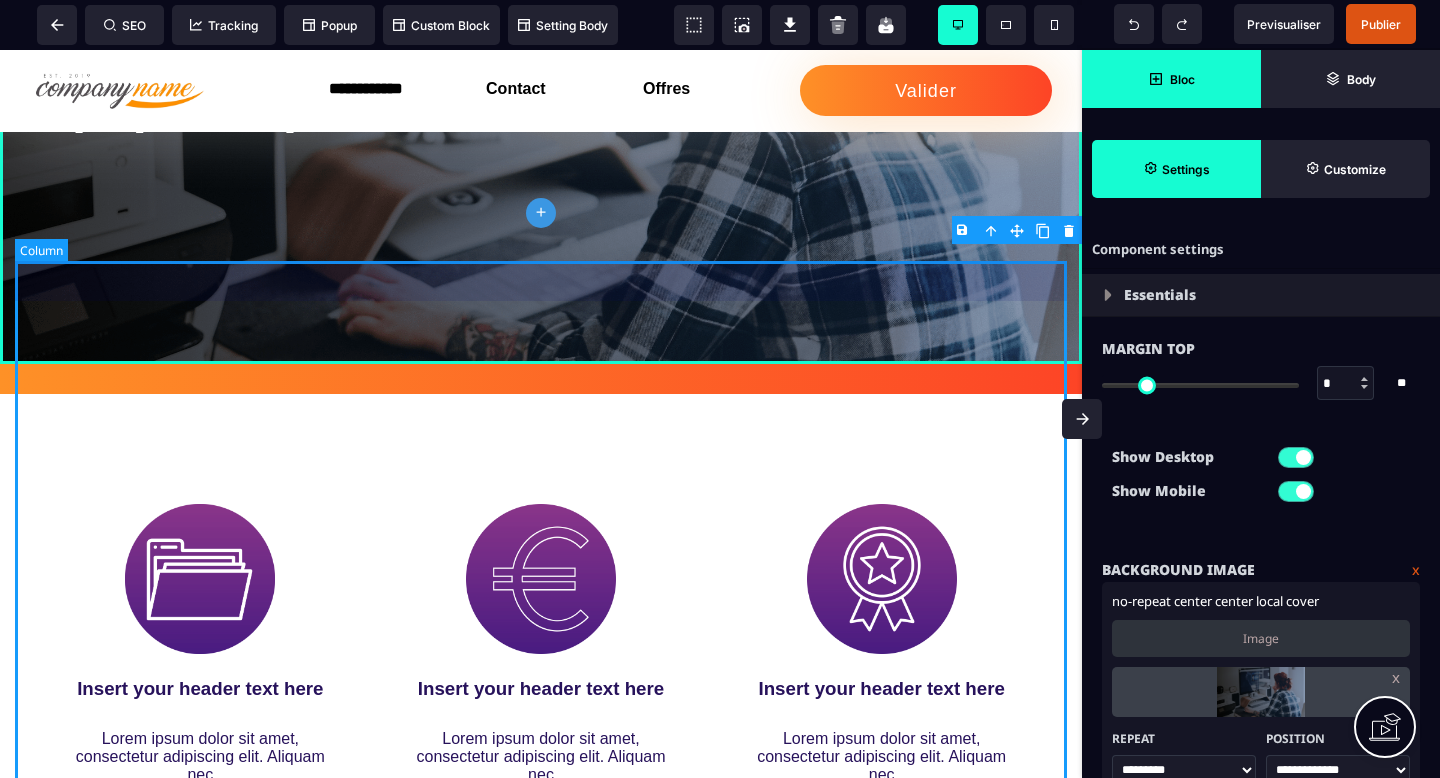 scroll, scrollTop: 0, scrollLeft: 0, axis: both 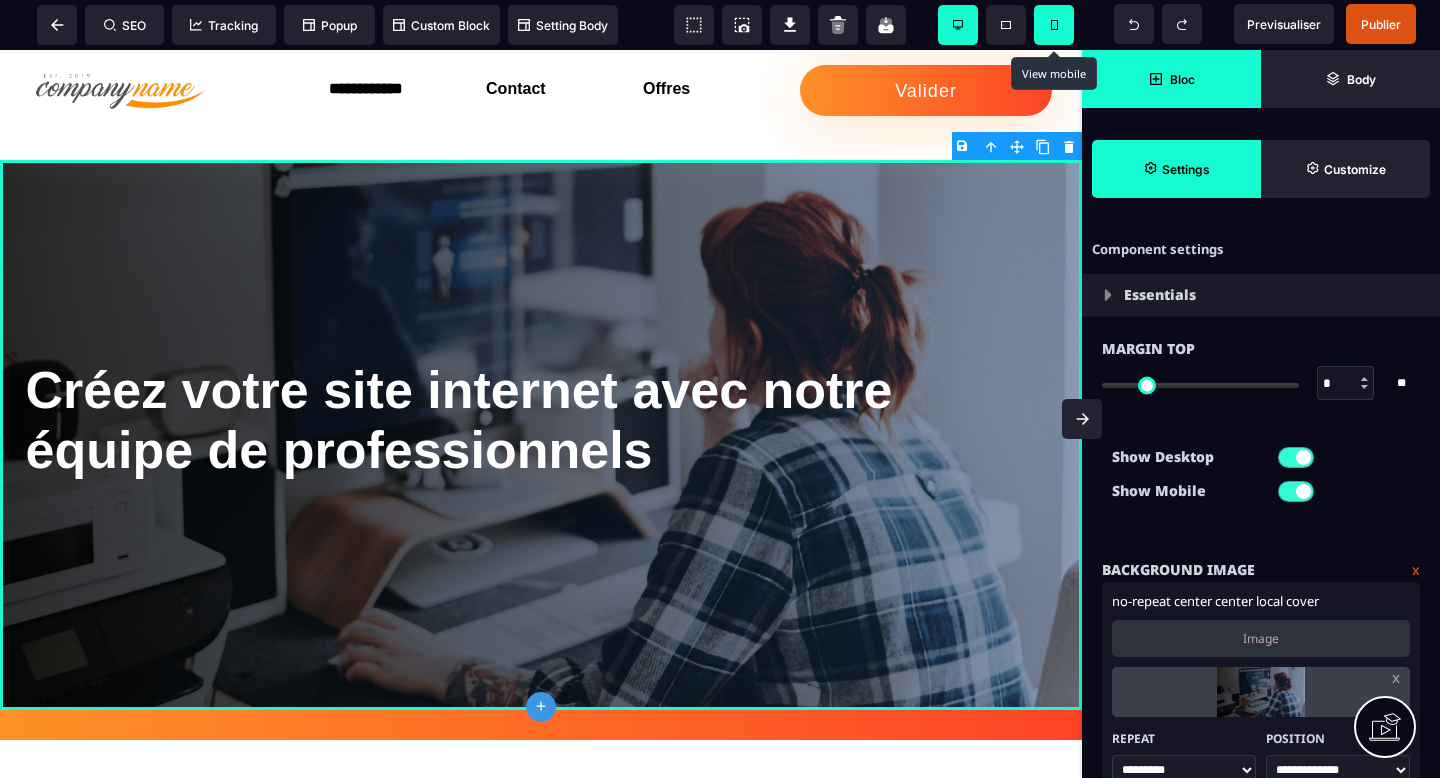 click at bounding box center [1054, 25] 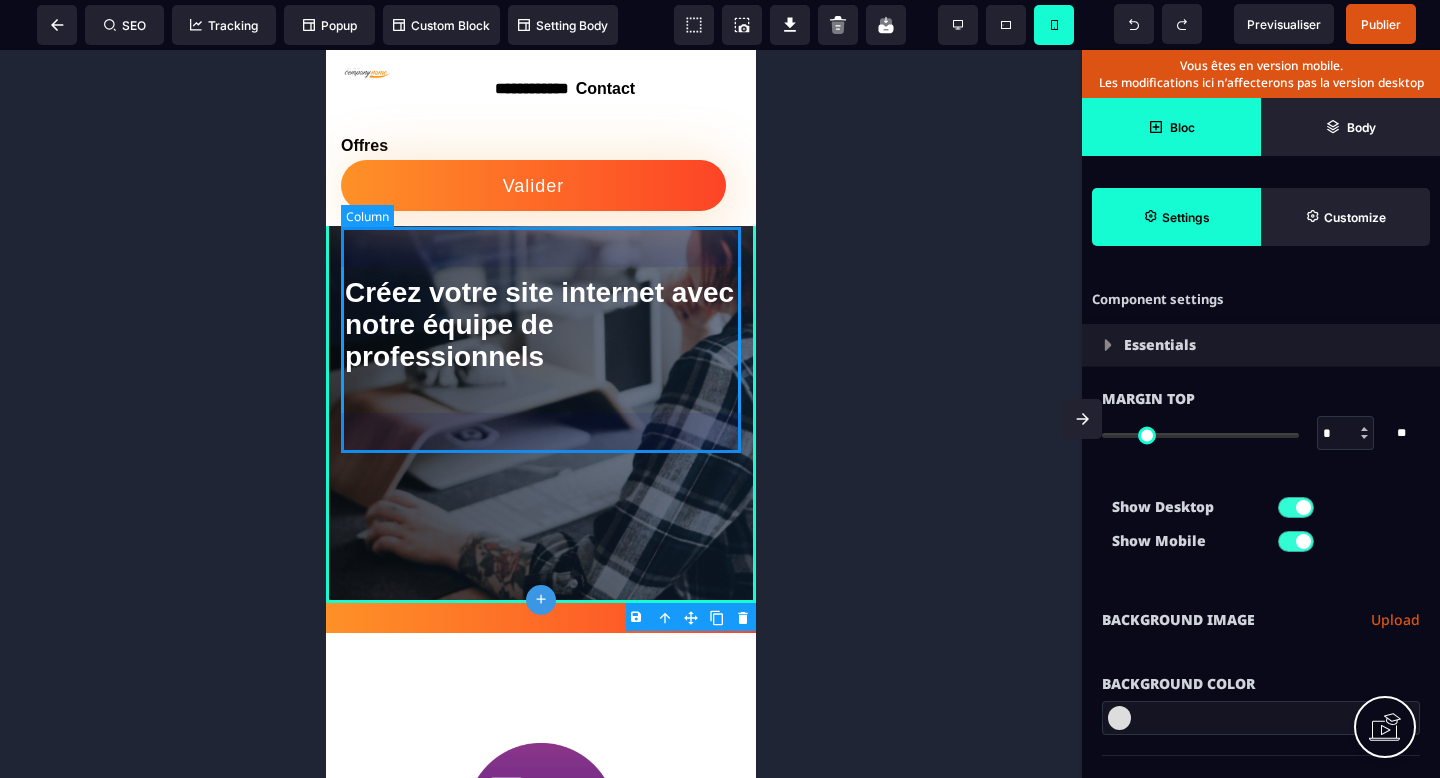 scroll, scrollTop: 0, scrollLeft: 0, axis: both 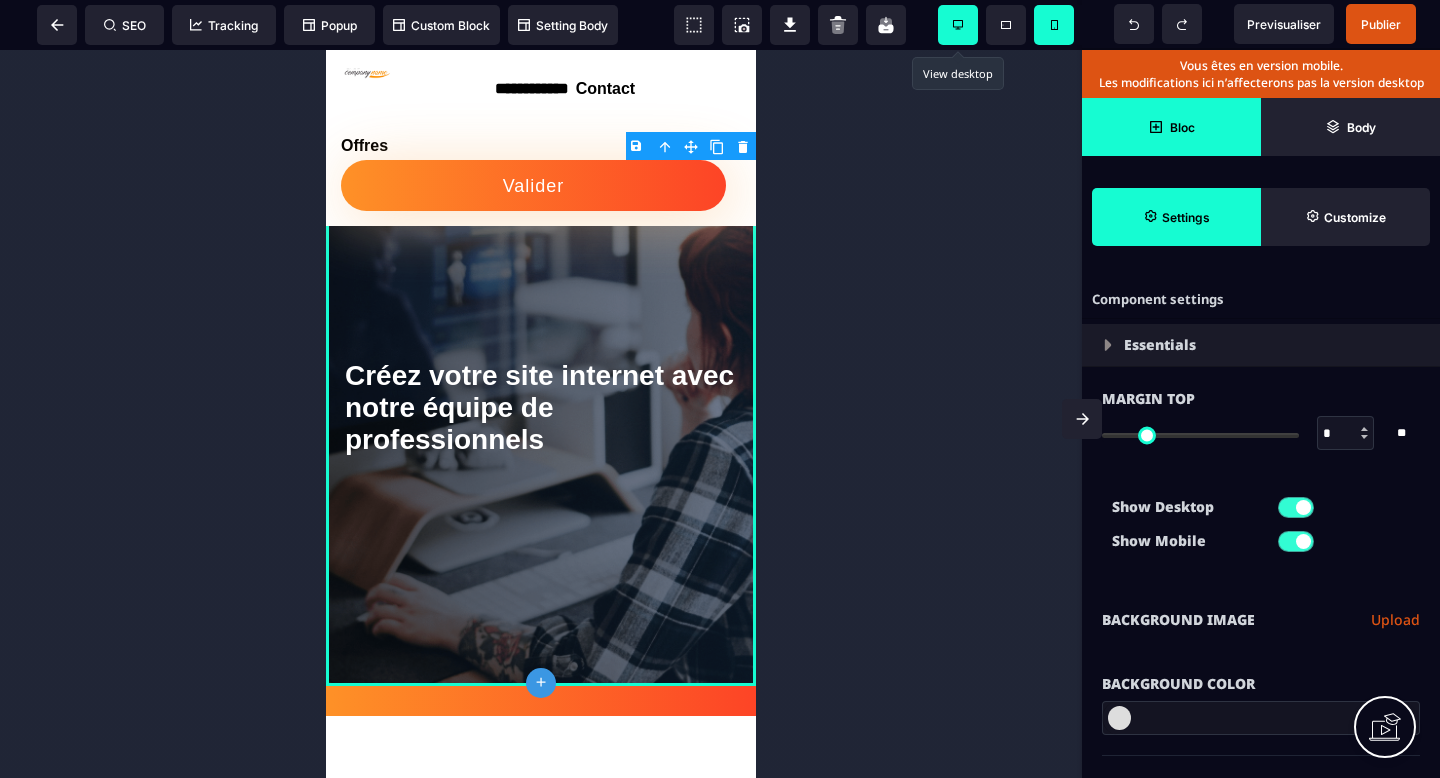 click at bounding box center [958, 25] 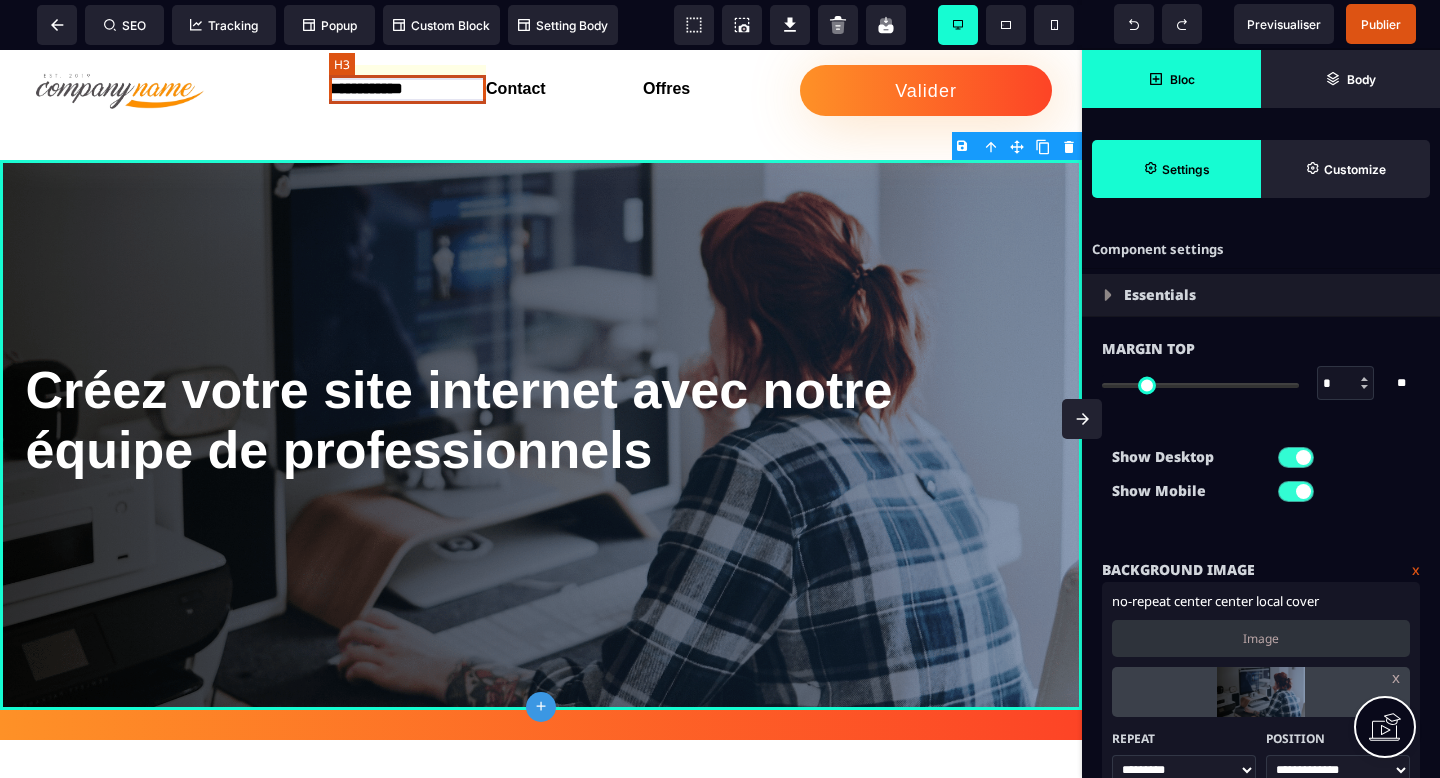 click on "**********" at bounding box center (407, 89) 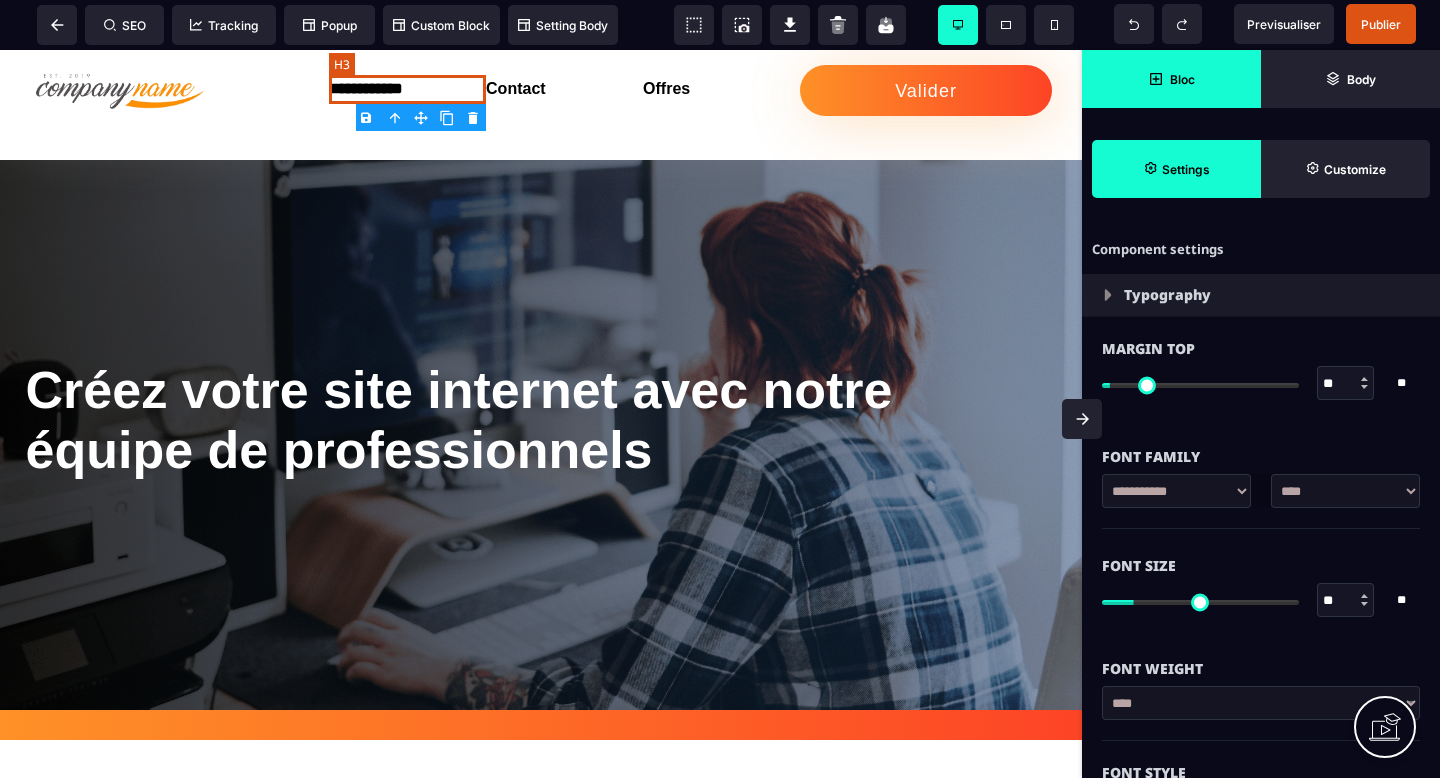click on "**********" at bounding box center [407, 89] 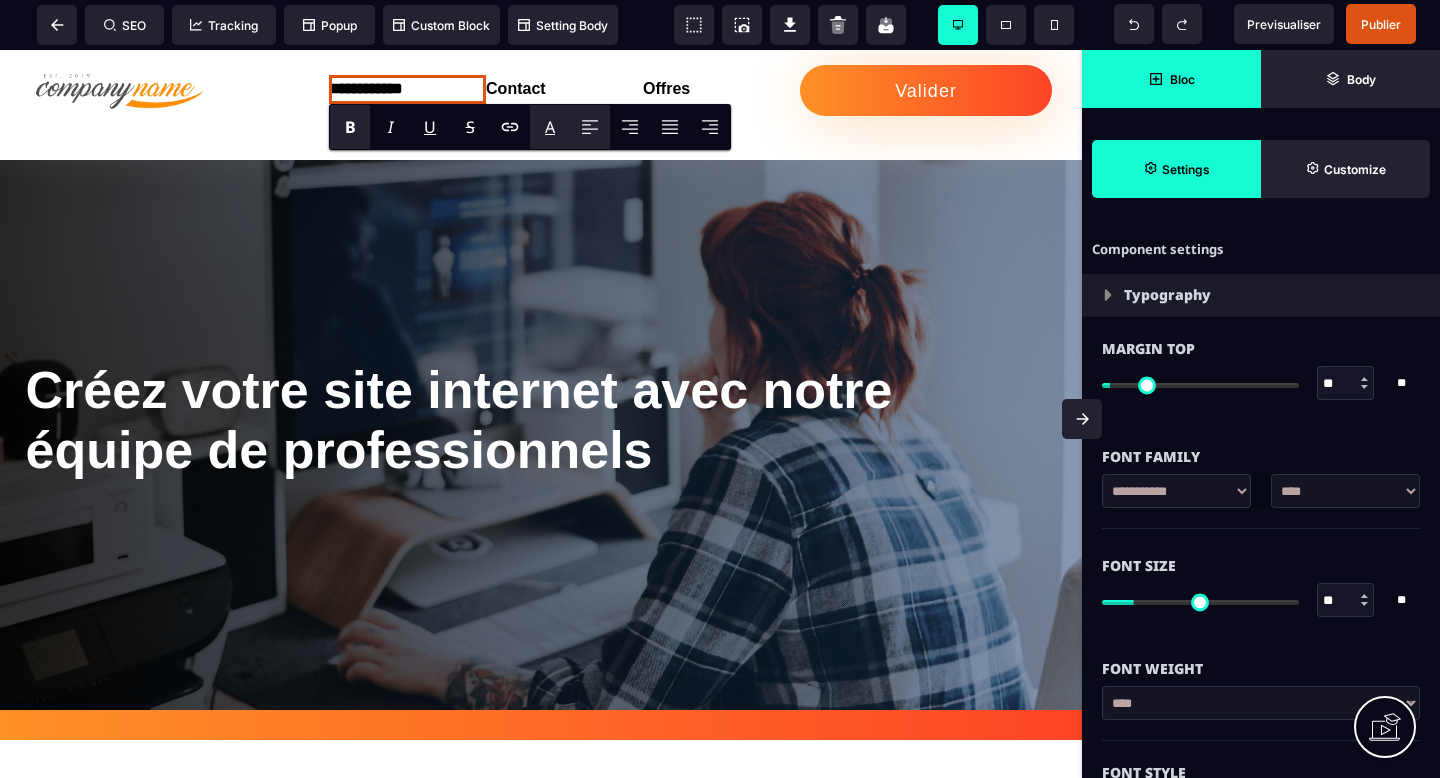 click on "A" at bounding box center [550, 127] 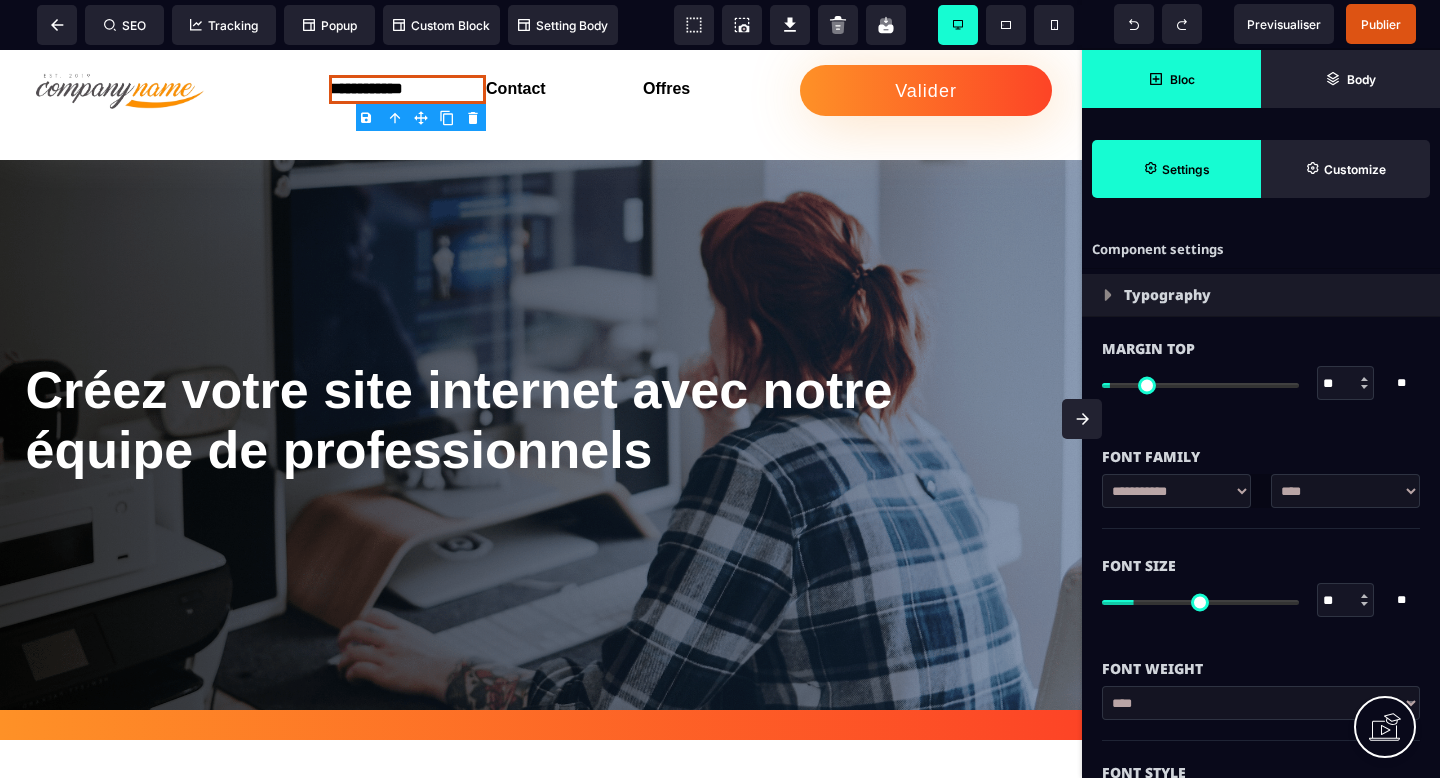 click at bounding box center (1364, 604) 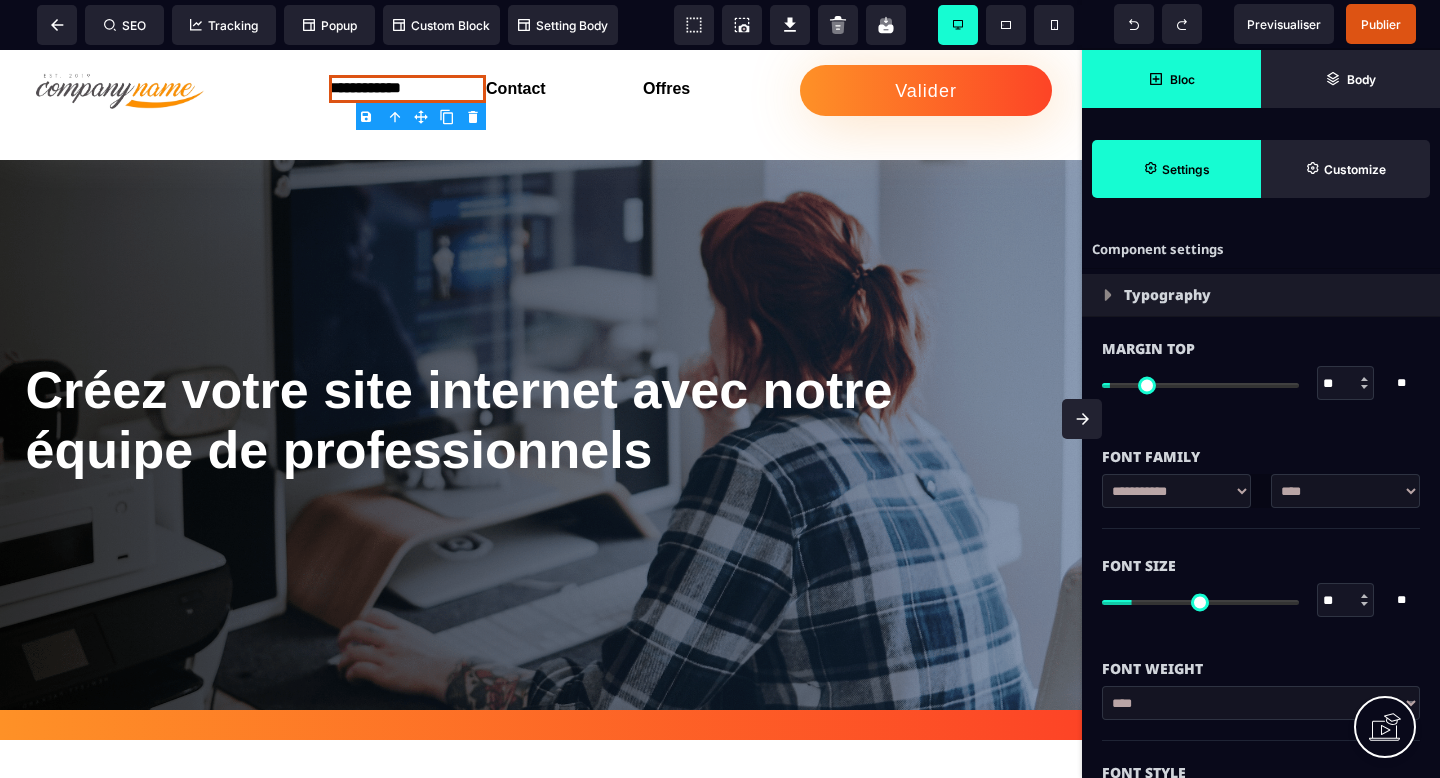 click at bounding box center [1364, 604] 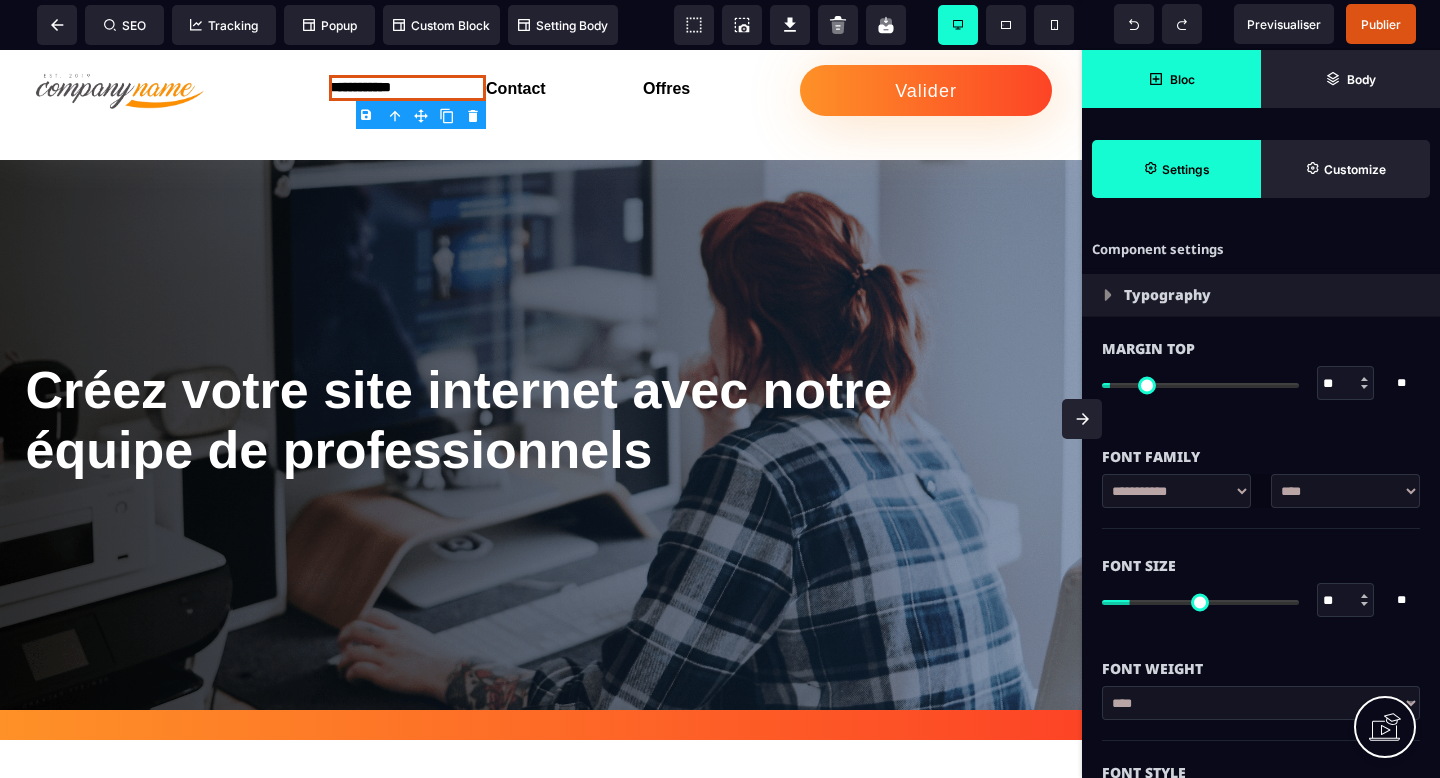 click at bounding box center (1364, 604) 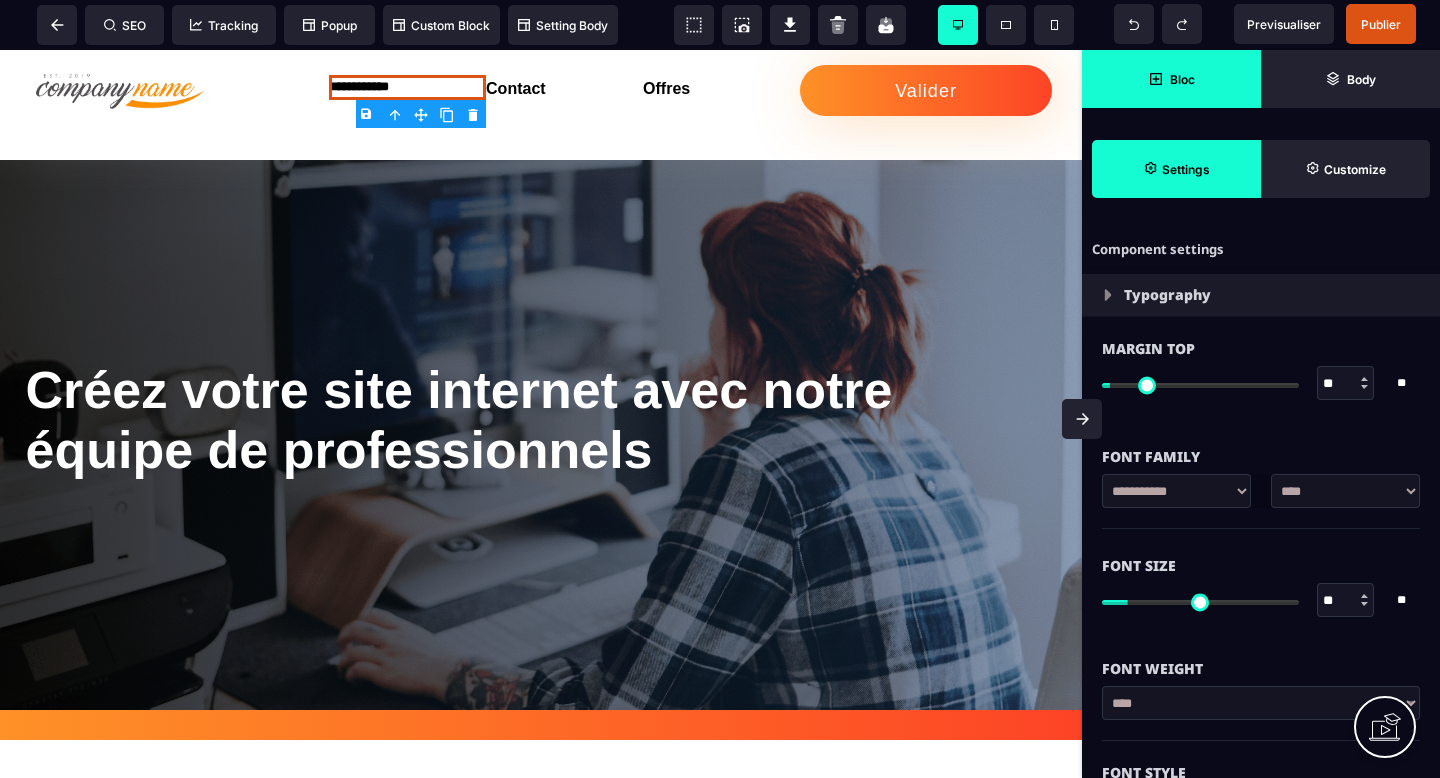 click at bounding box center [1364, 604] 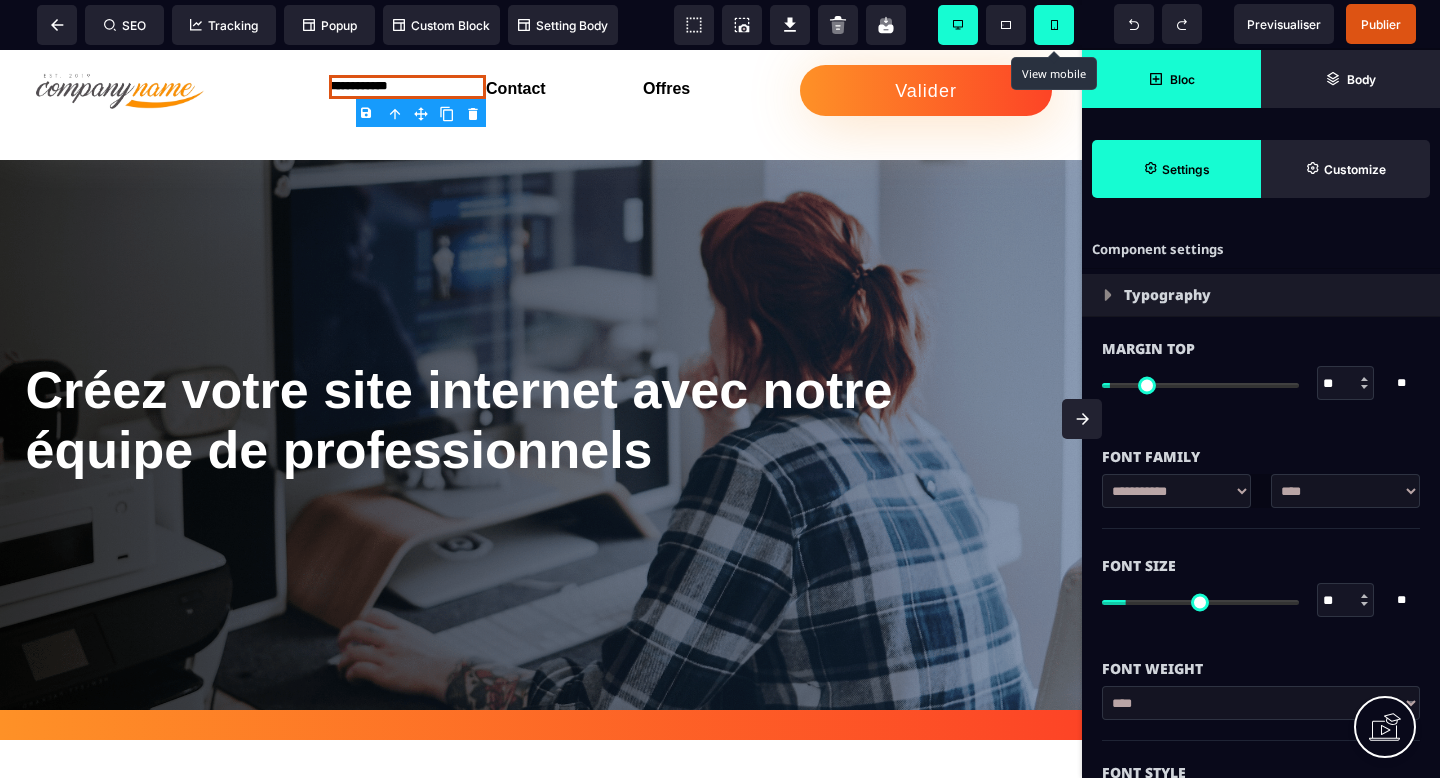 click 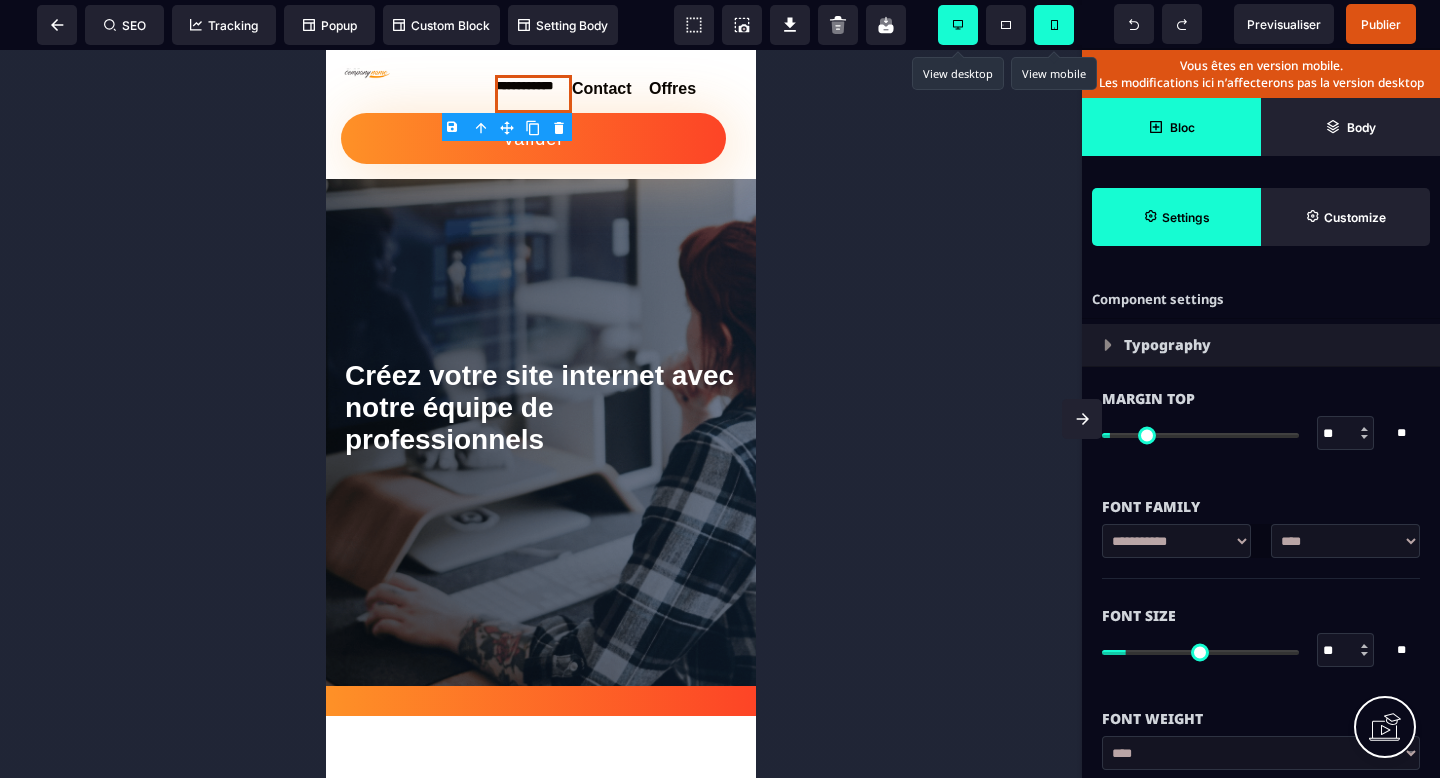 click 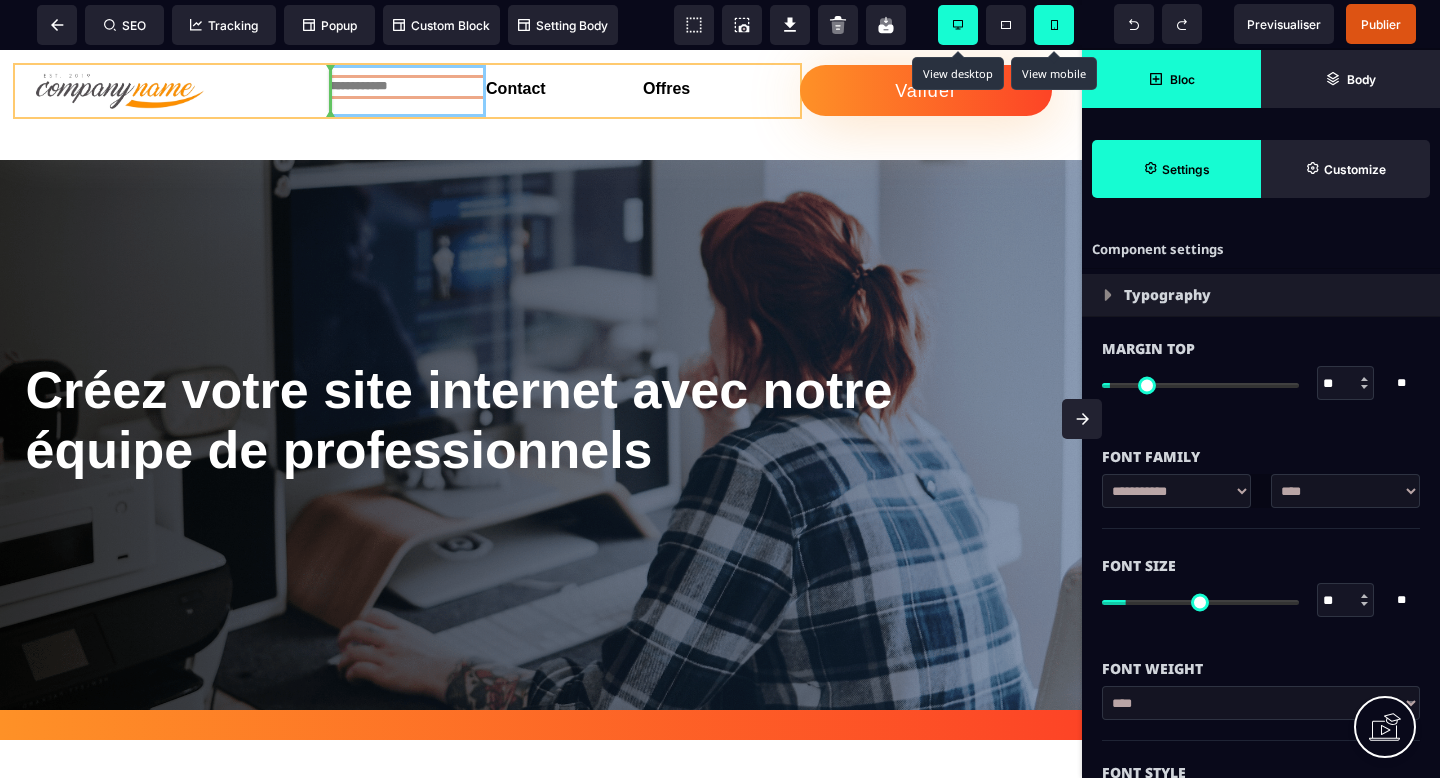 drag, startPoint x: 408, startPoint y: 84, endPoint x: 359, endPoint y: 83, distance: 49.010204 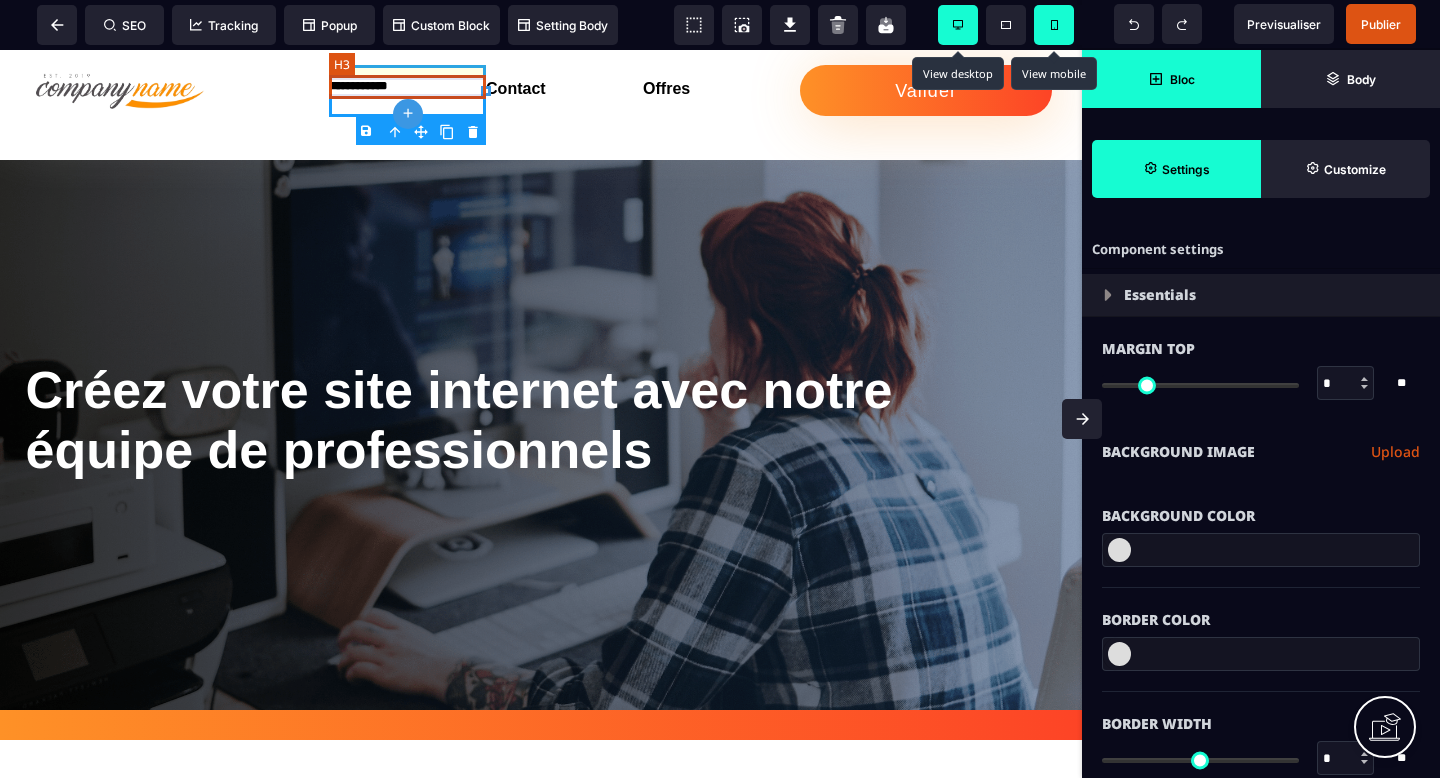 click on "**********" at bounding box center [407, 87] 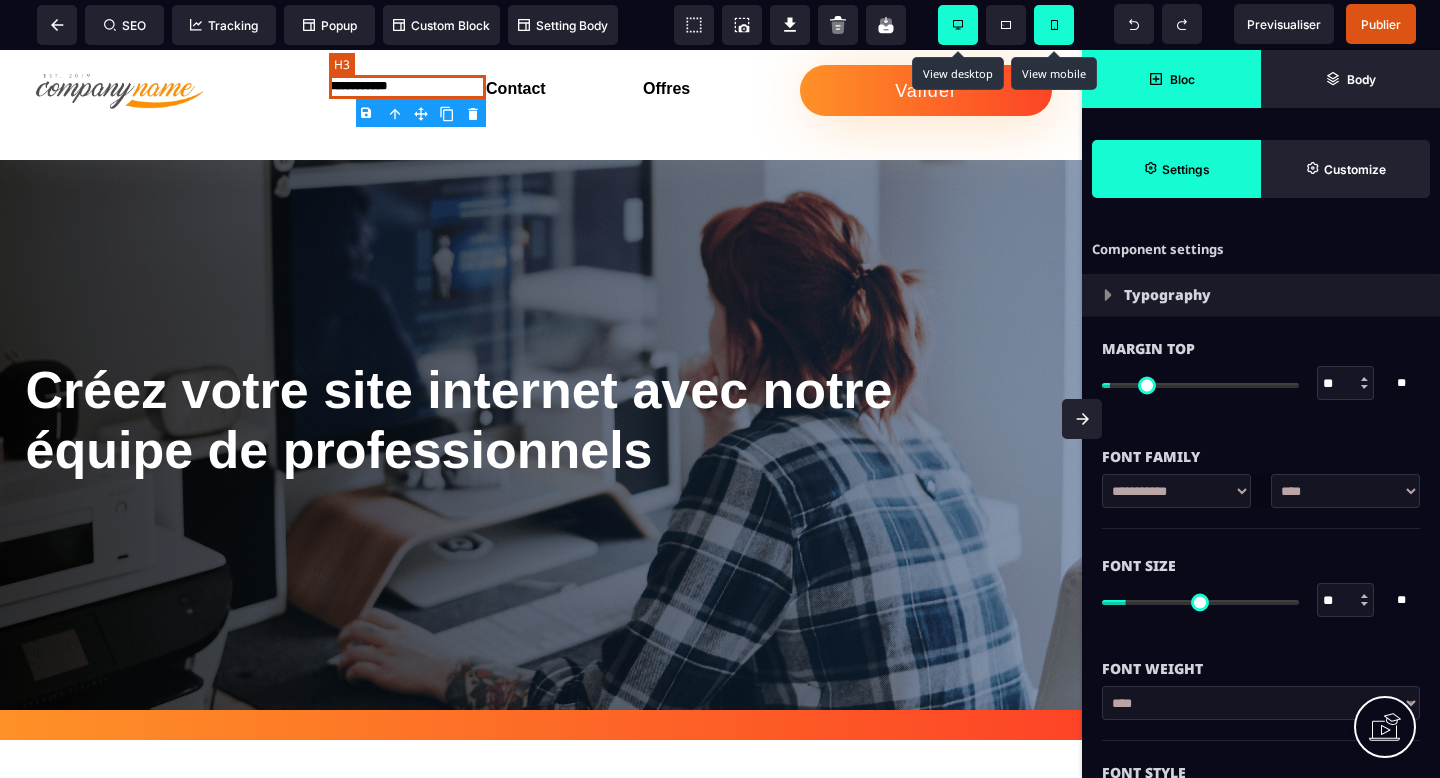 click on "**********" at bounding box center (407, 87) 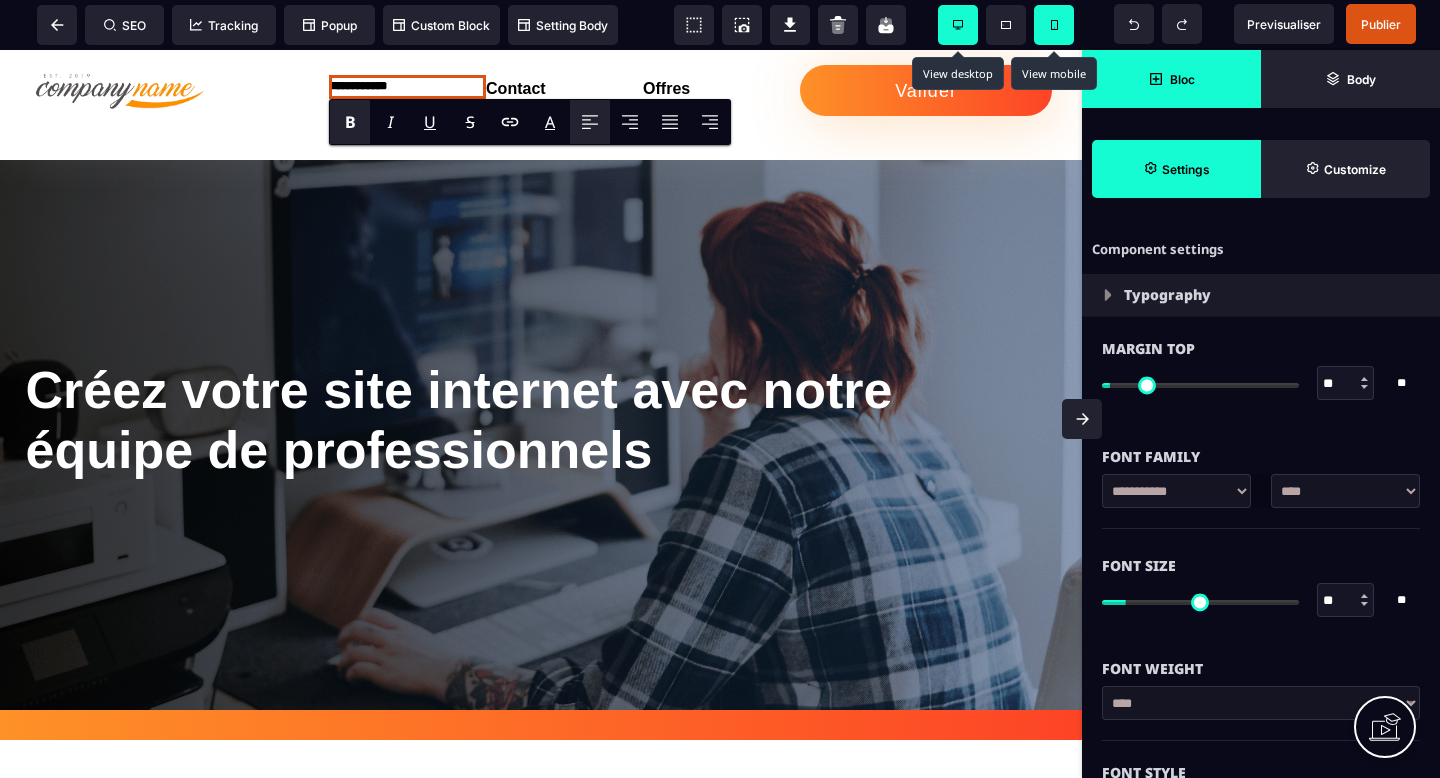 click at bounding box center (1054, 25) 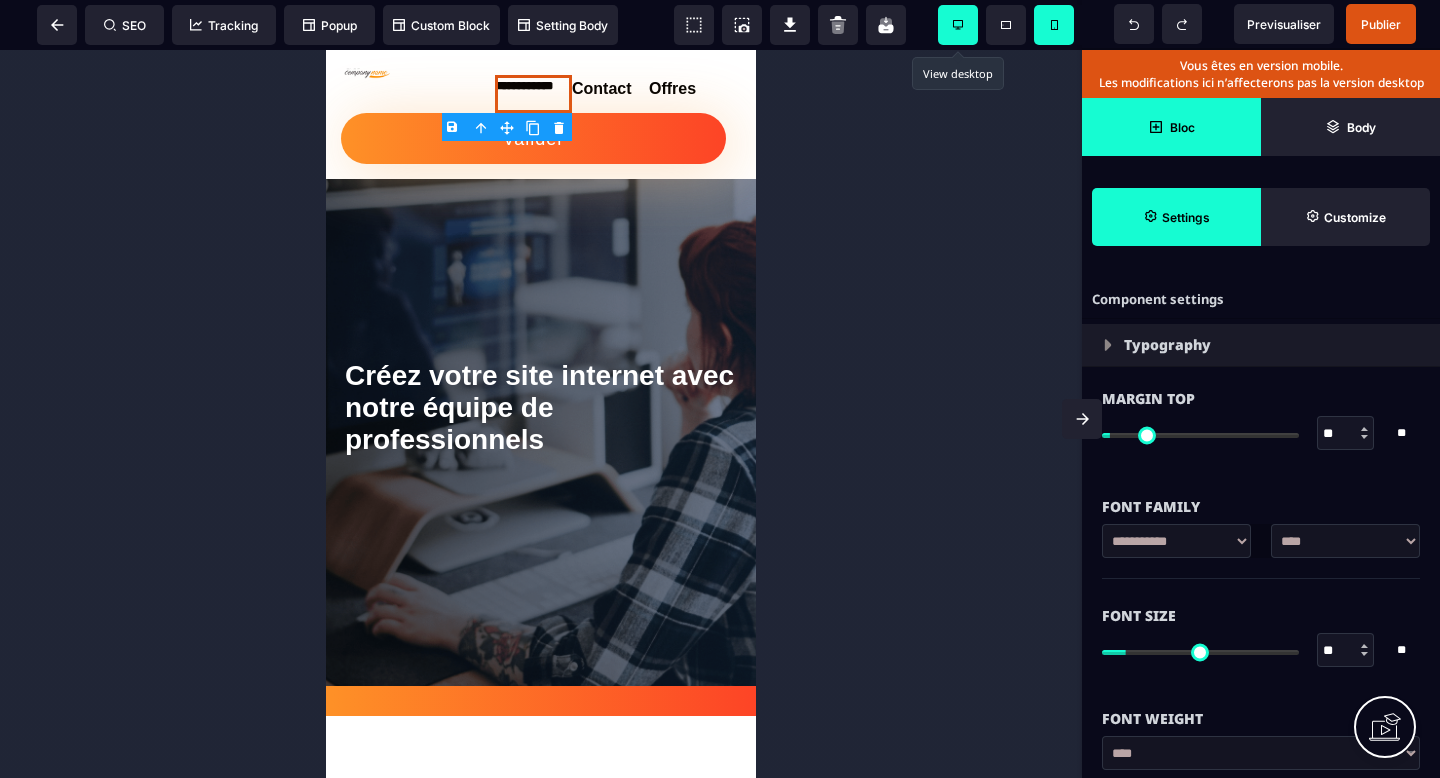 click at bounding box center [958, 25] 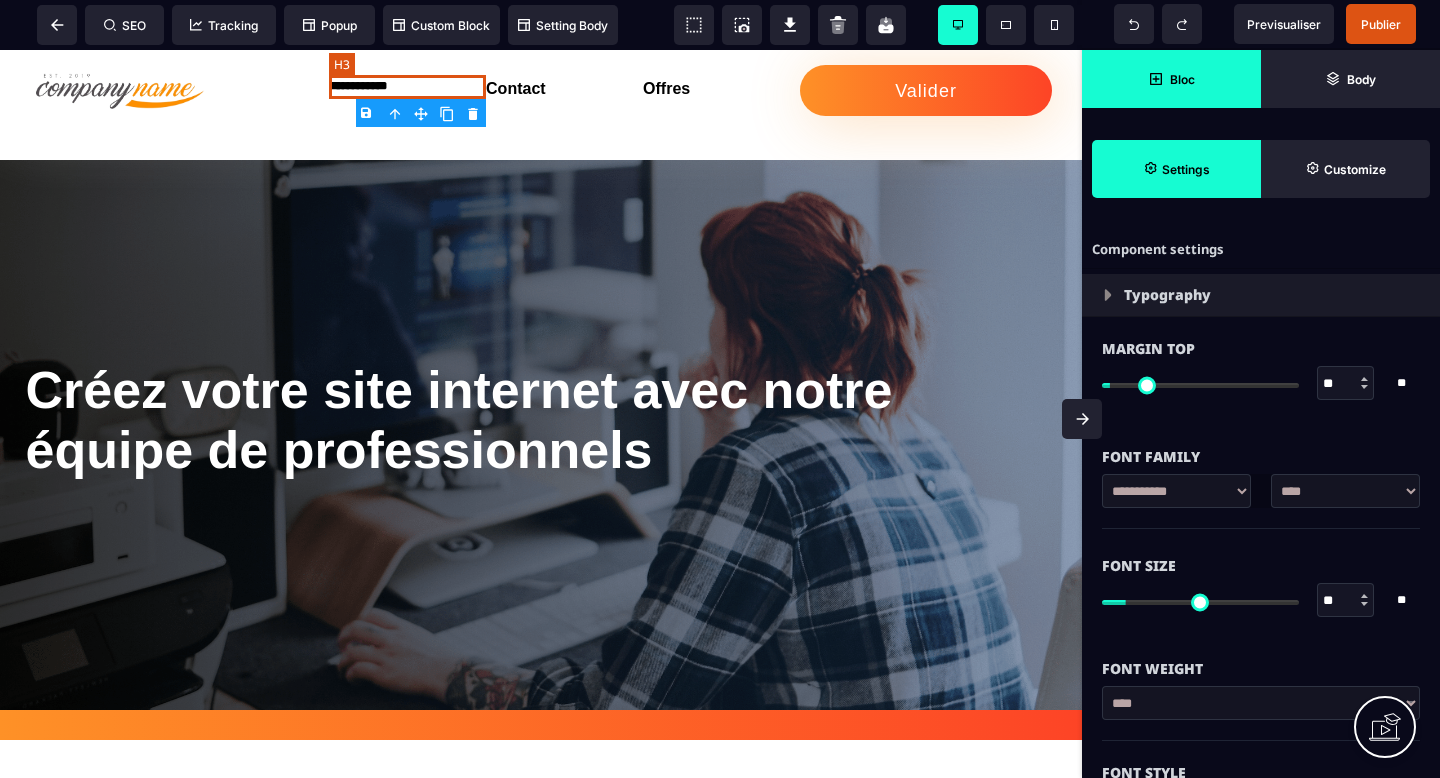 click on "**********" at bounding box center (407, 87) 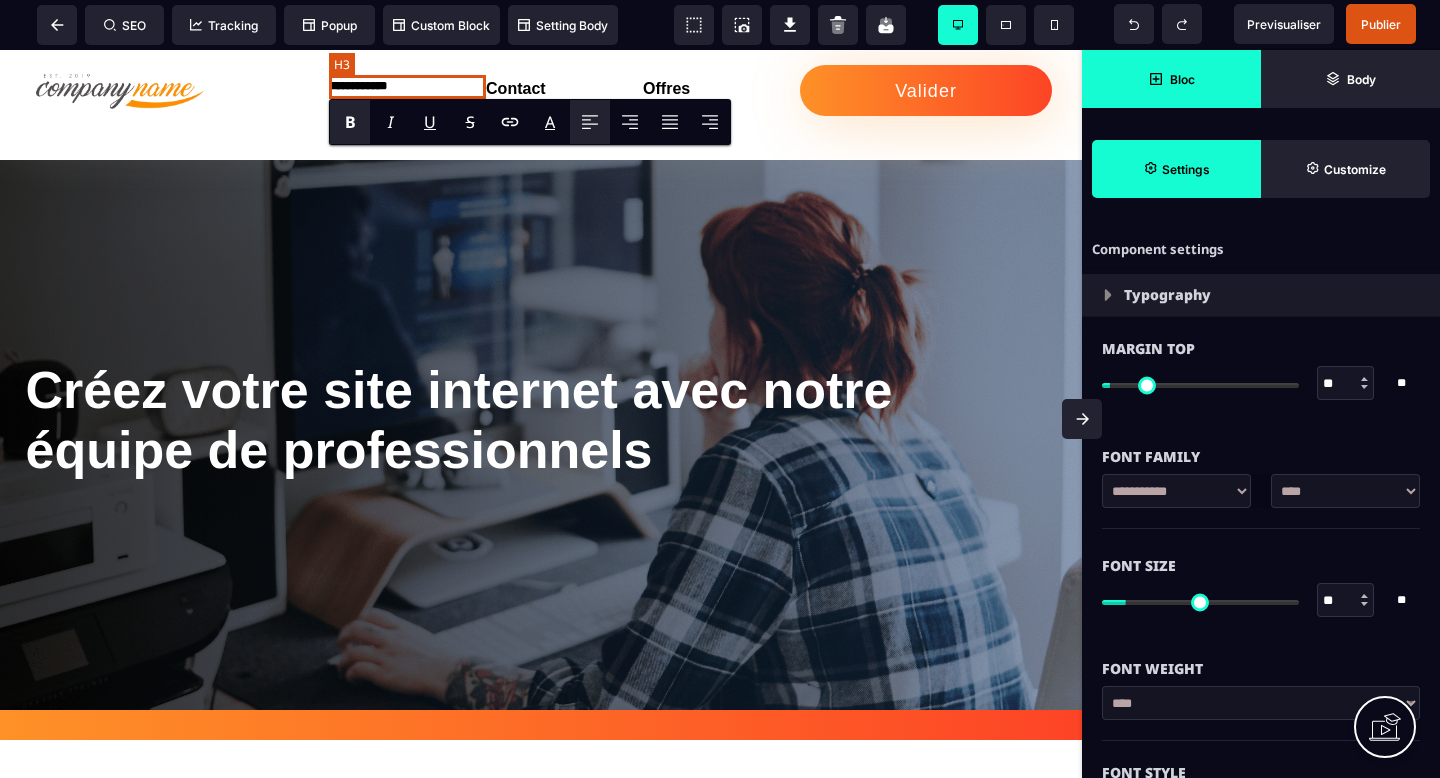 click on "**********" at bounding box center [407, 87] 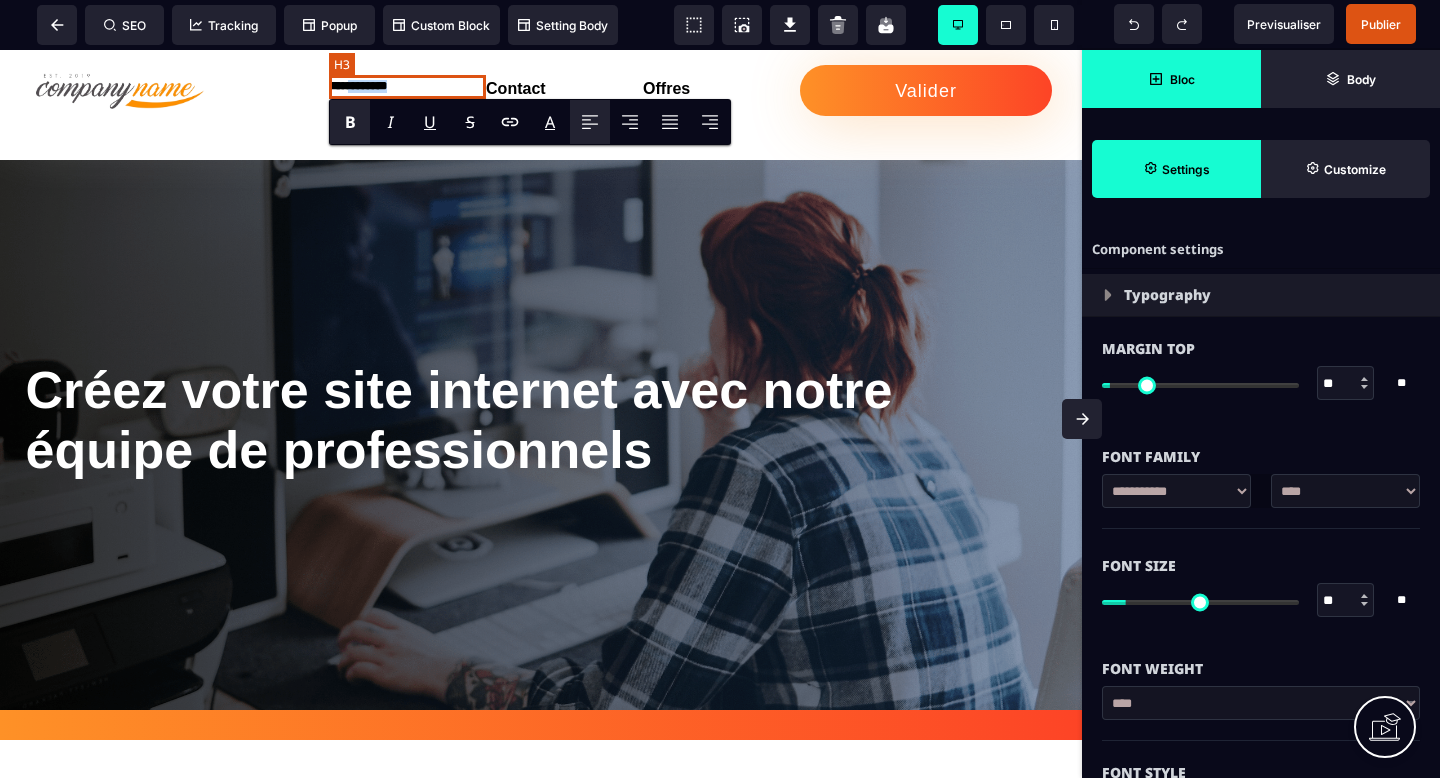 click on "**********" at bounding box center (407, 87) 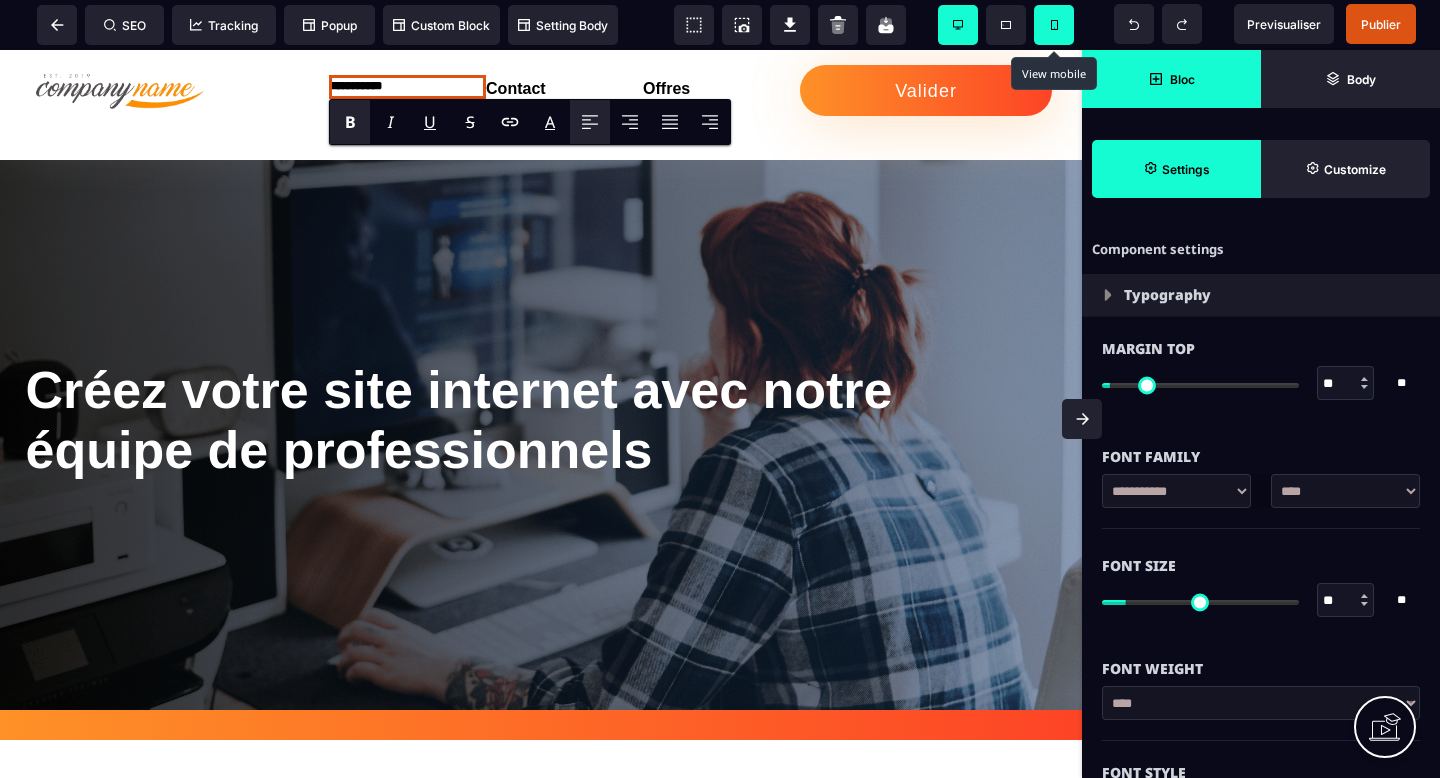 click at bounding box center (1054, 25) 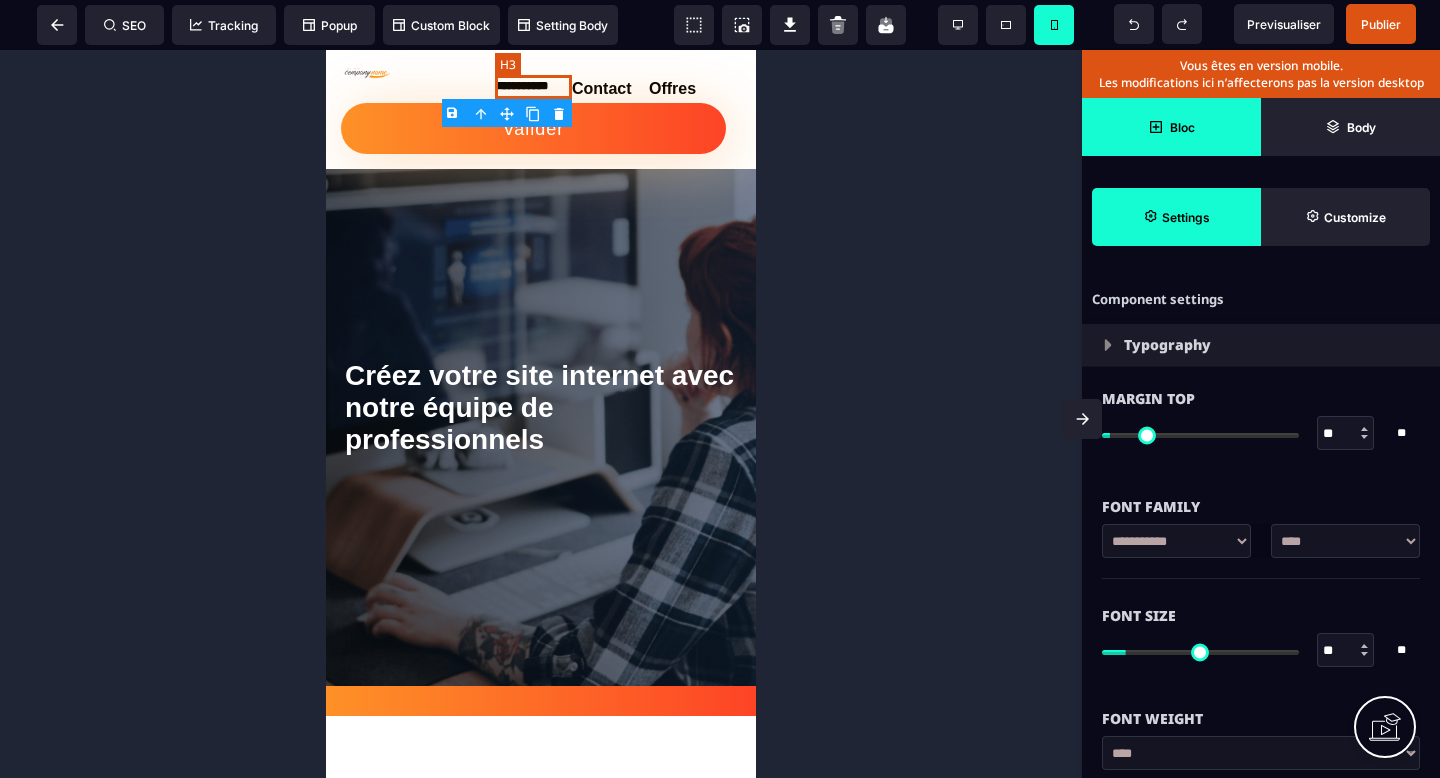 click on "**********" at bounding box center (533, 87) 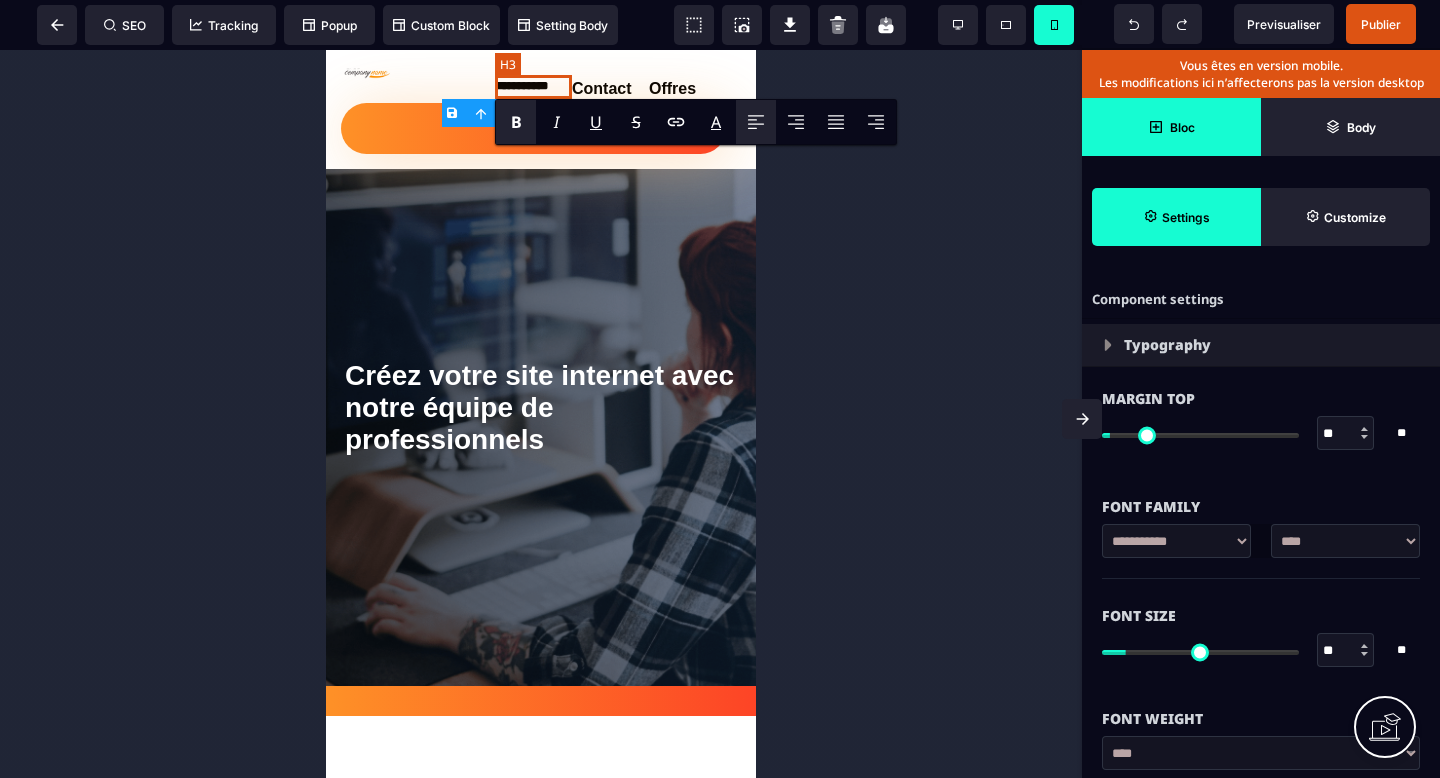 click on "**********" at bounding box center (533, 87) 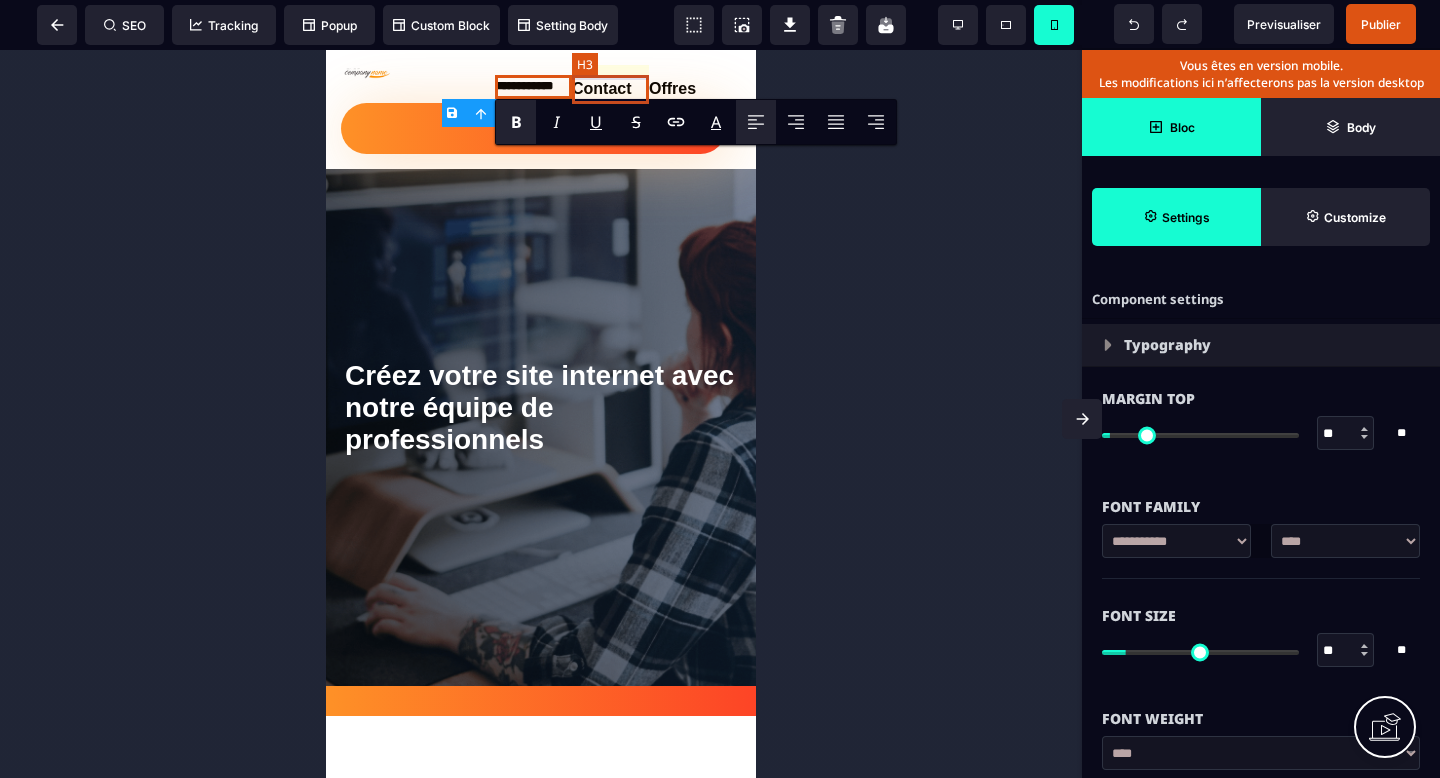 click on "Contact" at bounding box center [610, 89] 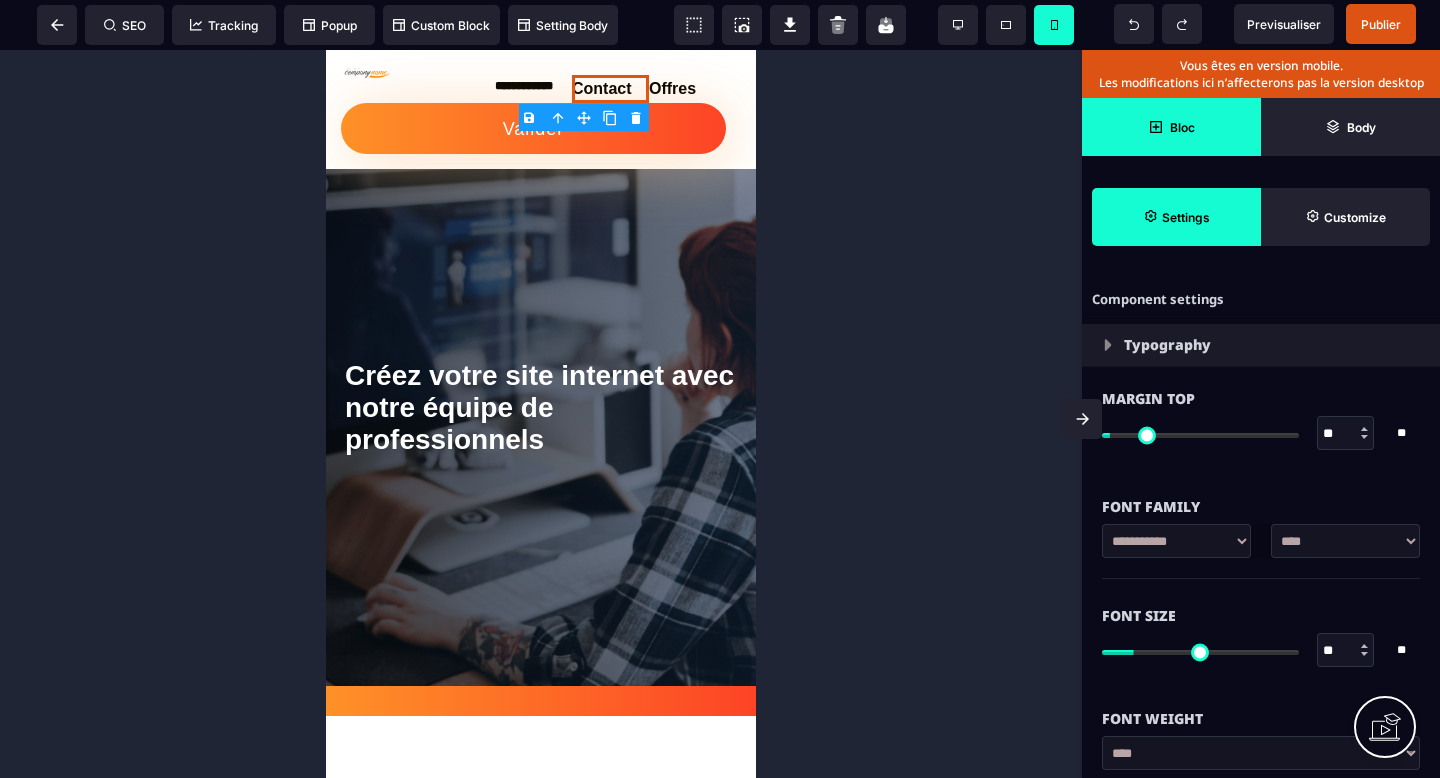 click at bounding box center (541, 414) 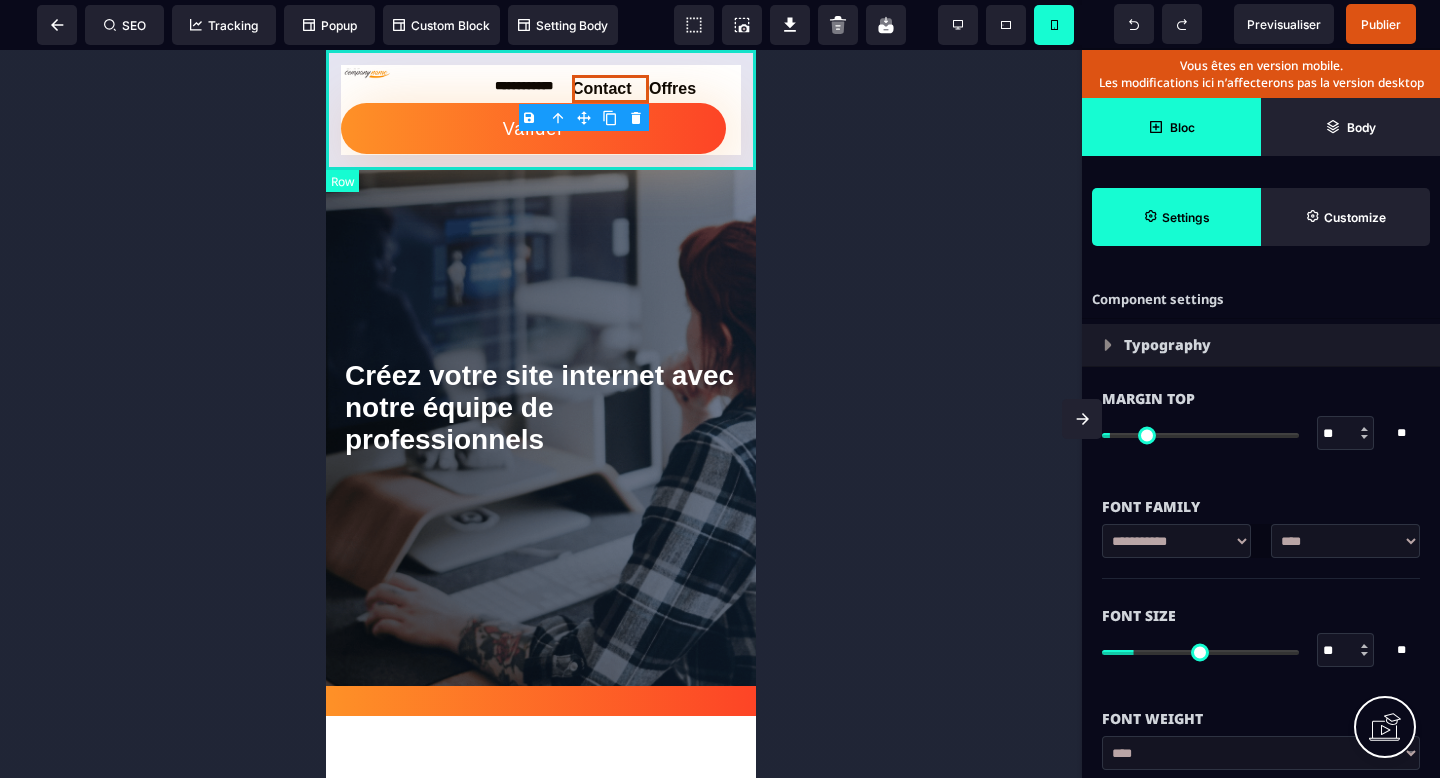 click on "**********" at bounding box center (541, 109) 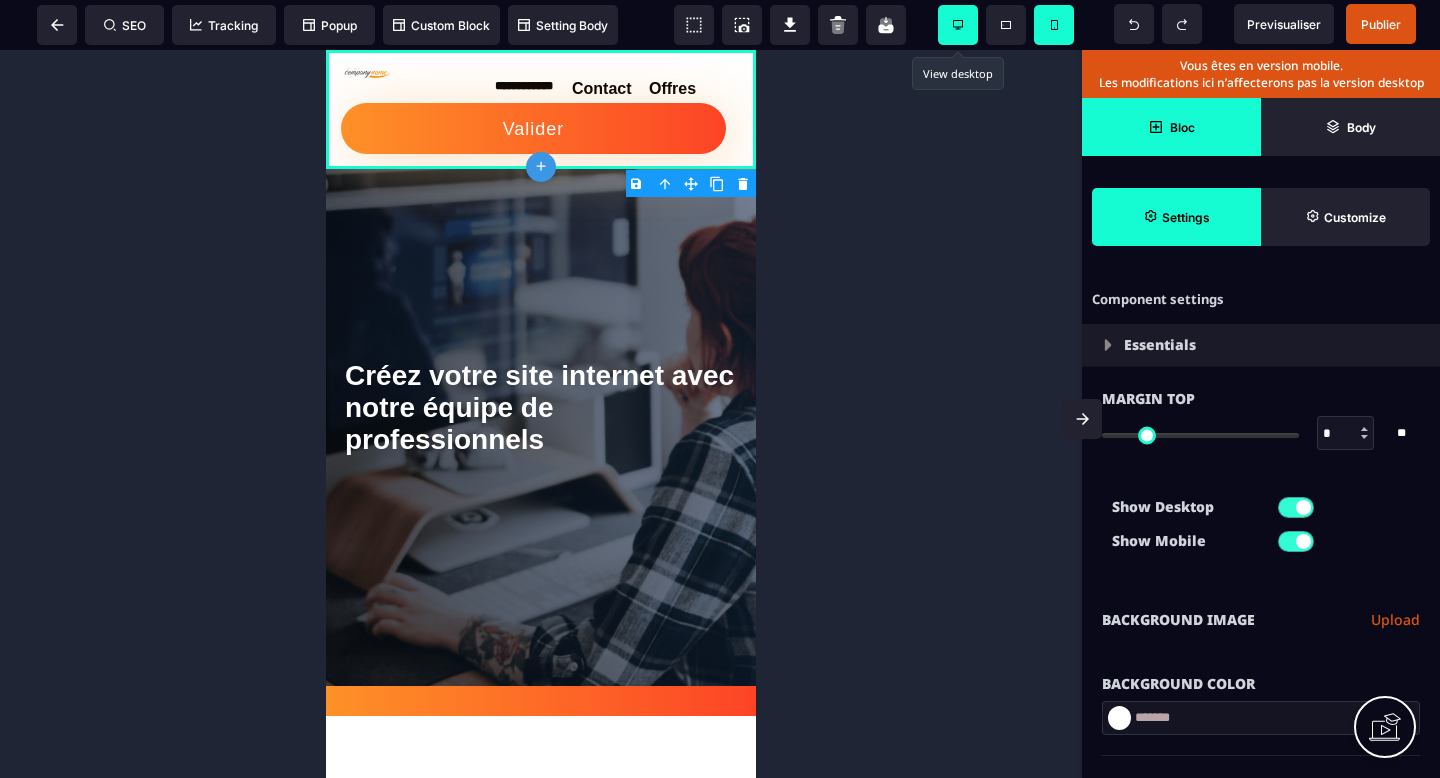 click at bounding box center (958, 25) 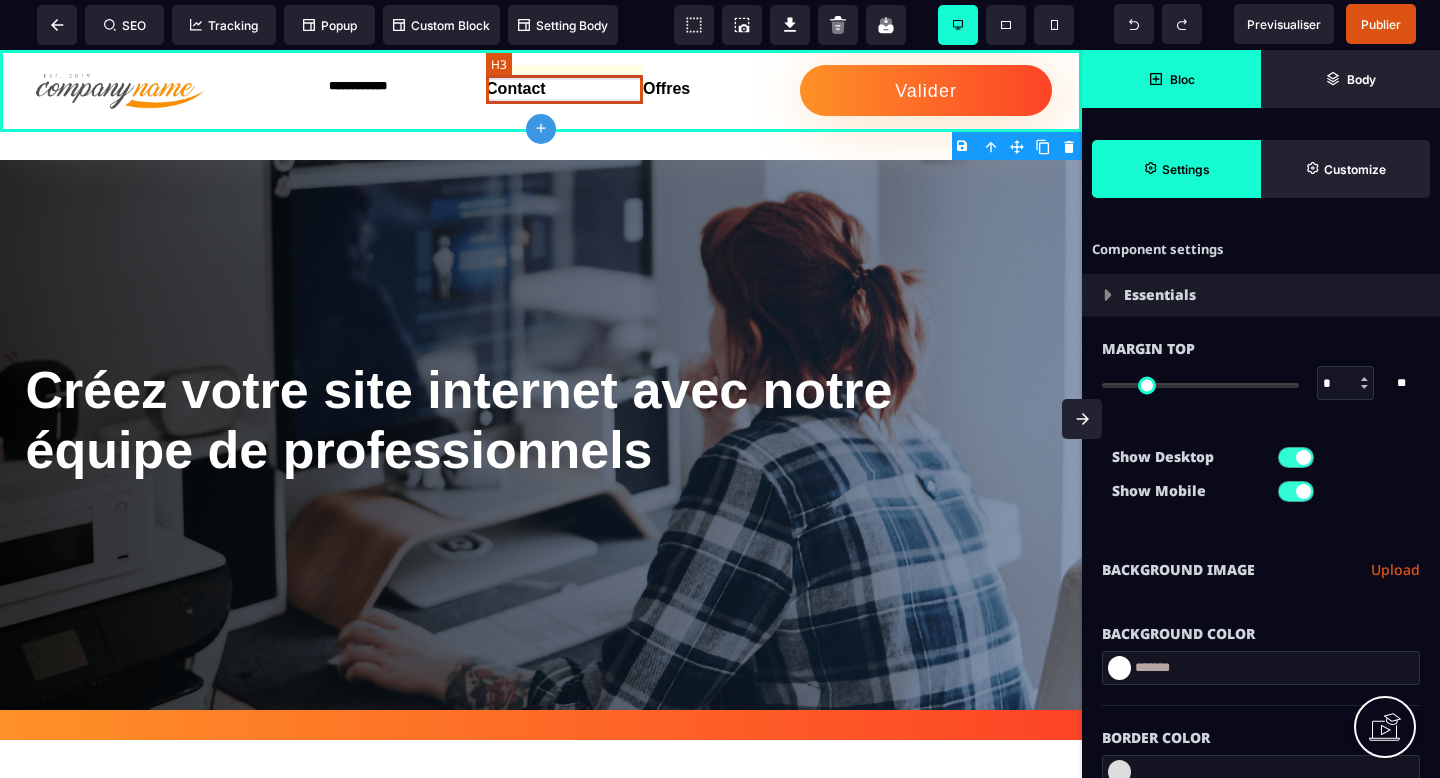 click on "Contact" at bounding box center [564, 89] 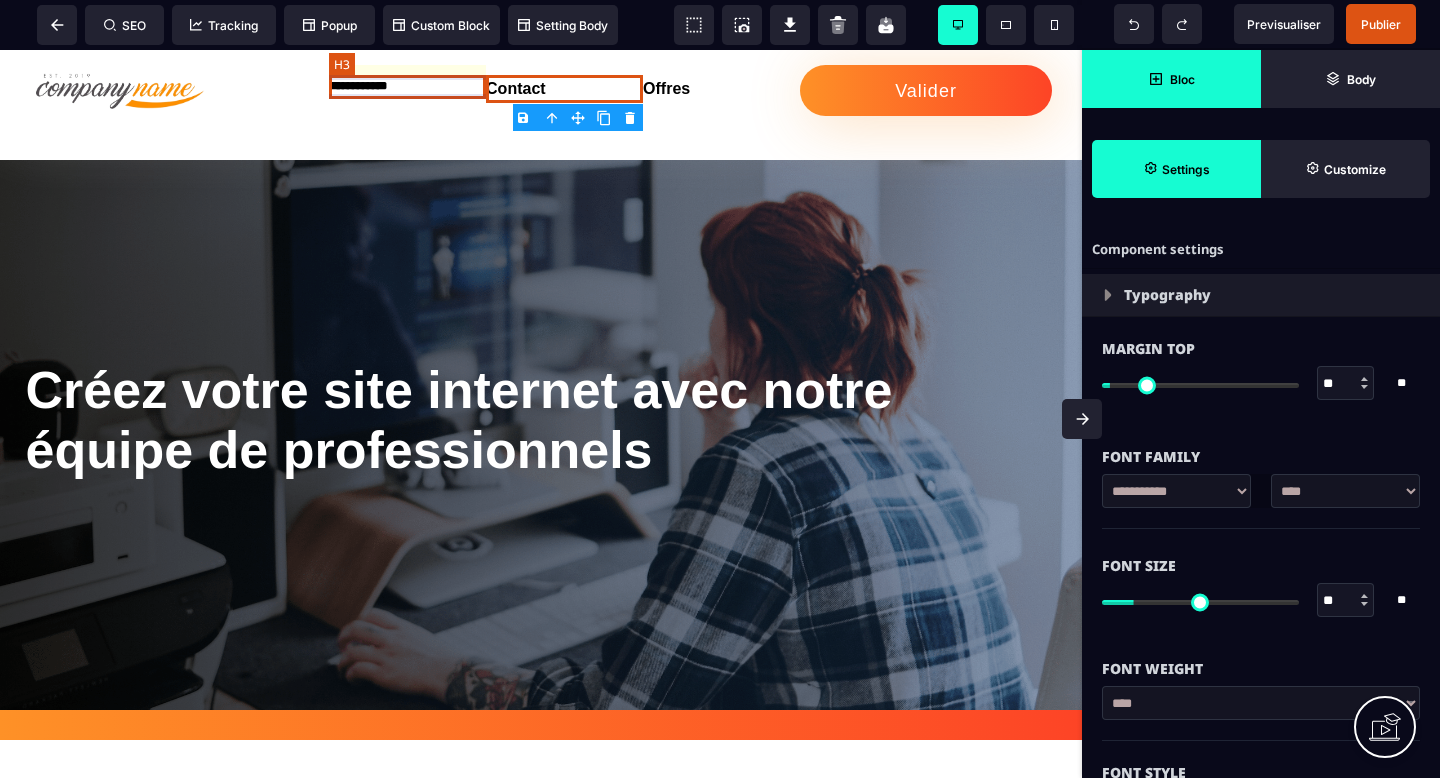 click on "**********" at bounding box center [407, 87] 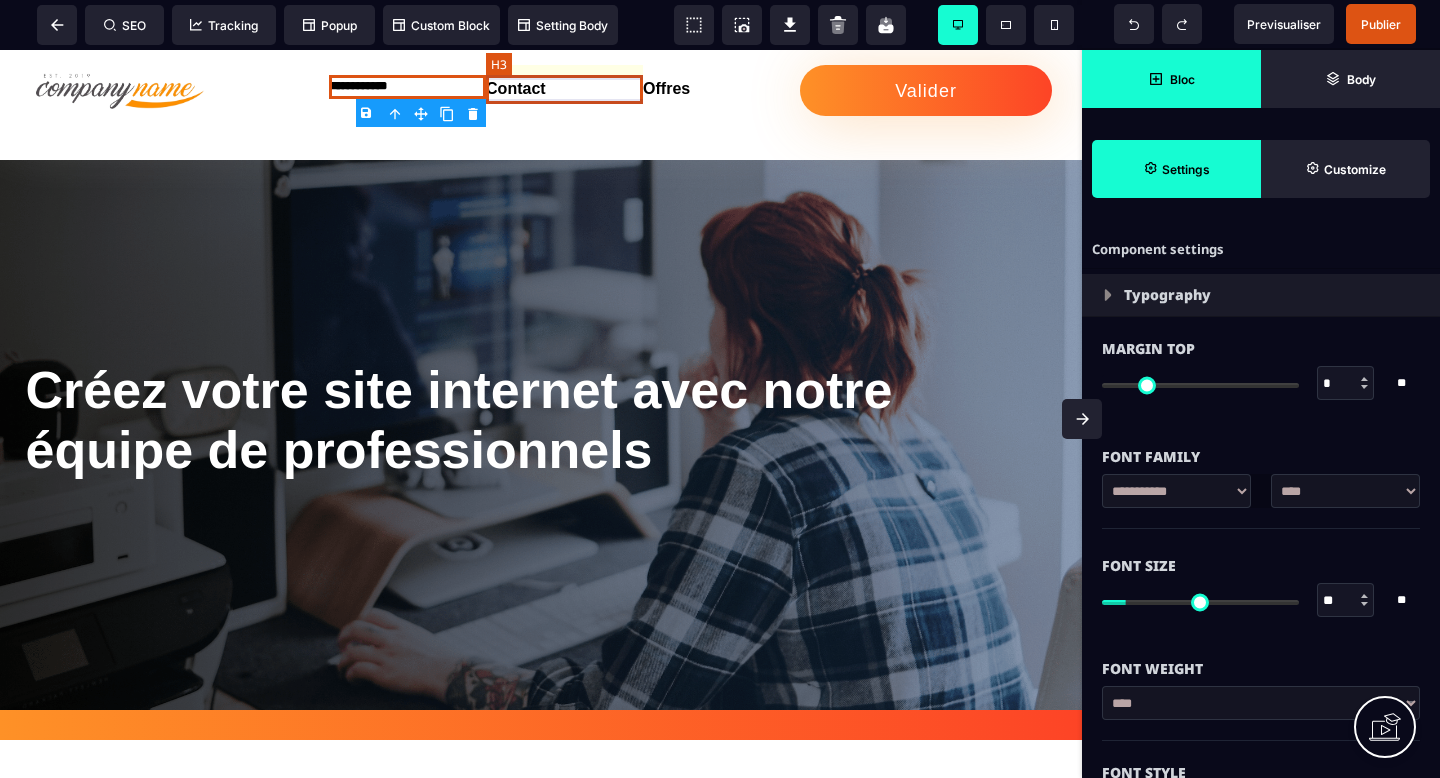 click on "Contact" at bounding box center (564, 89) 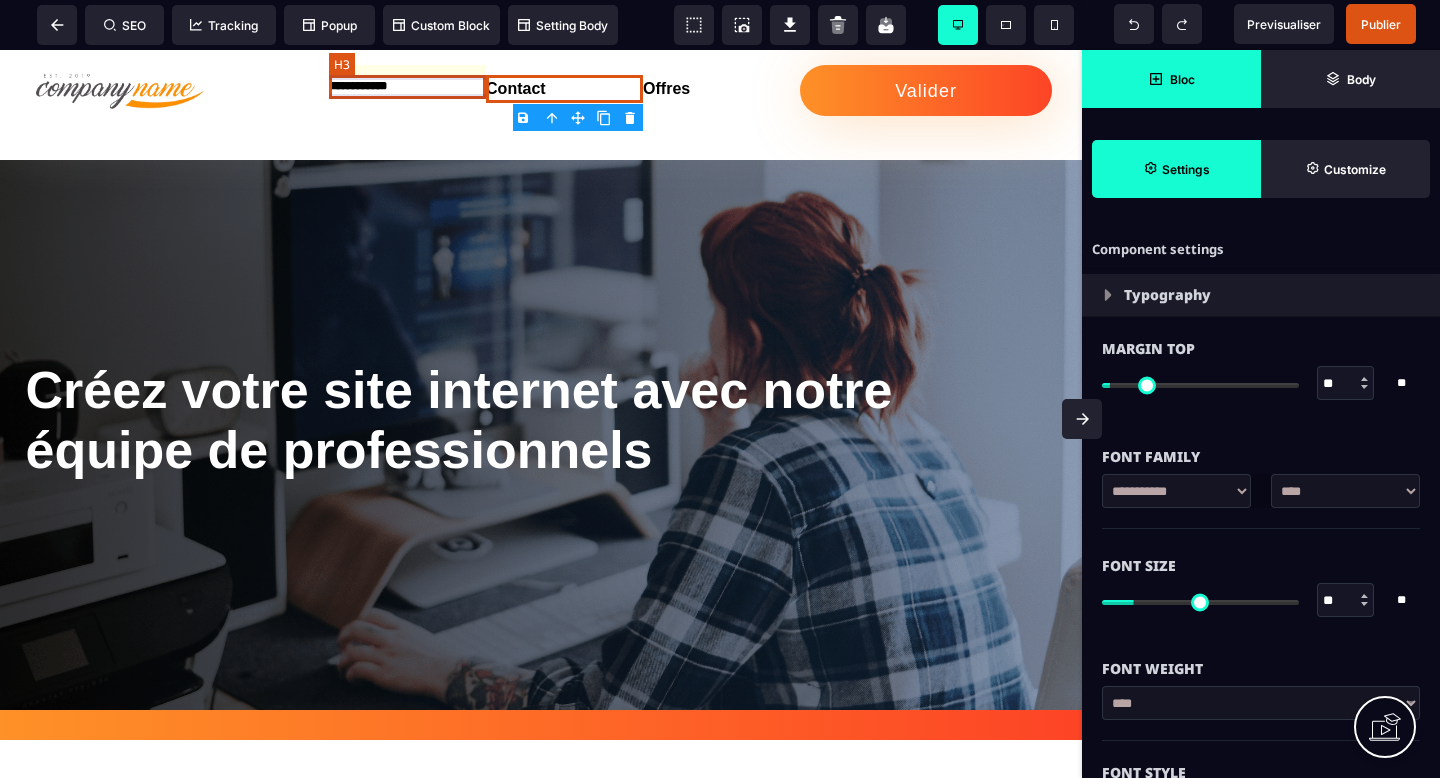 click on "**********" at bounding box center (407, 87) 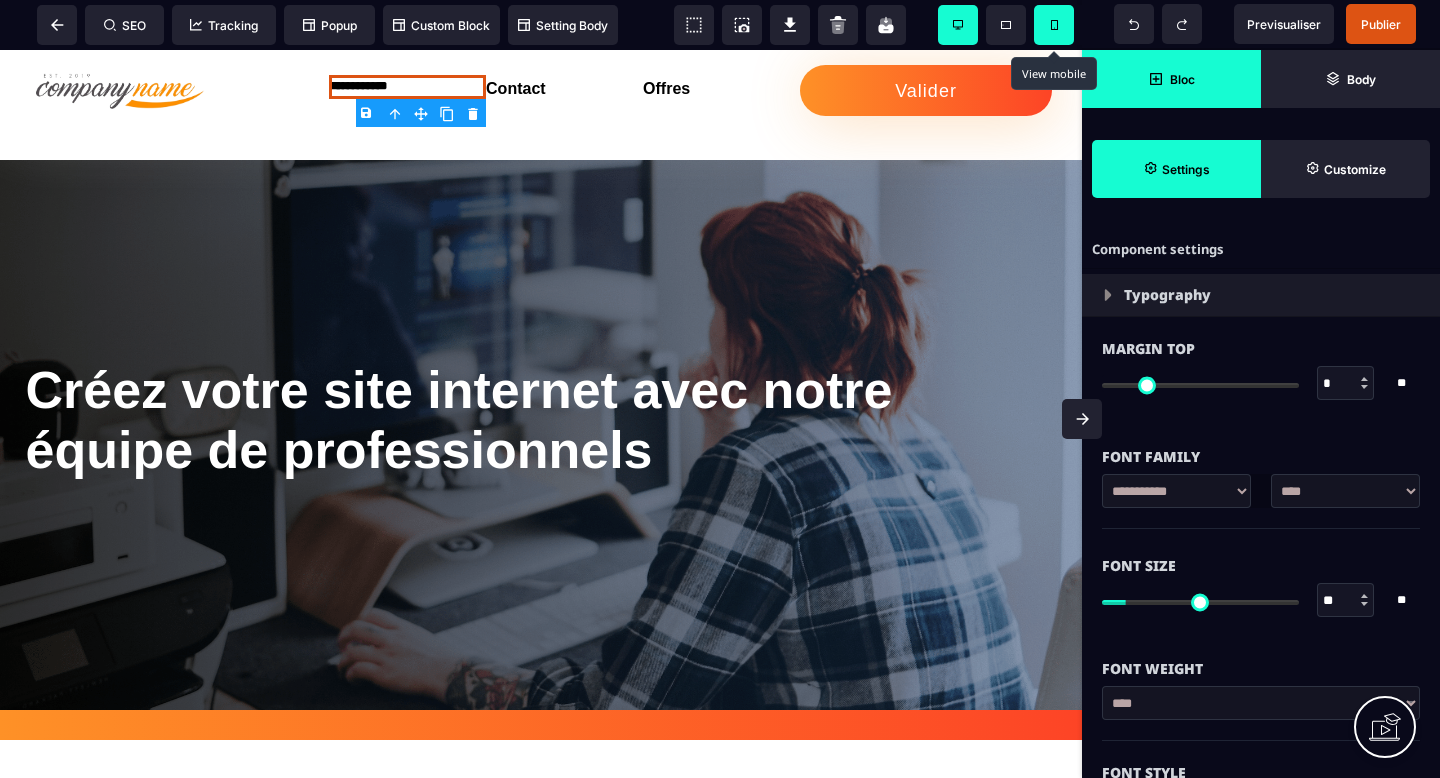 click 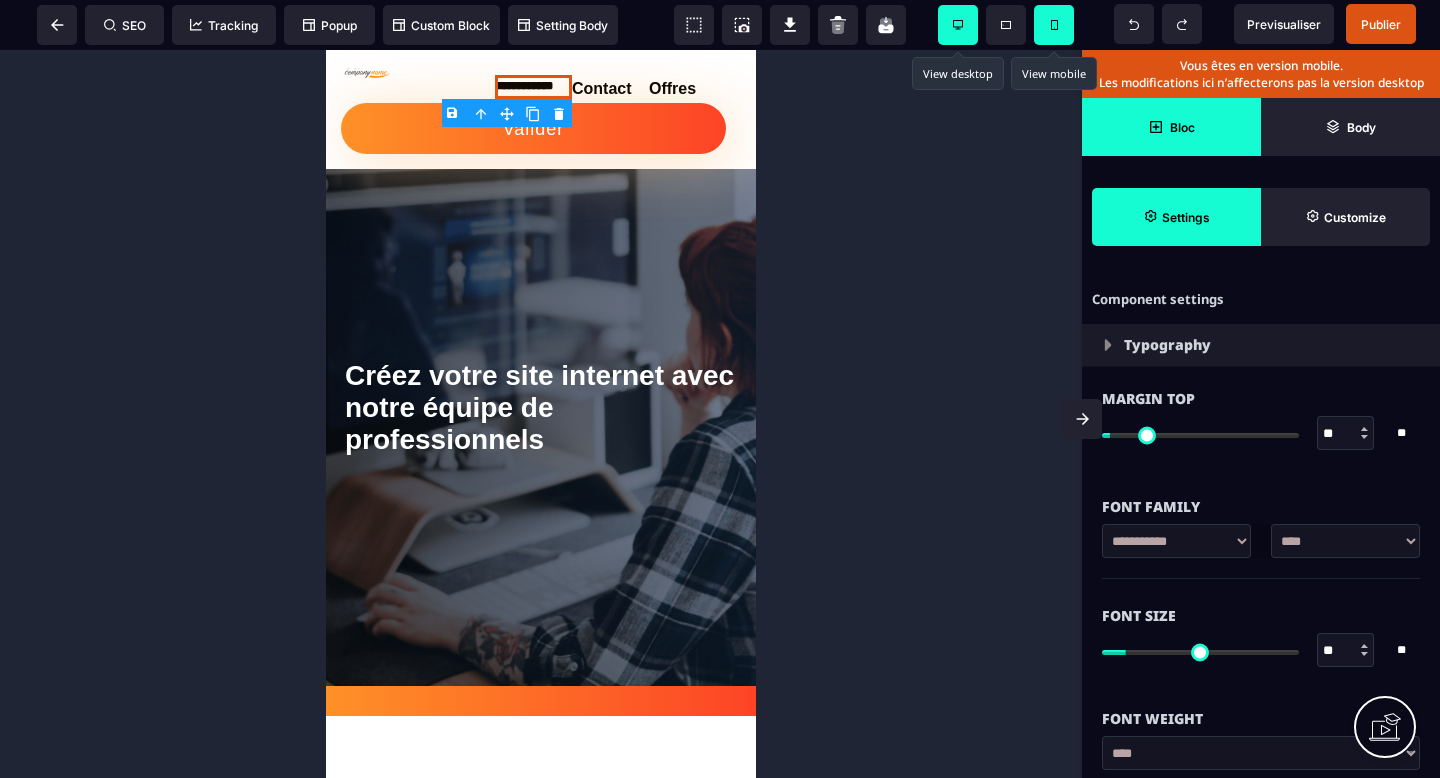 click 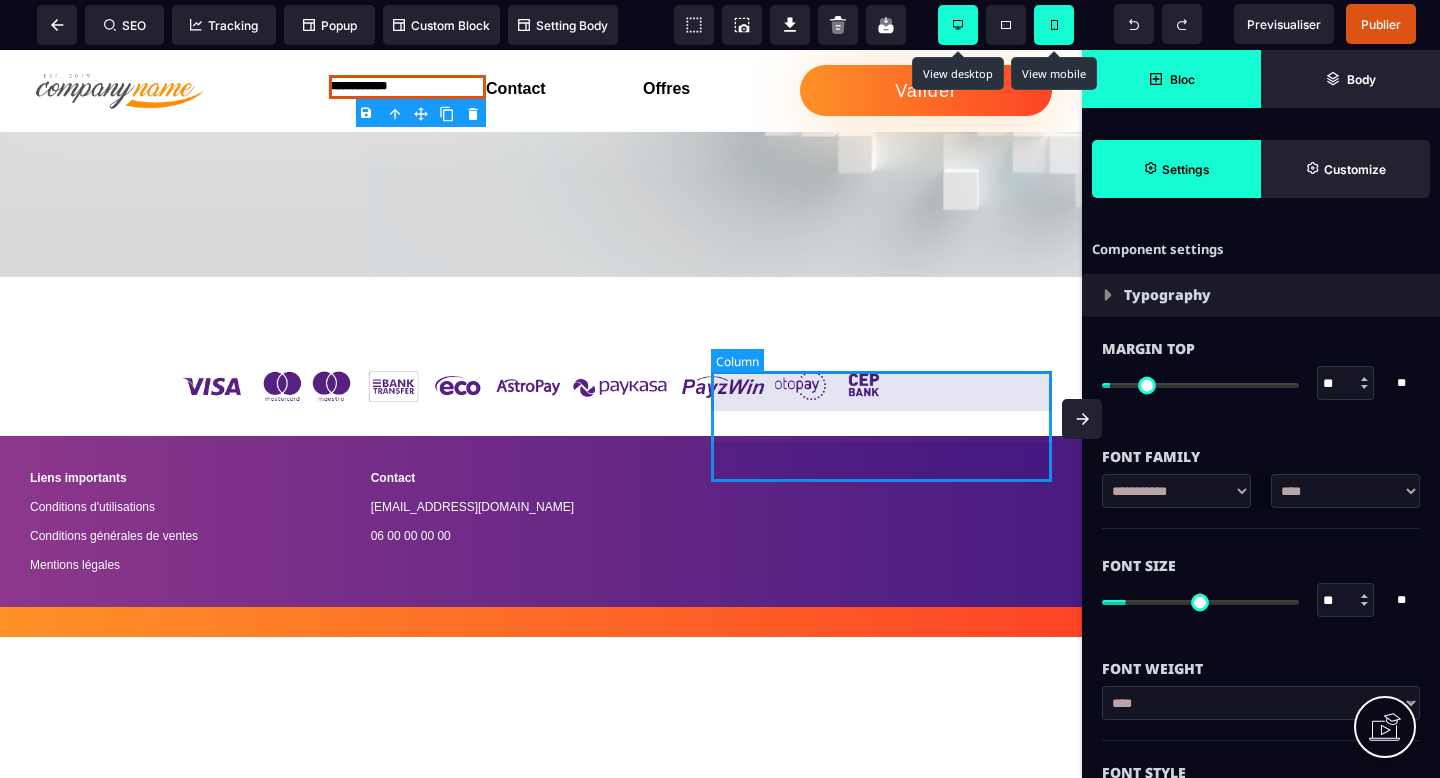scroll, scrollTop: 3428, scrollLeft: 0, axis: vertical 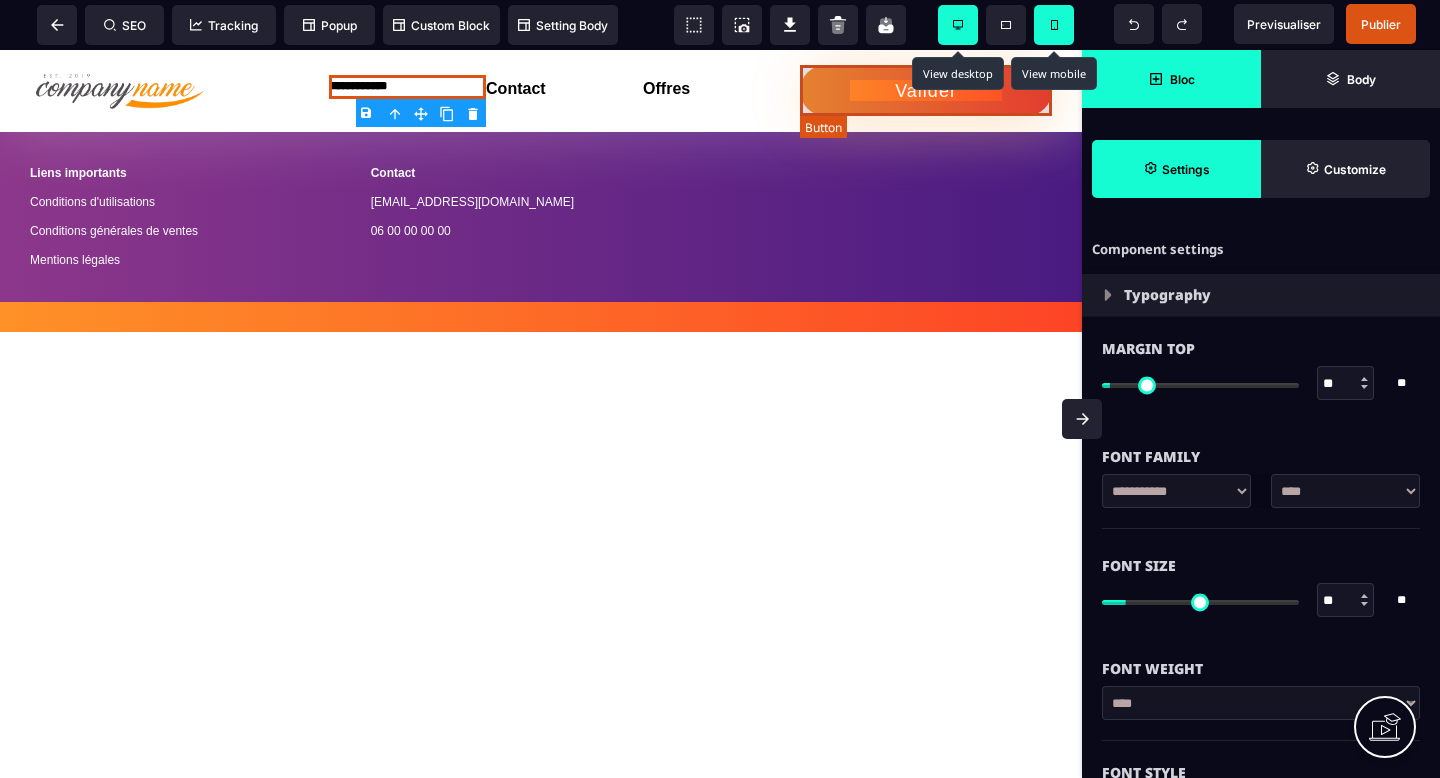 click on "Valider" at bounding box center [926, 90] 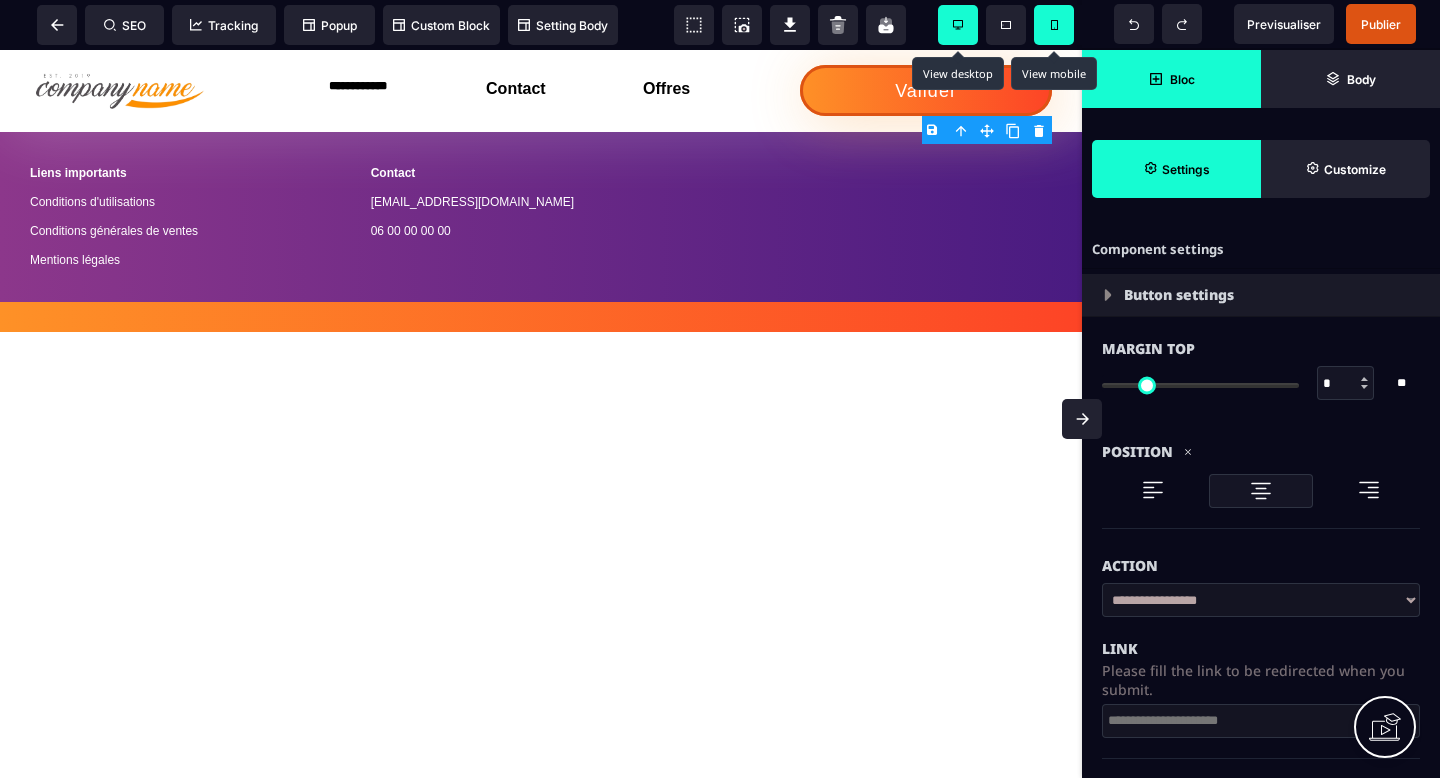 click on "B I U S
A *******
Row
SEO
Tracking
Popup" at bounding box center [720, 389] 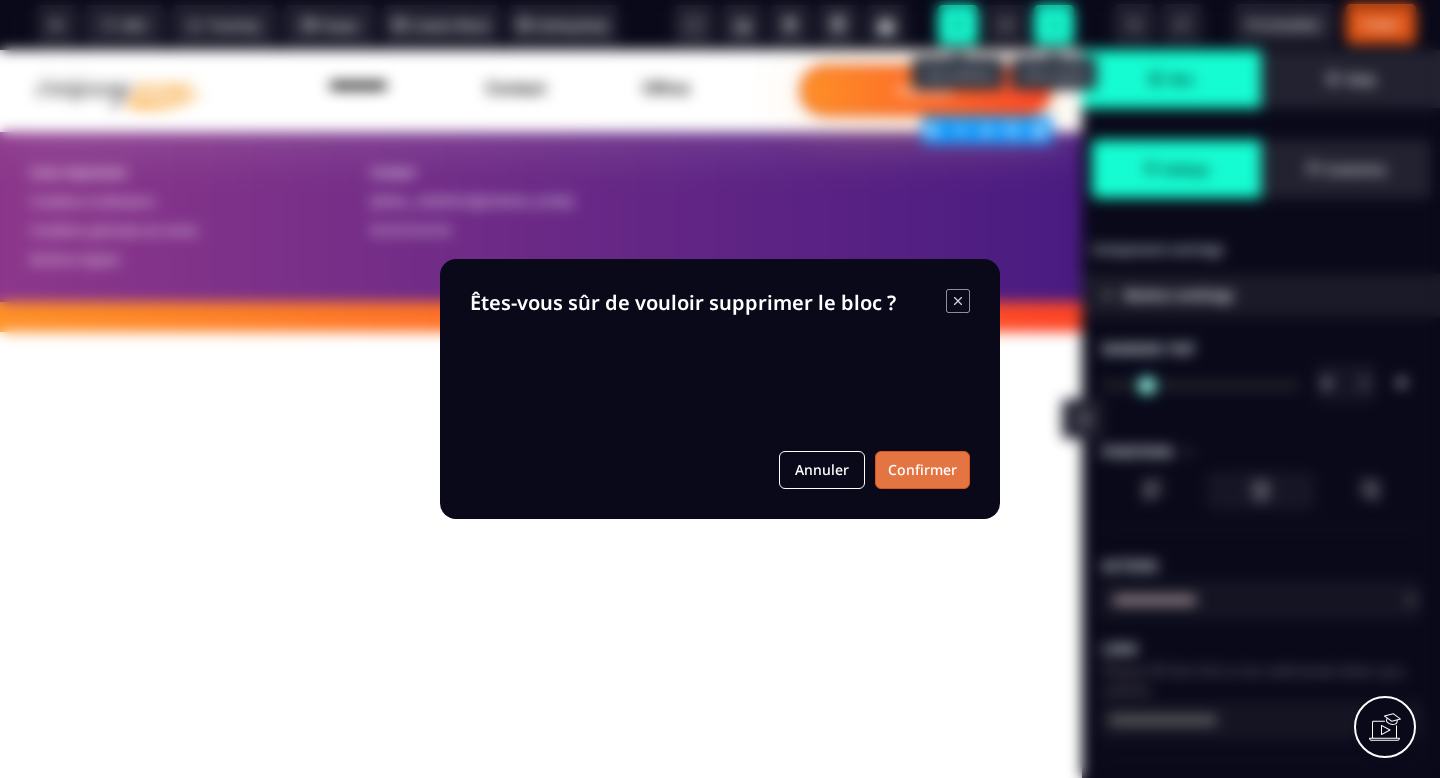 click on "Confirmer" at bounding box center [922, 470] 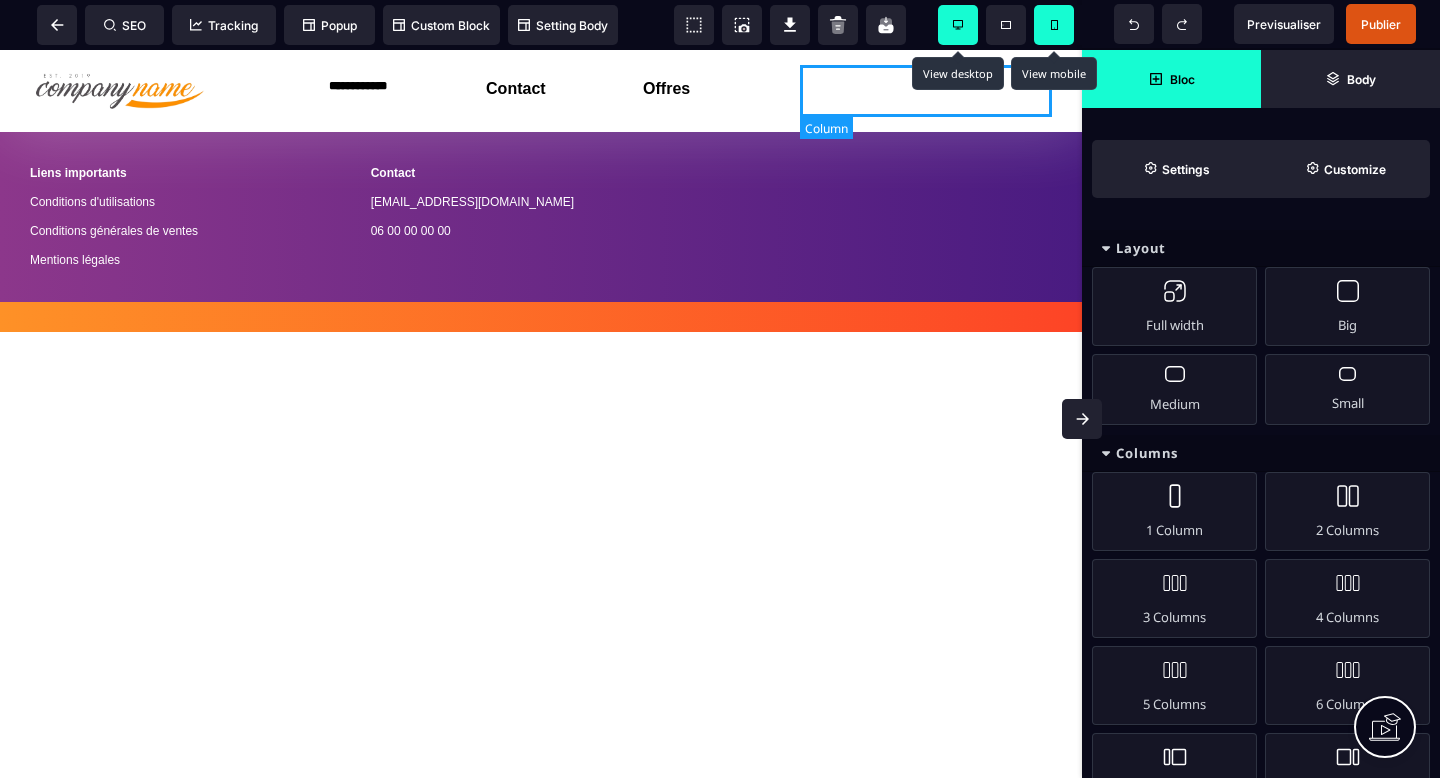 click at bounding box center [926, 91] 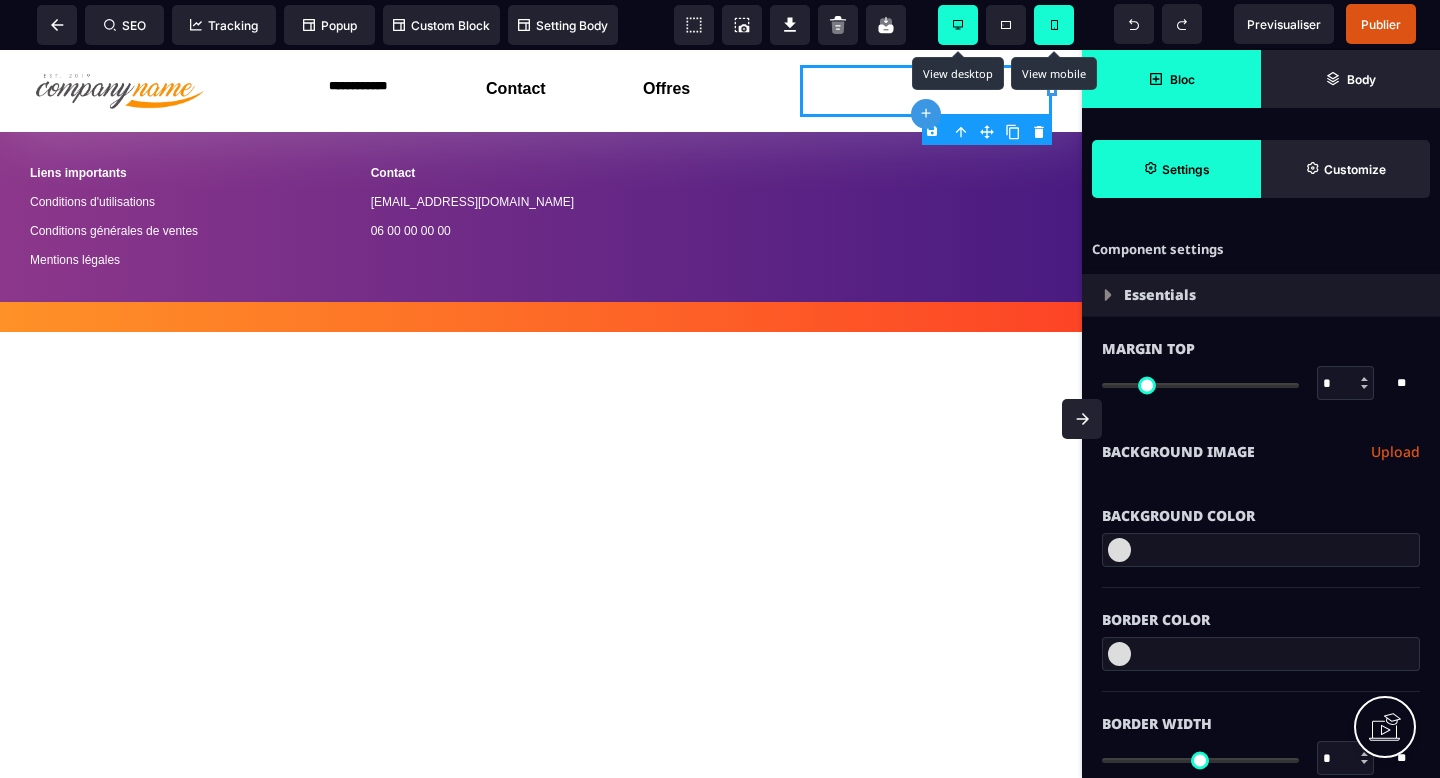 click on "B I U S
A *******
plus
Column
SEO" at bounding box center (720, 389) 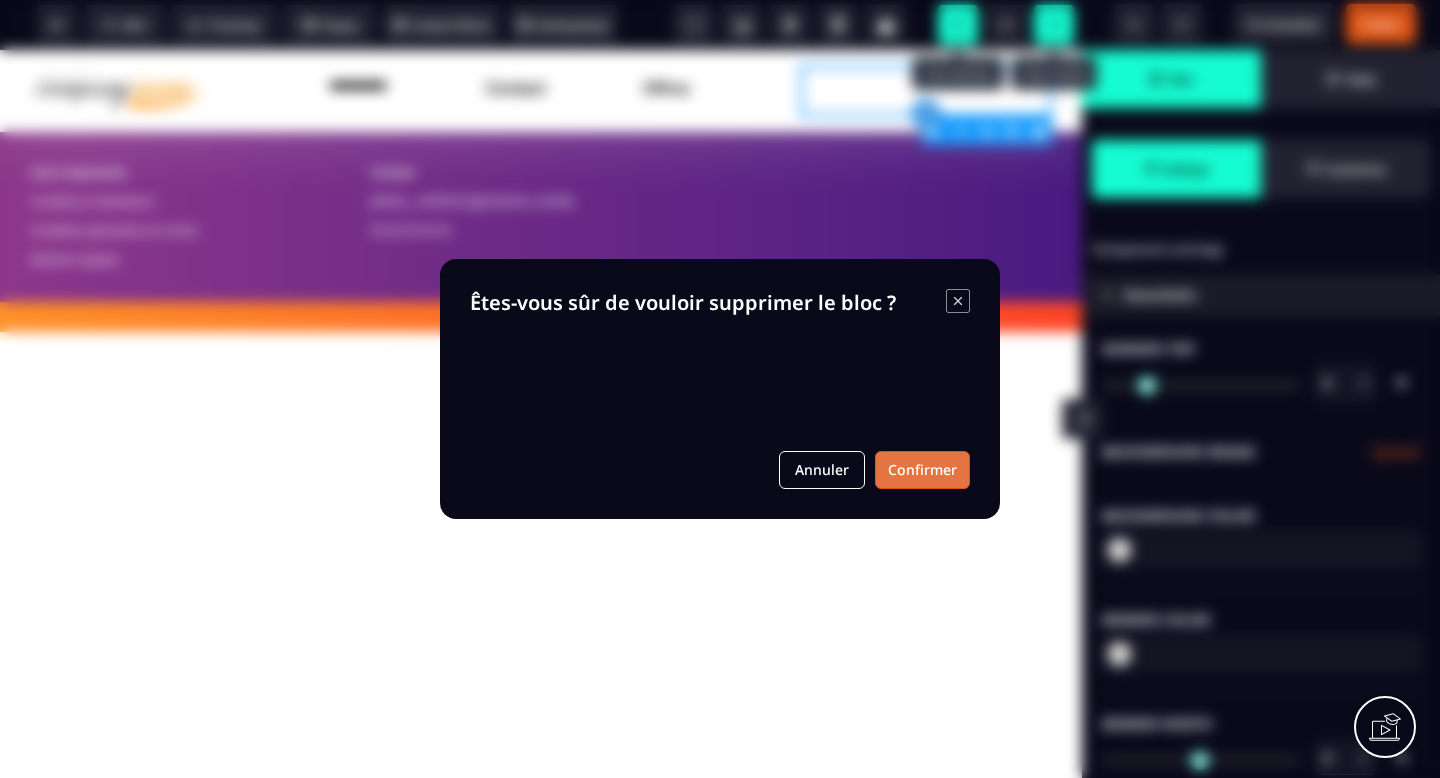 click on "Confirmer" at bounding box center (922, 470) 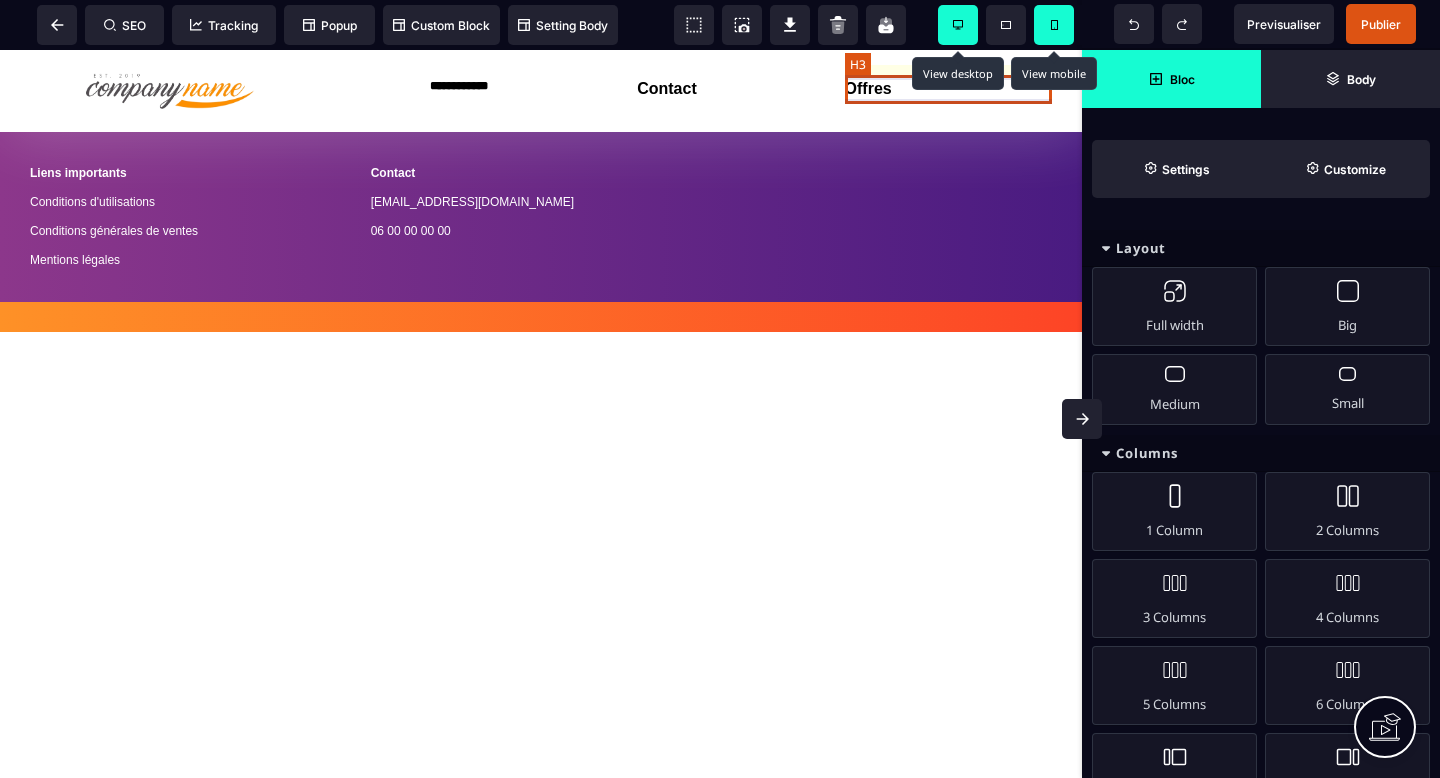 click on "Offres" at bounding box center [948, 89] 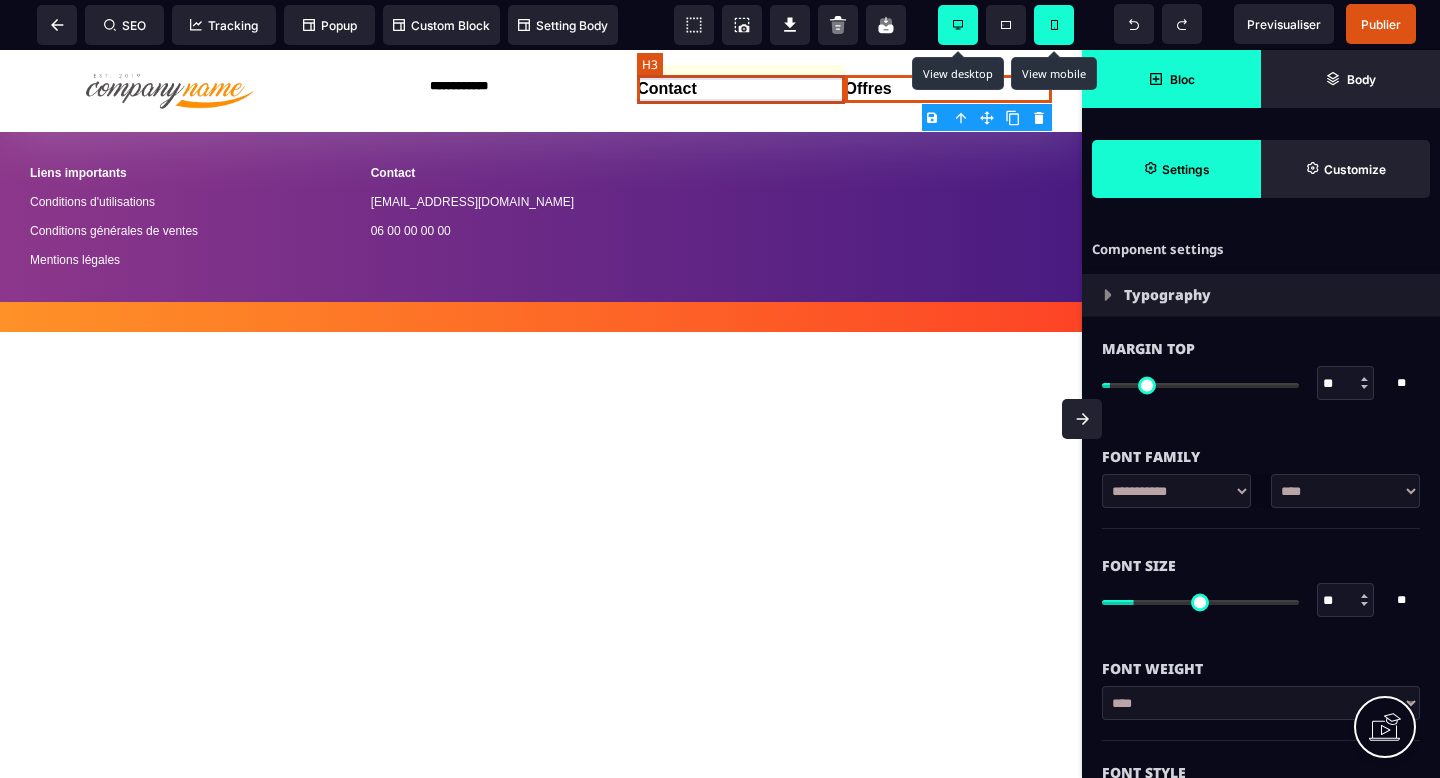 click on "Contact" at bounding box center [740, 89] 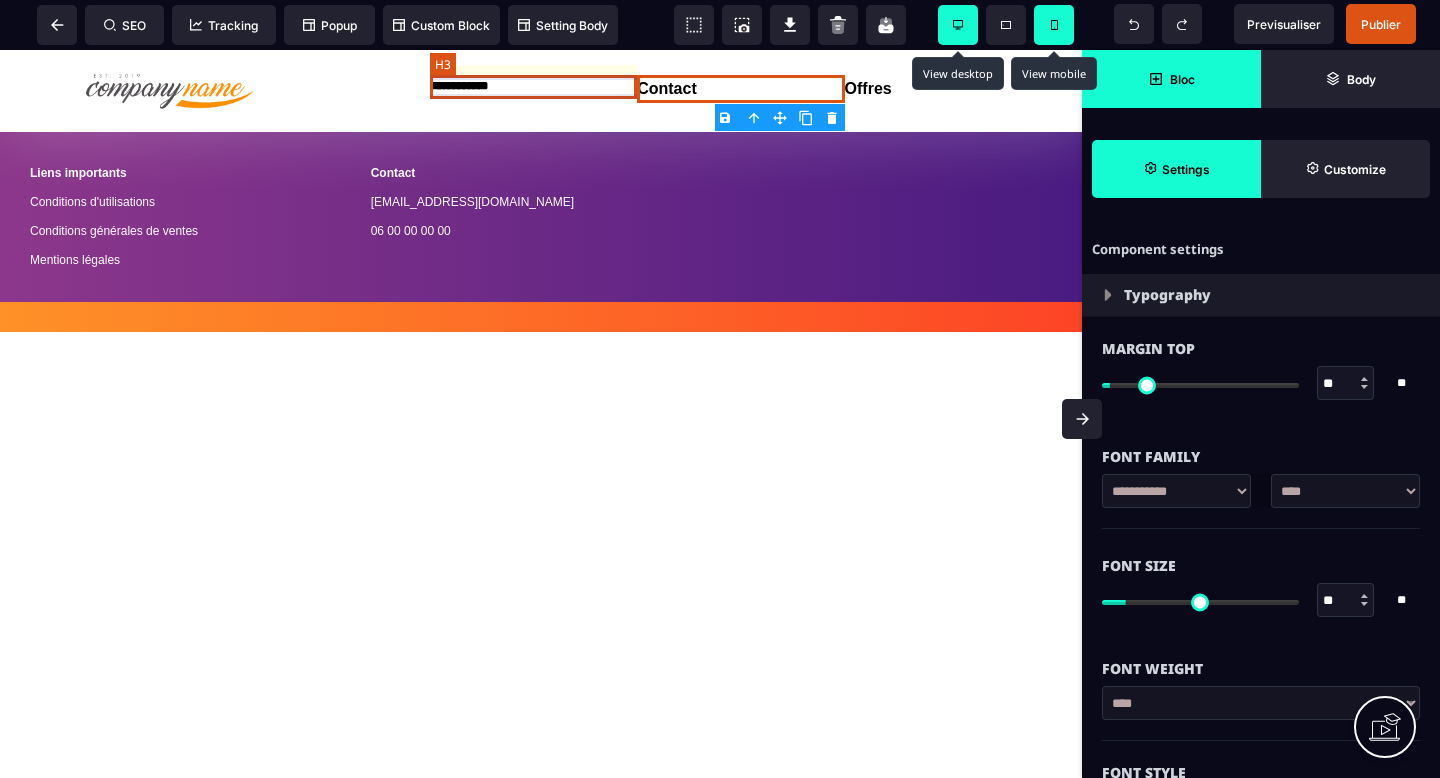 click on "**********" at bounding box center [533, 87] 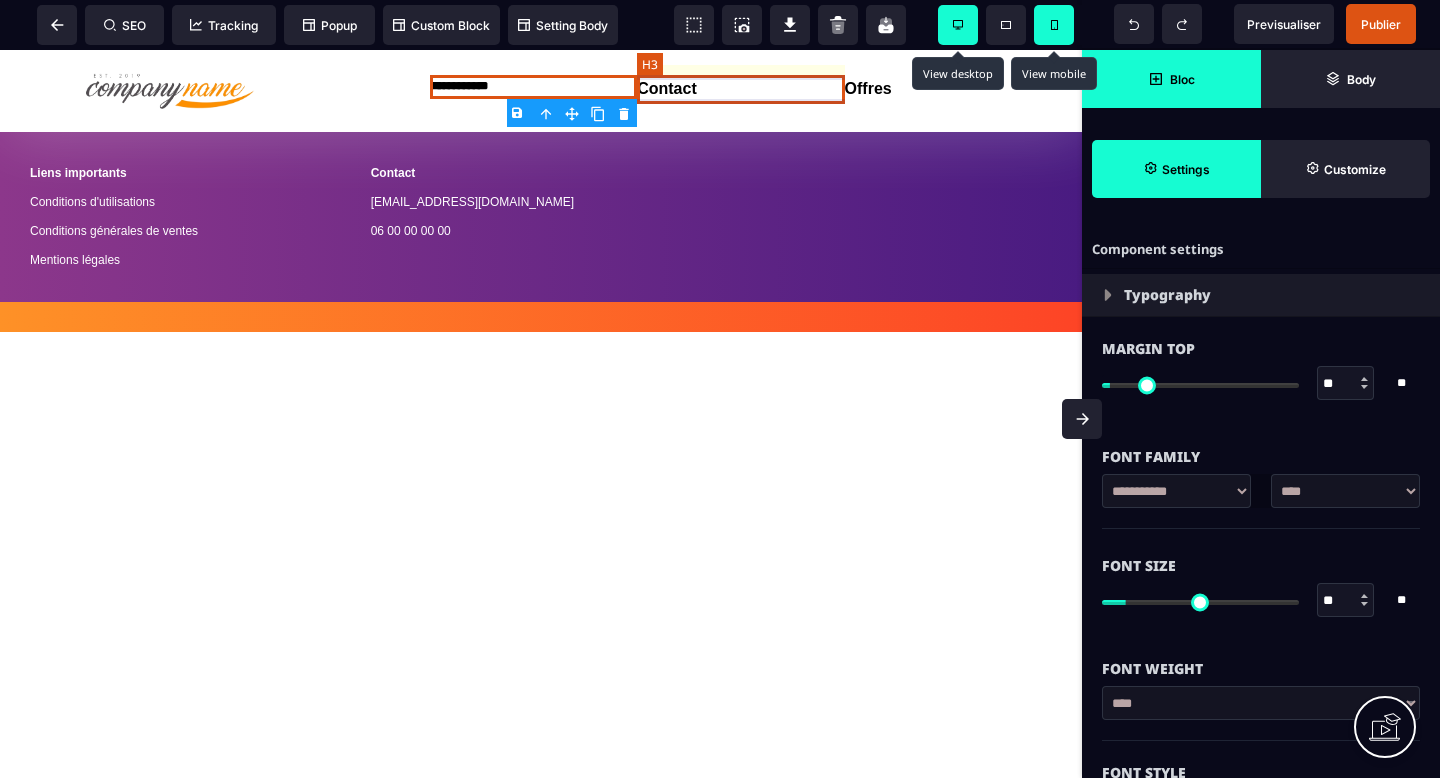 click on "Contact" at bounding box center (740, 89) 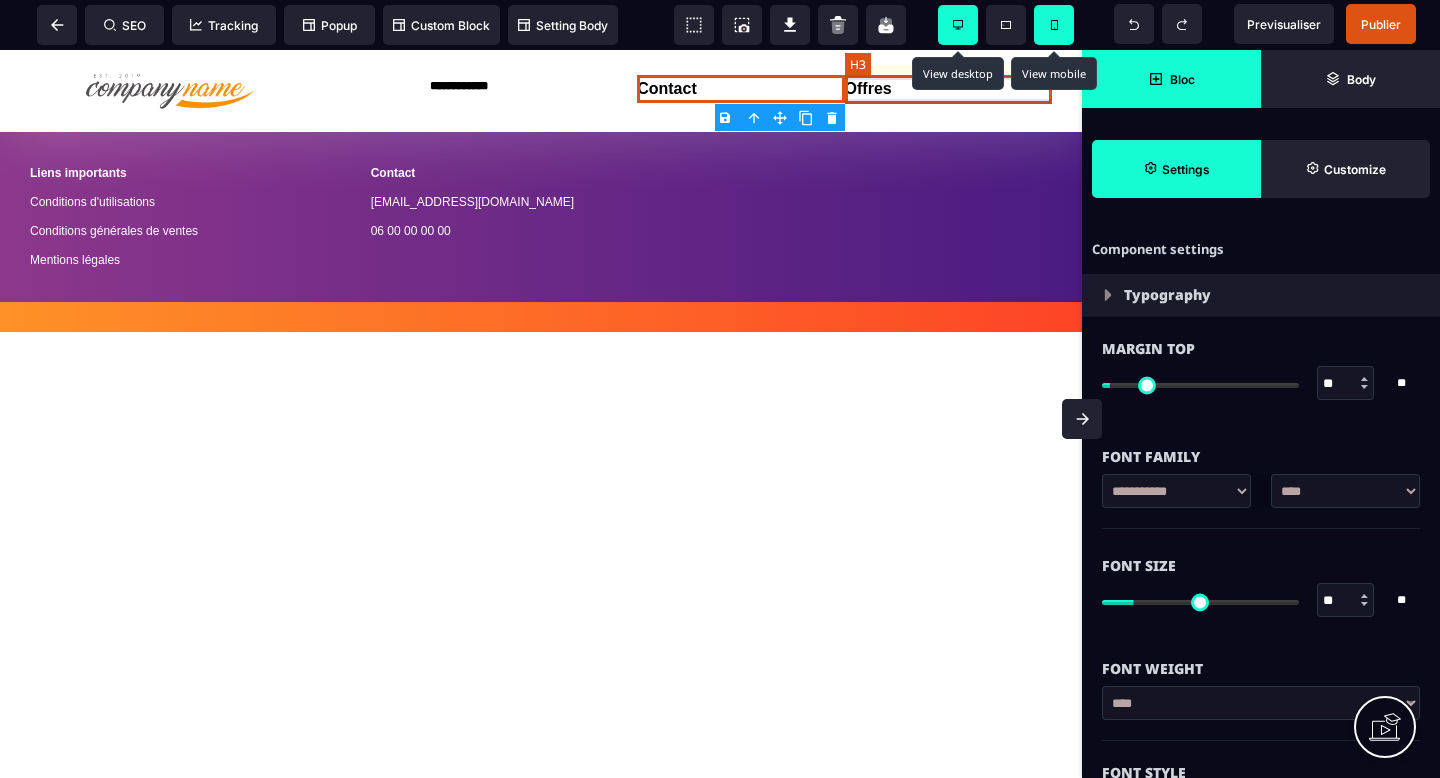 click on "Offres" at bounding box center [948, 89] 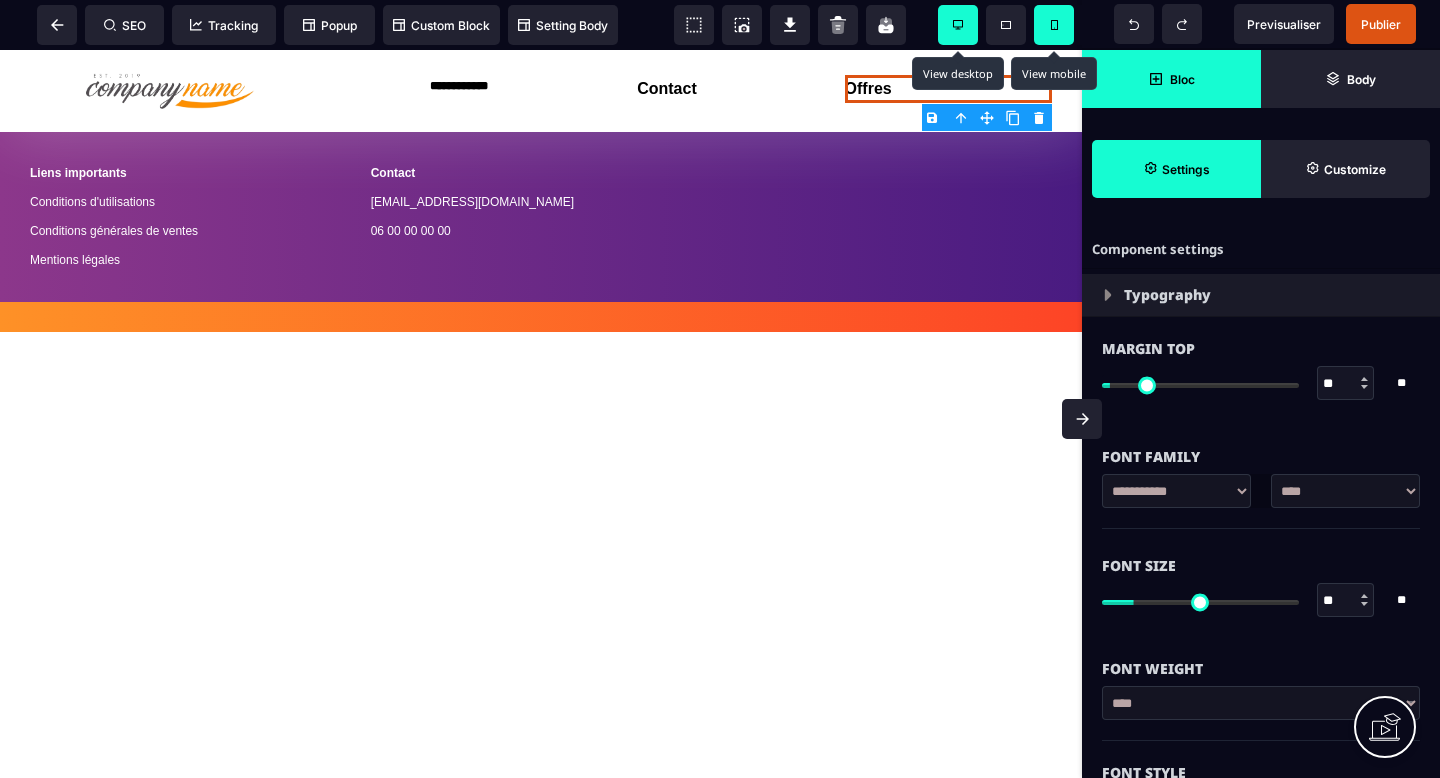 click on "Bloc" at bounding box center (1182, 79) 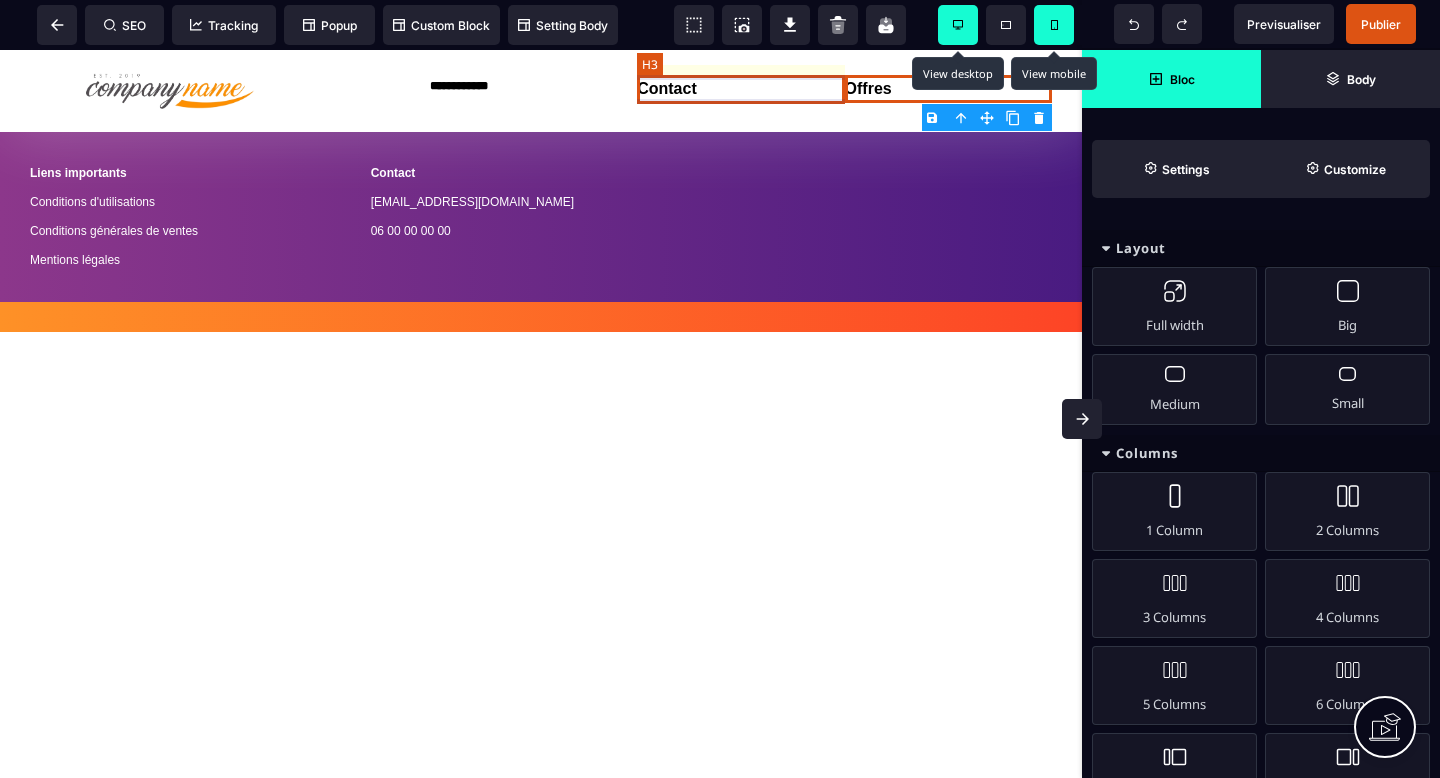 click on "Contact" at bounding box center (740, 89) 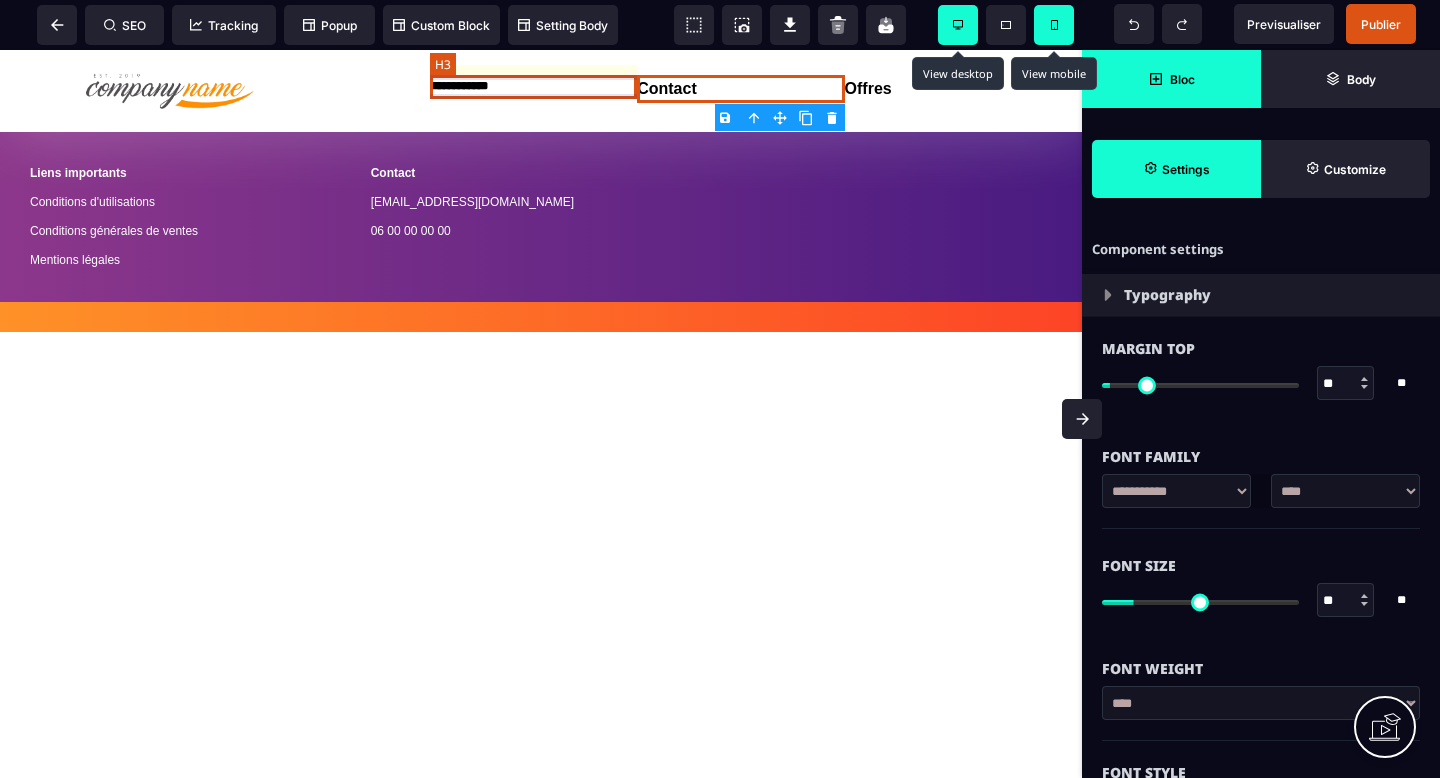 click on "**********" at bounding box center [533, 87] 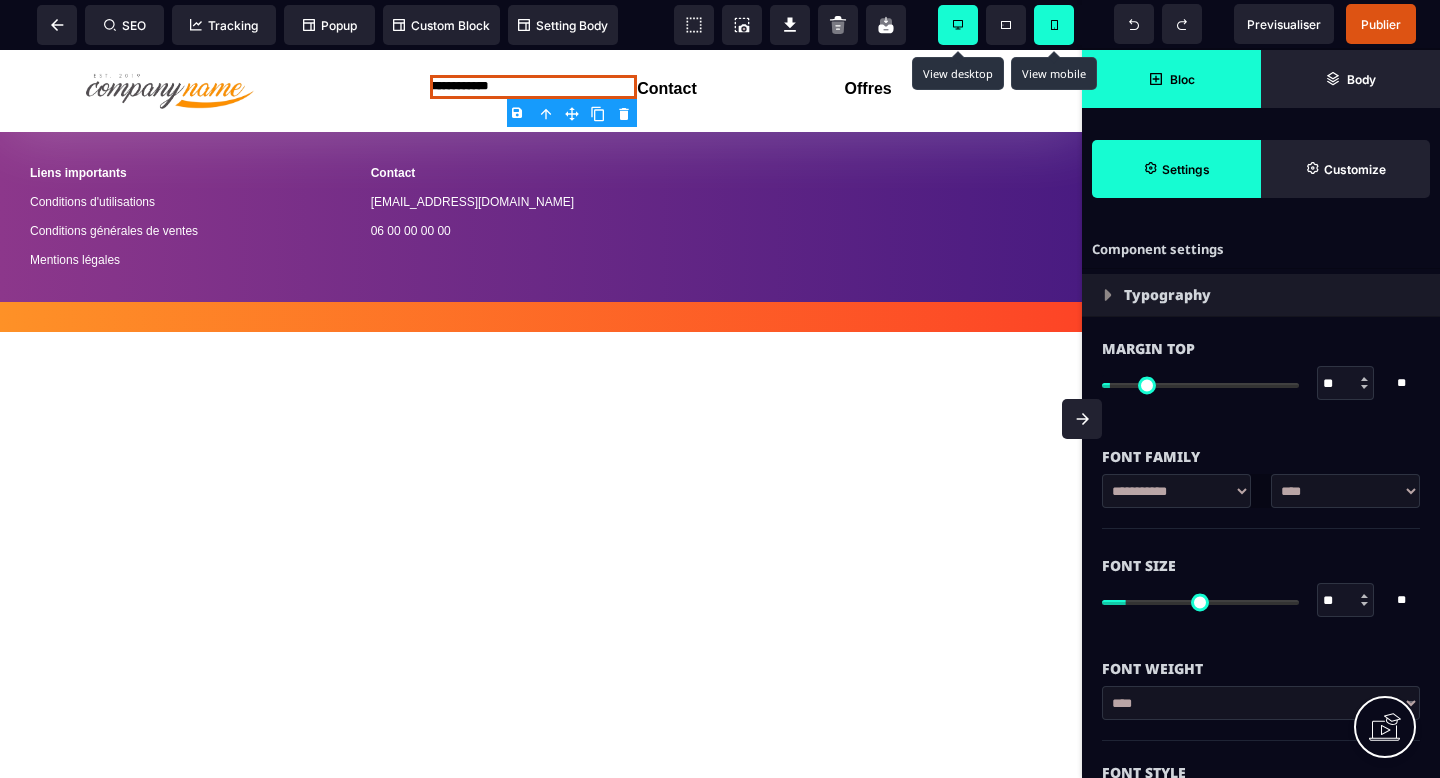 click at bounding box center [1364, 596] 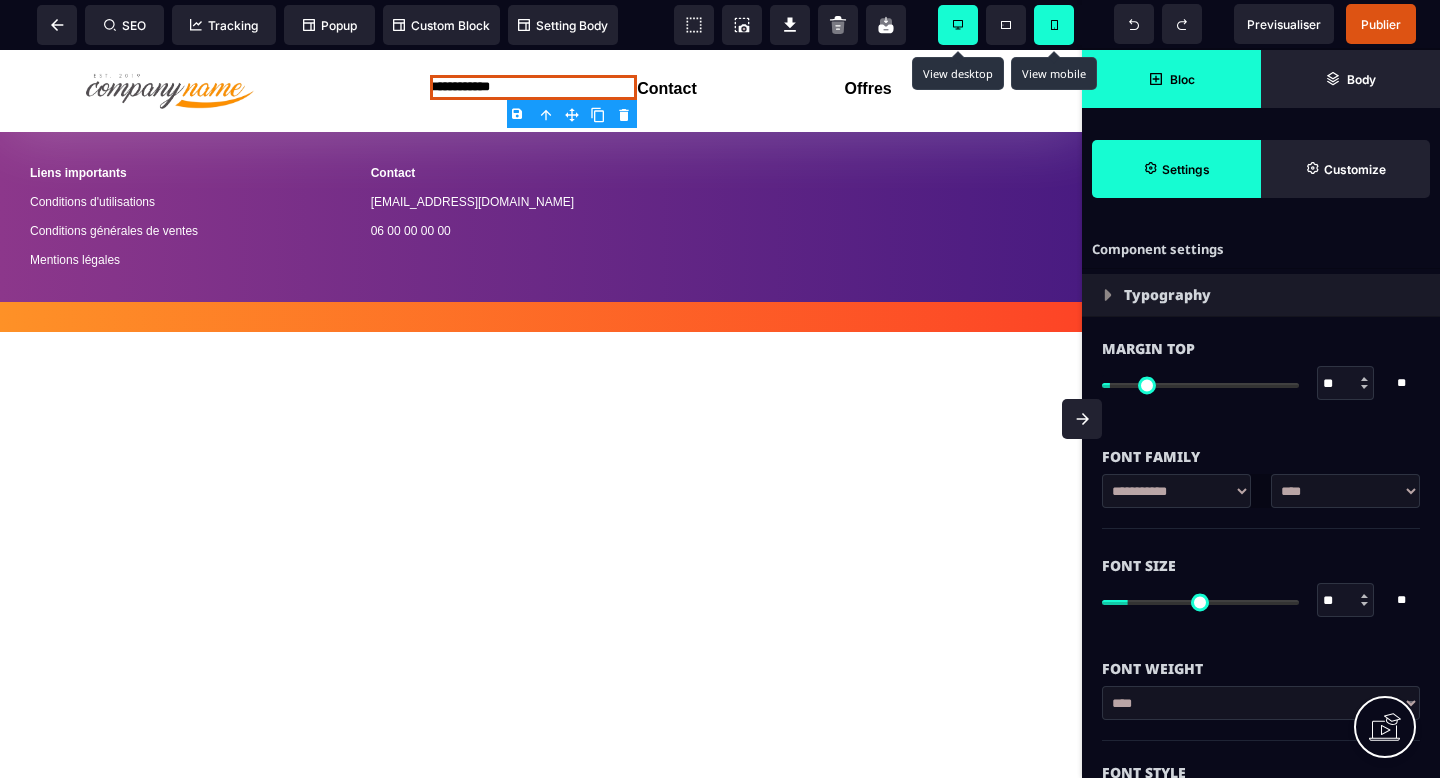 click at bounding box center (1364, 596) 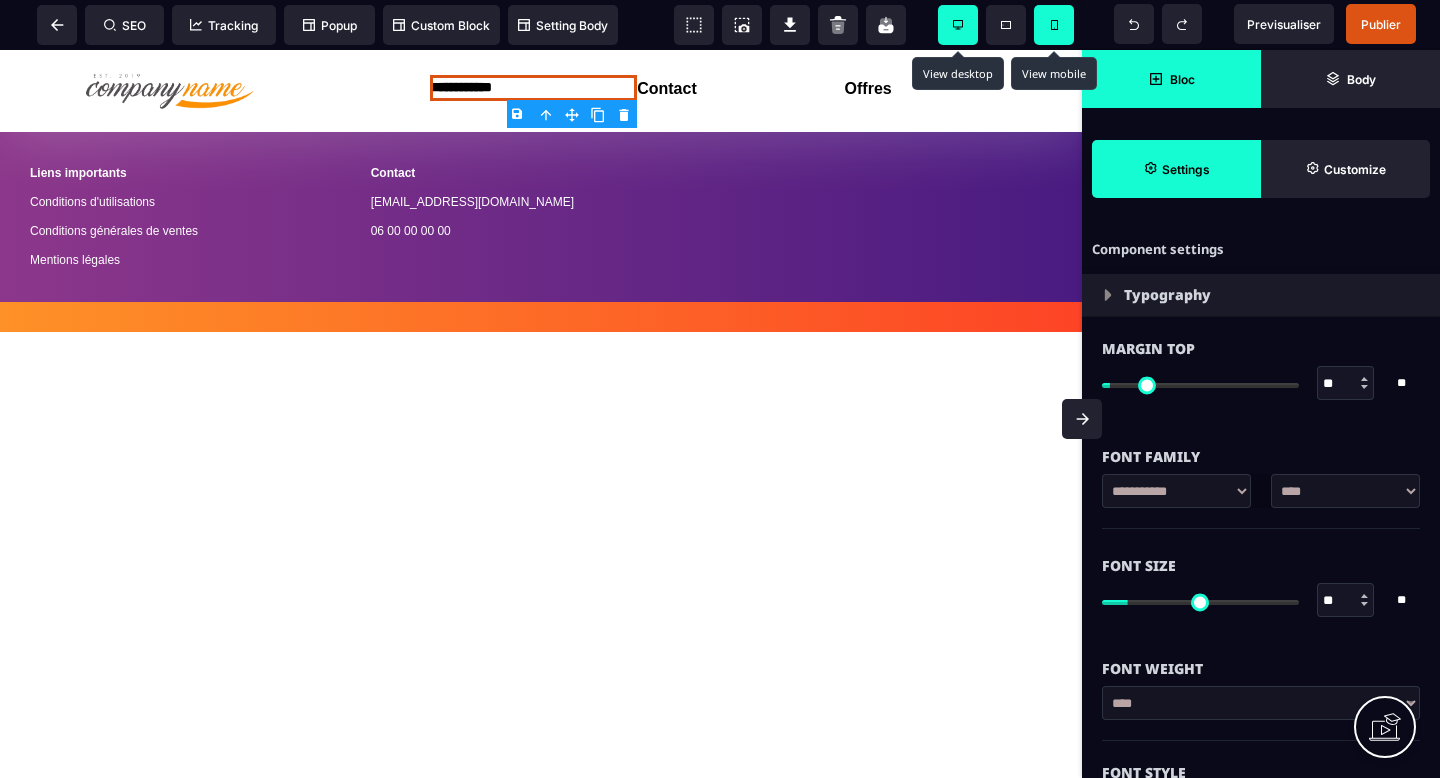click at bounding box center (1364, 596) 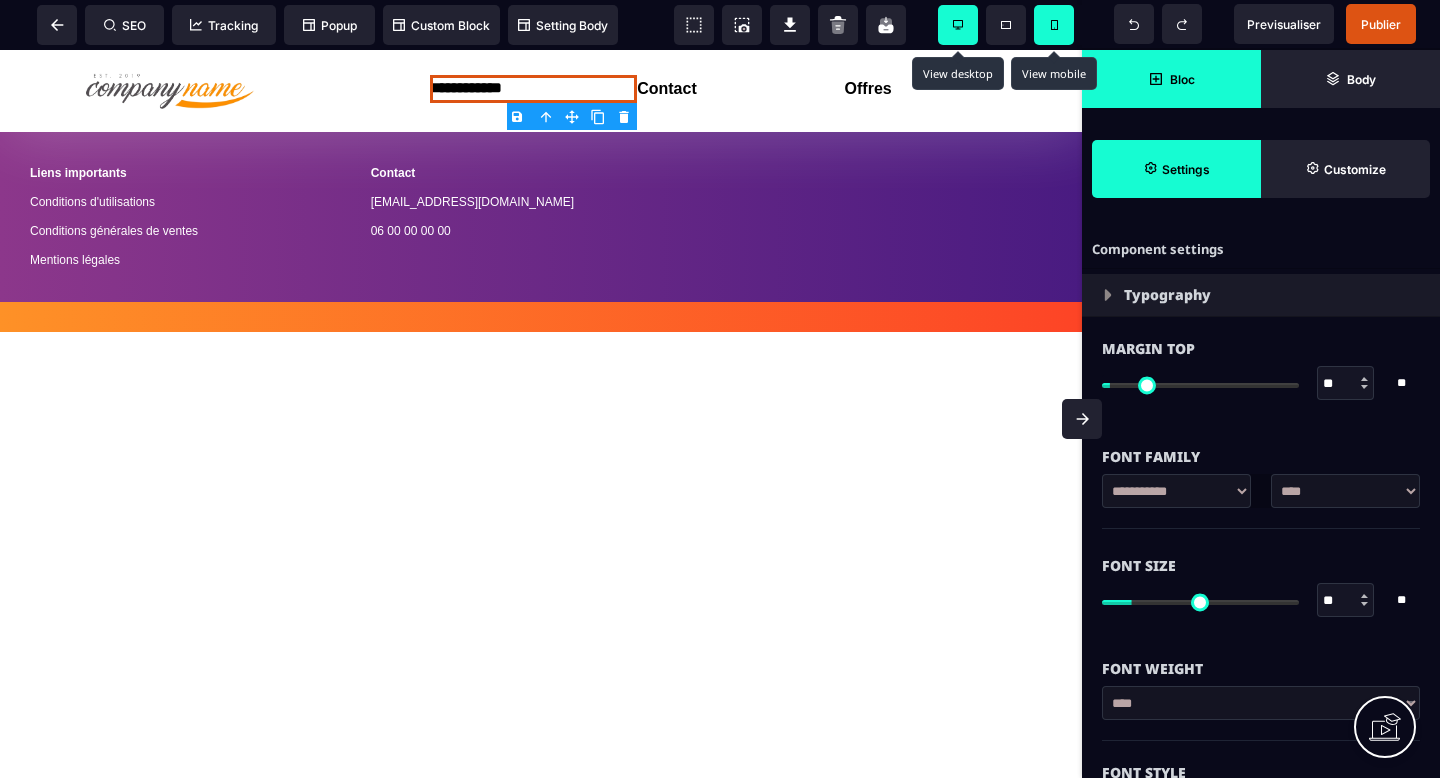 click at bounding box center (1364, 596) 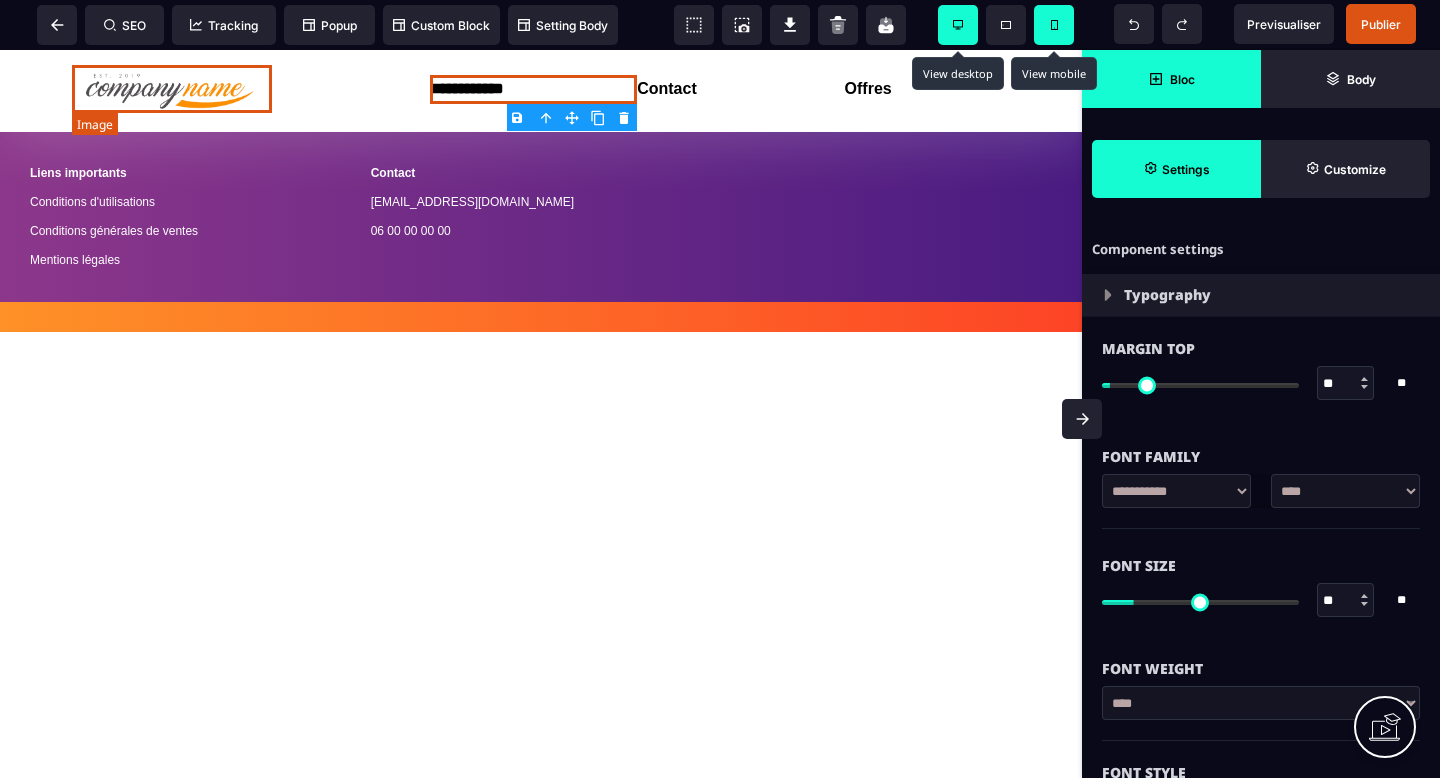 click at bounding box center [172, 89] 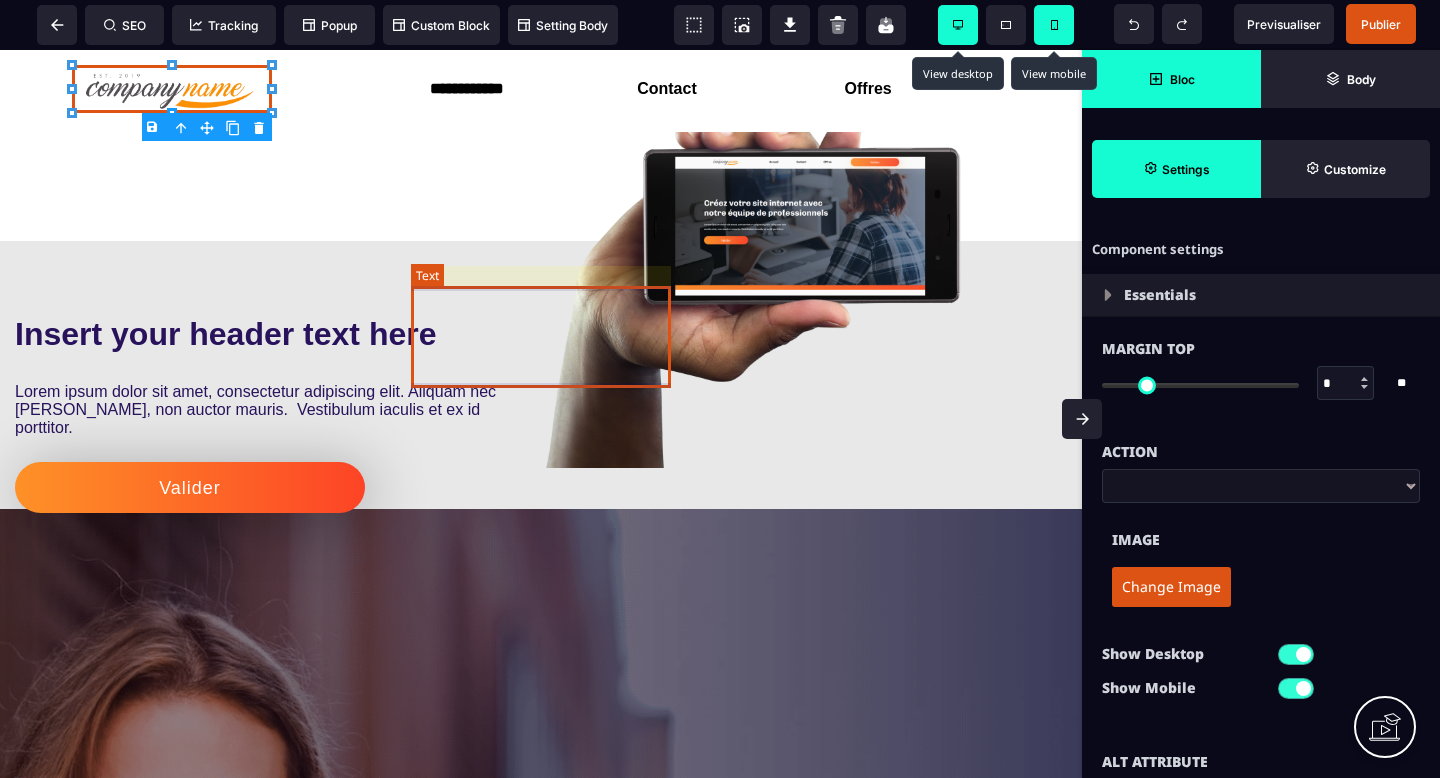 scroll, scrollTop: 0, scrollLeft: 0, axis: both 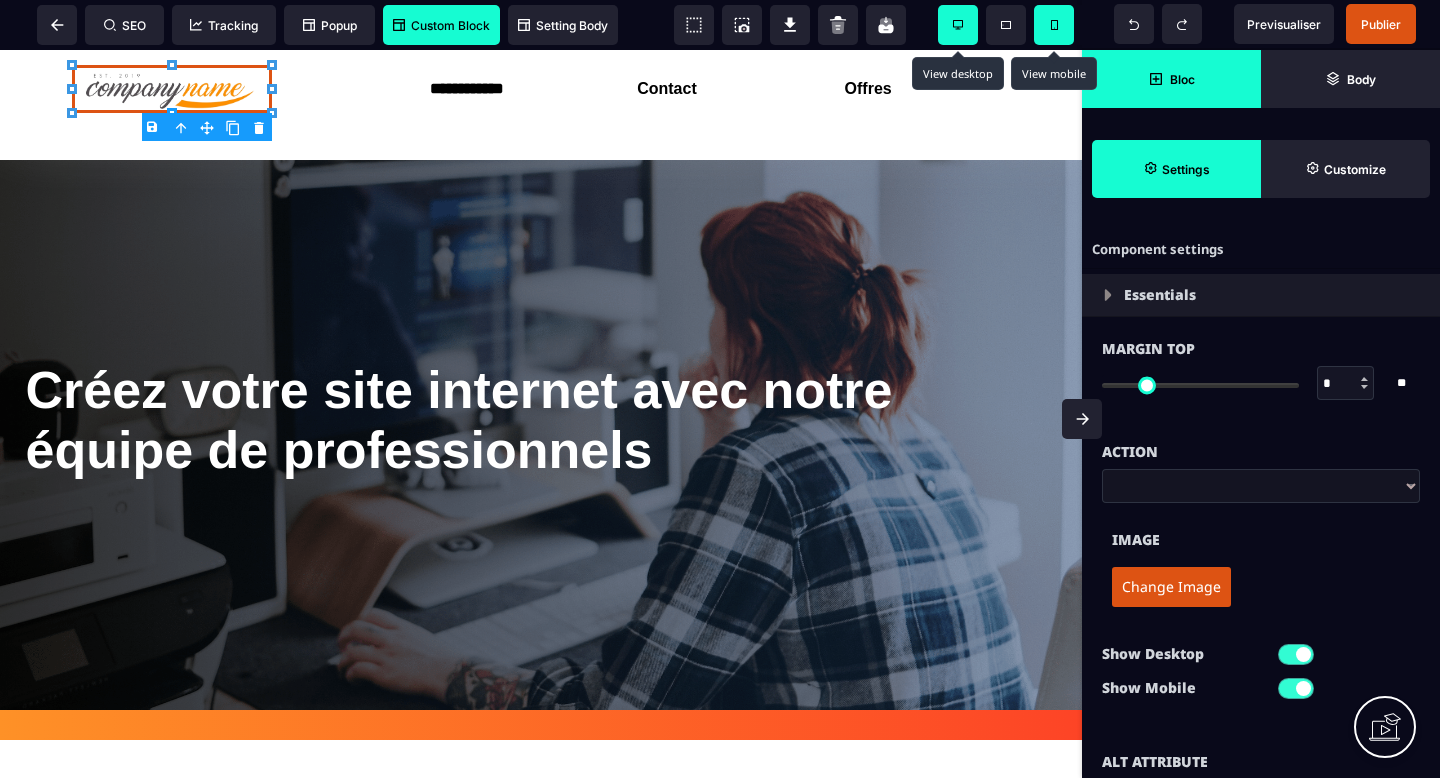 click on "Custom Block" at bounding box center (441, 25) 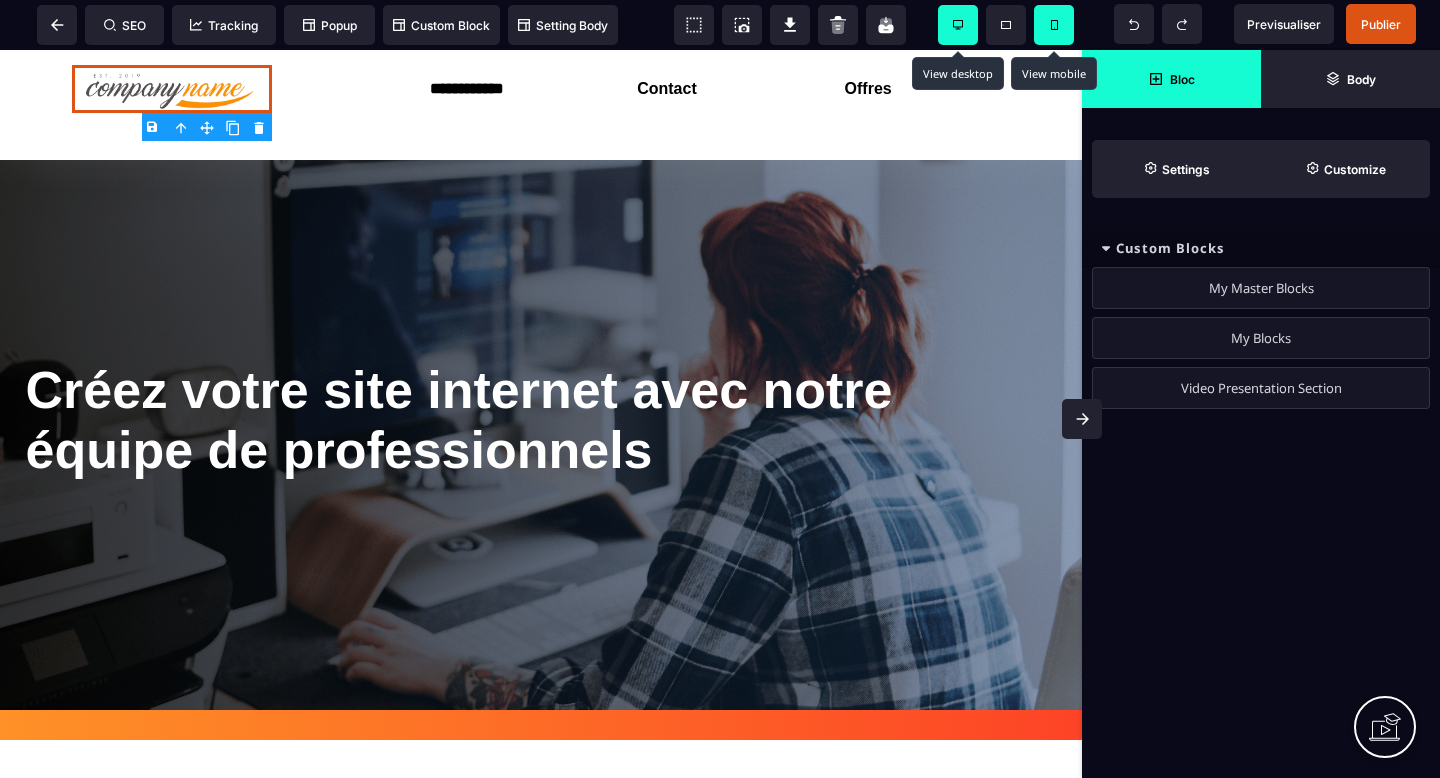 click on "Bloc" at bounding box center (1171, 79) 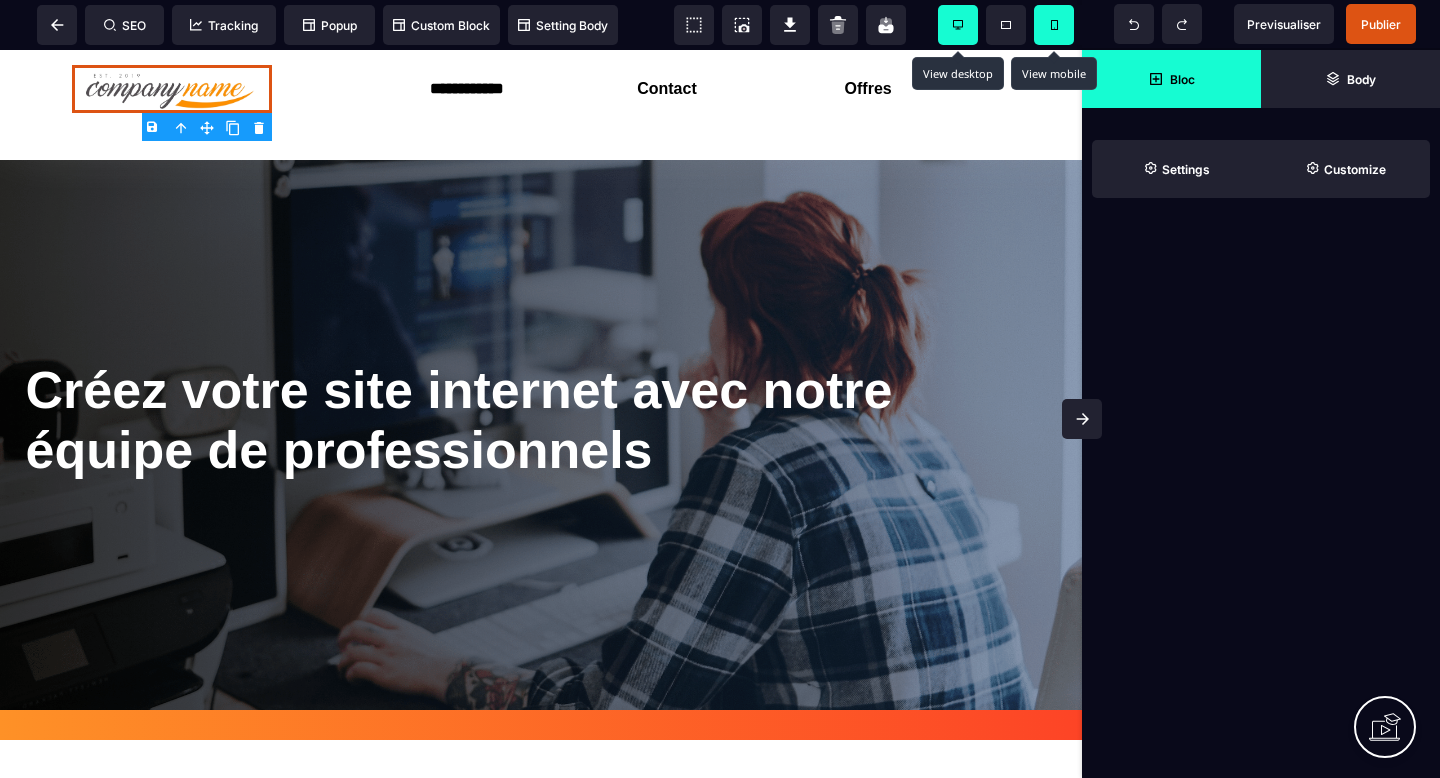 click on "Bloc" at bounding box center [1171, 79] 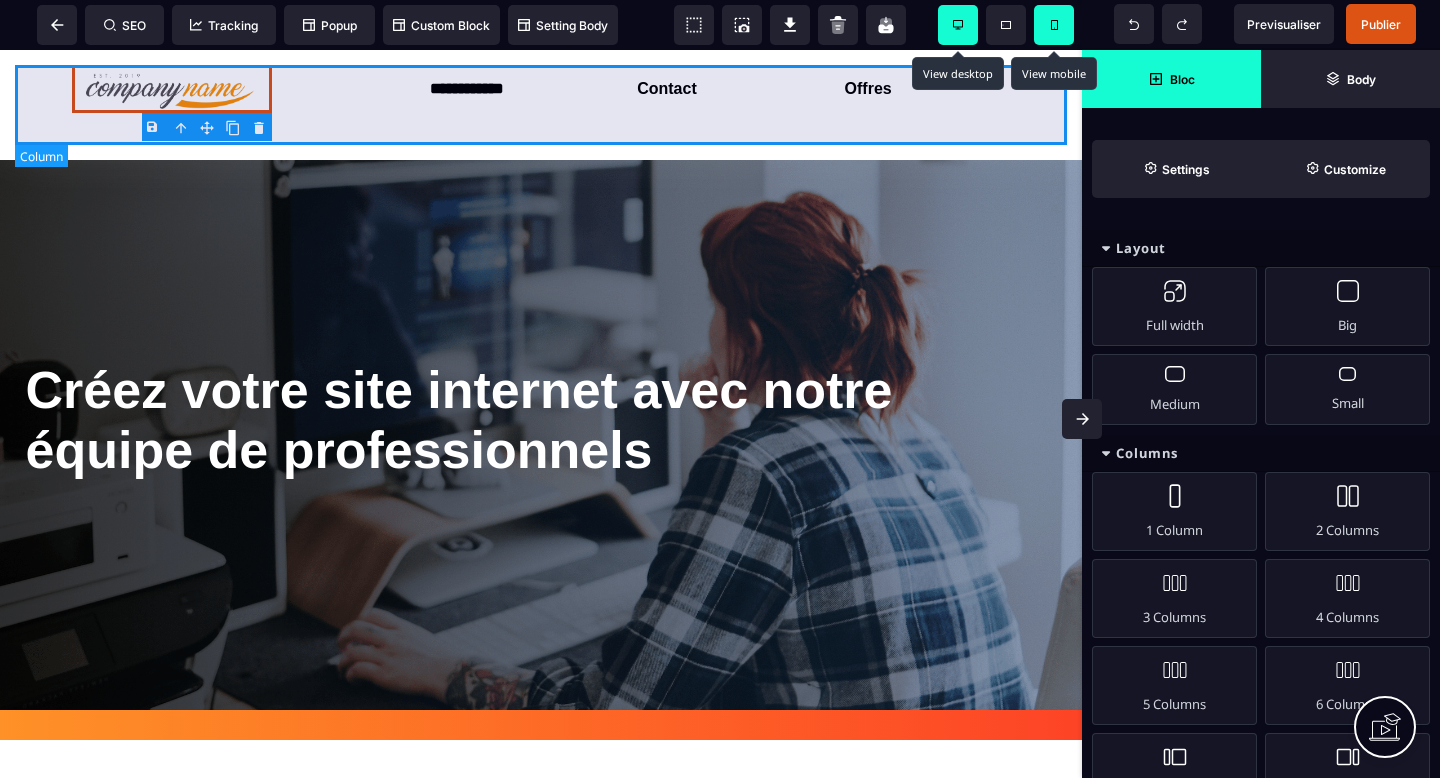 click at bounding box center (541, 105) 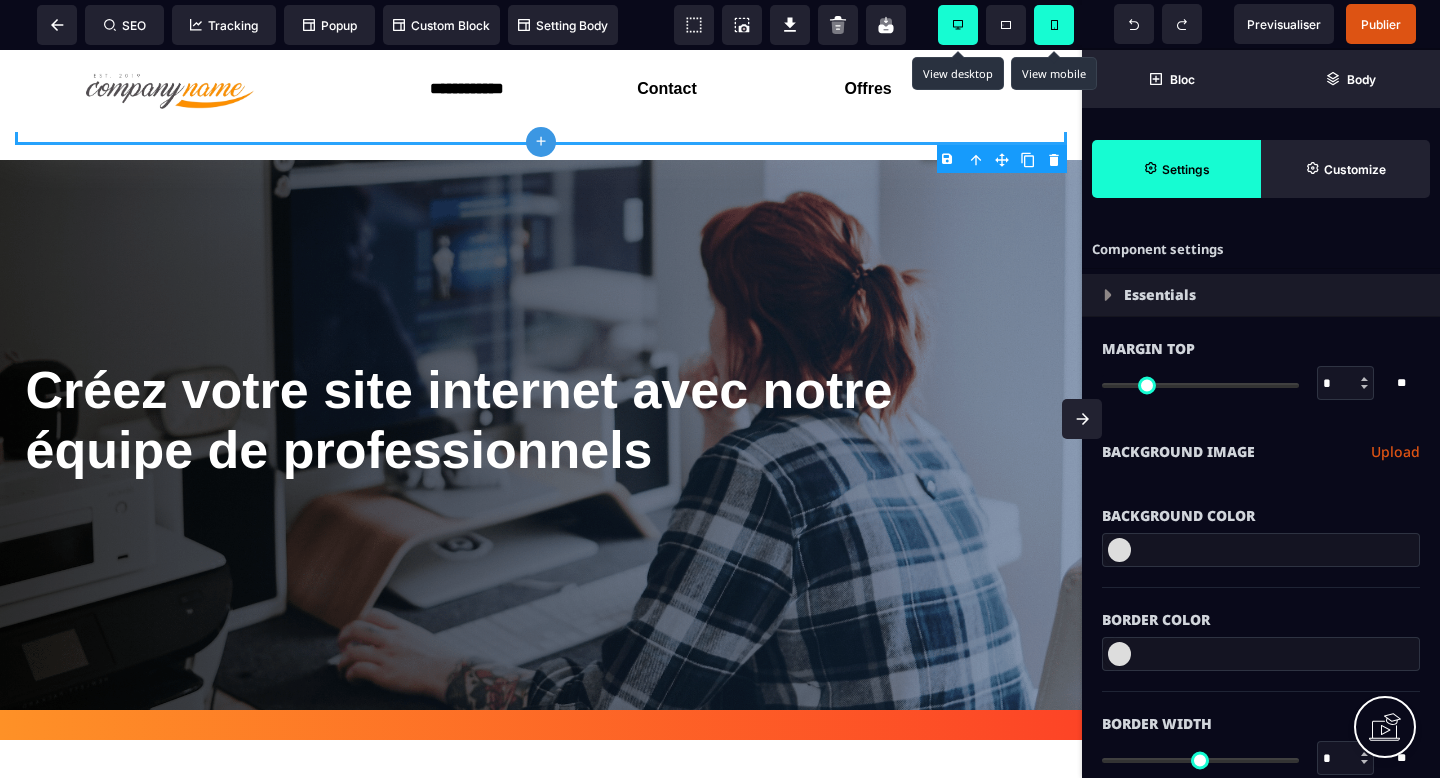 click on "Settings" at bounding box center [1186, 169] 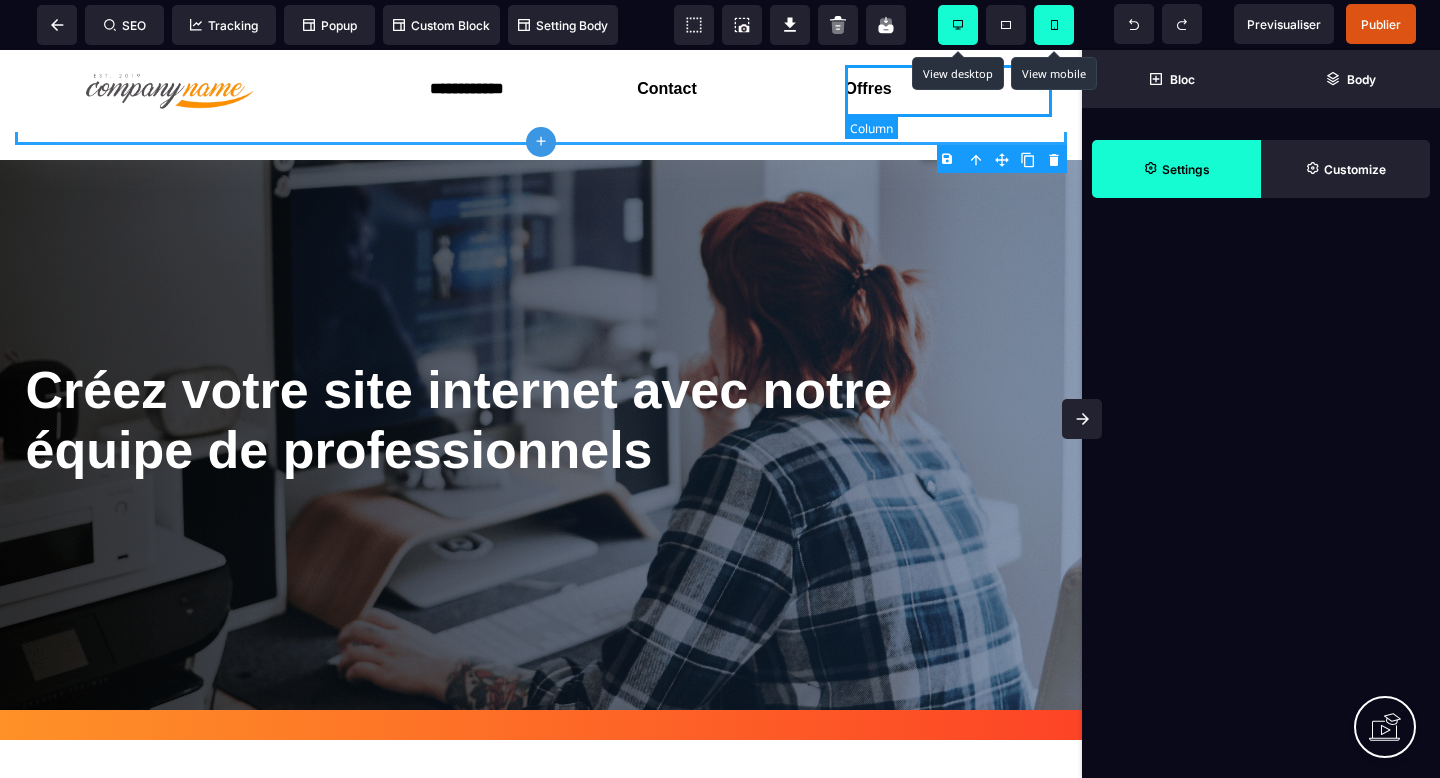 click on "Offres" at bounding box center (948, 91) 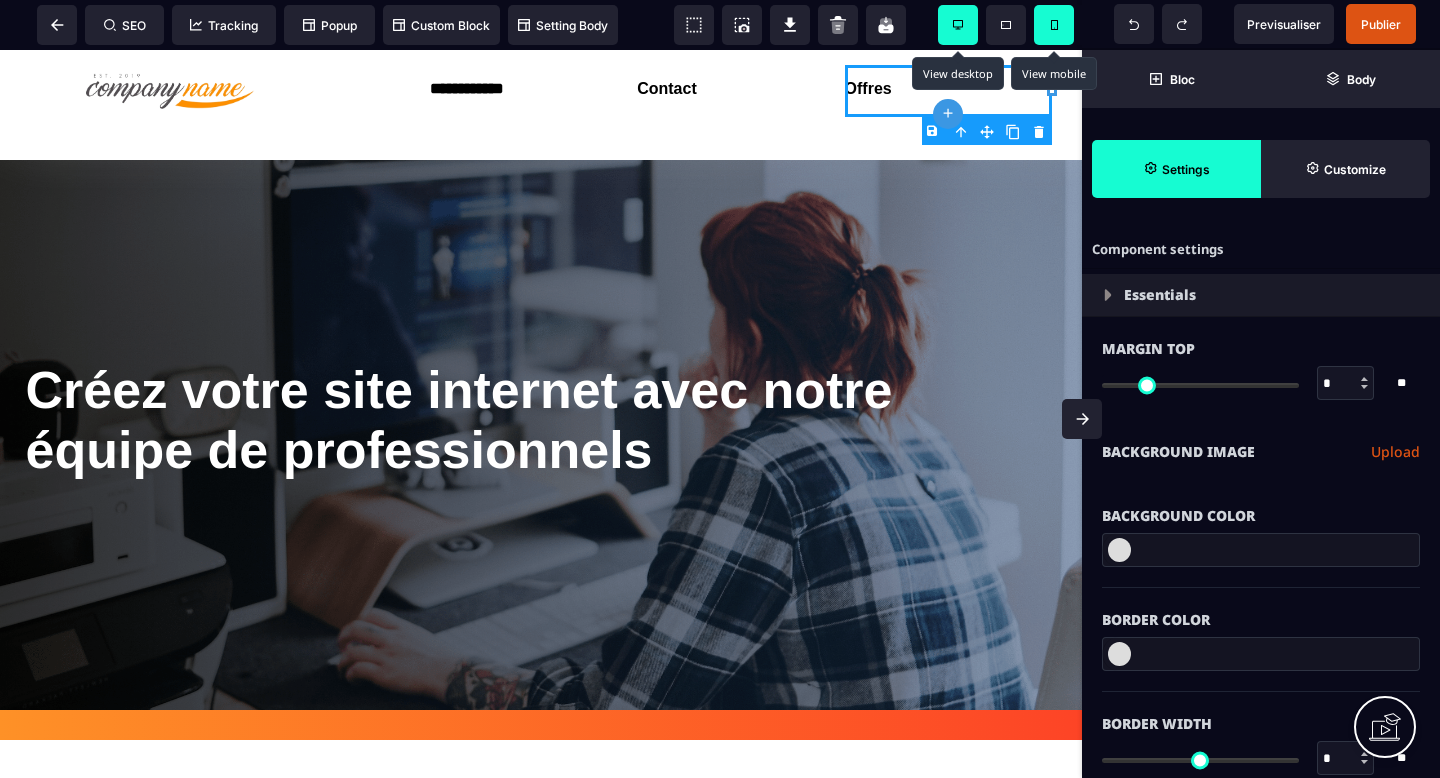 click on "plus" 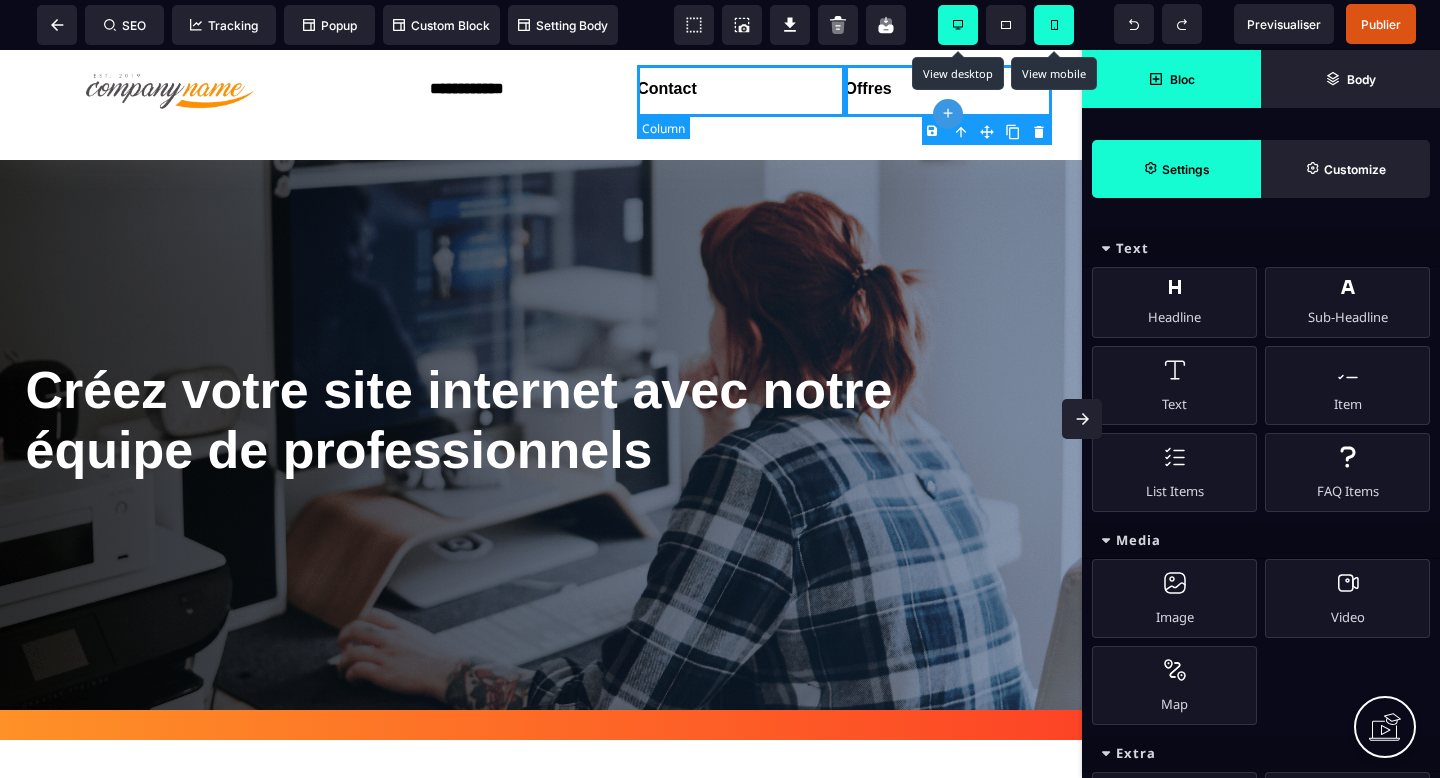click on "Contact" at bounding box center [740, 91] 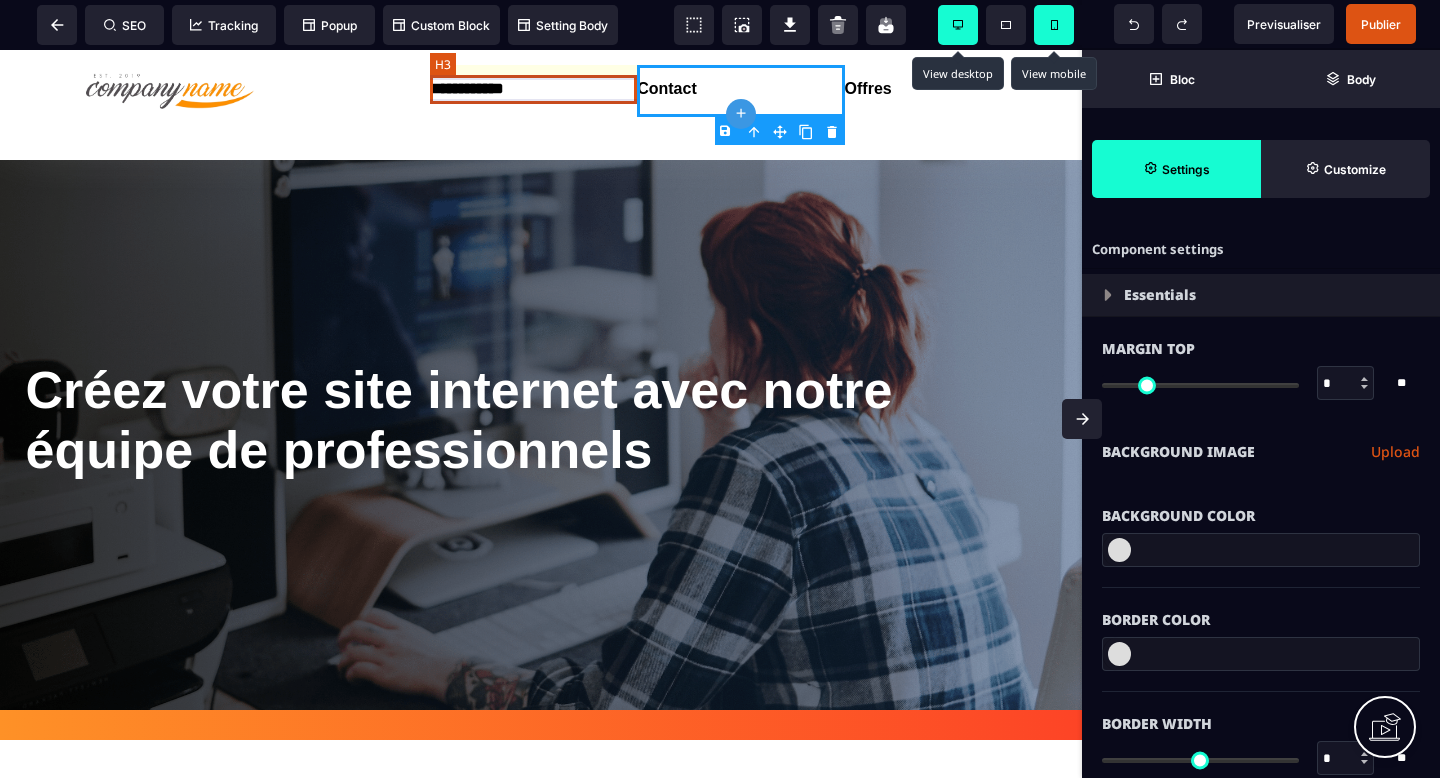 click on "**********" at bounding box center [533, 89] 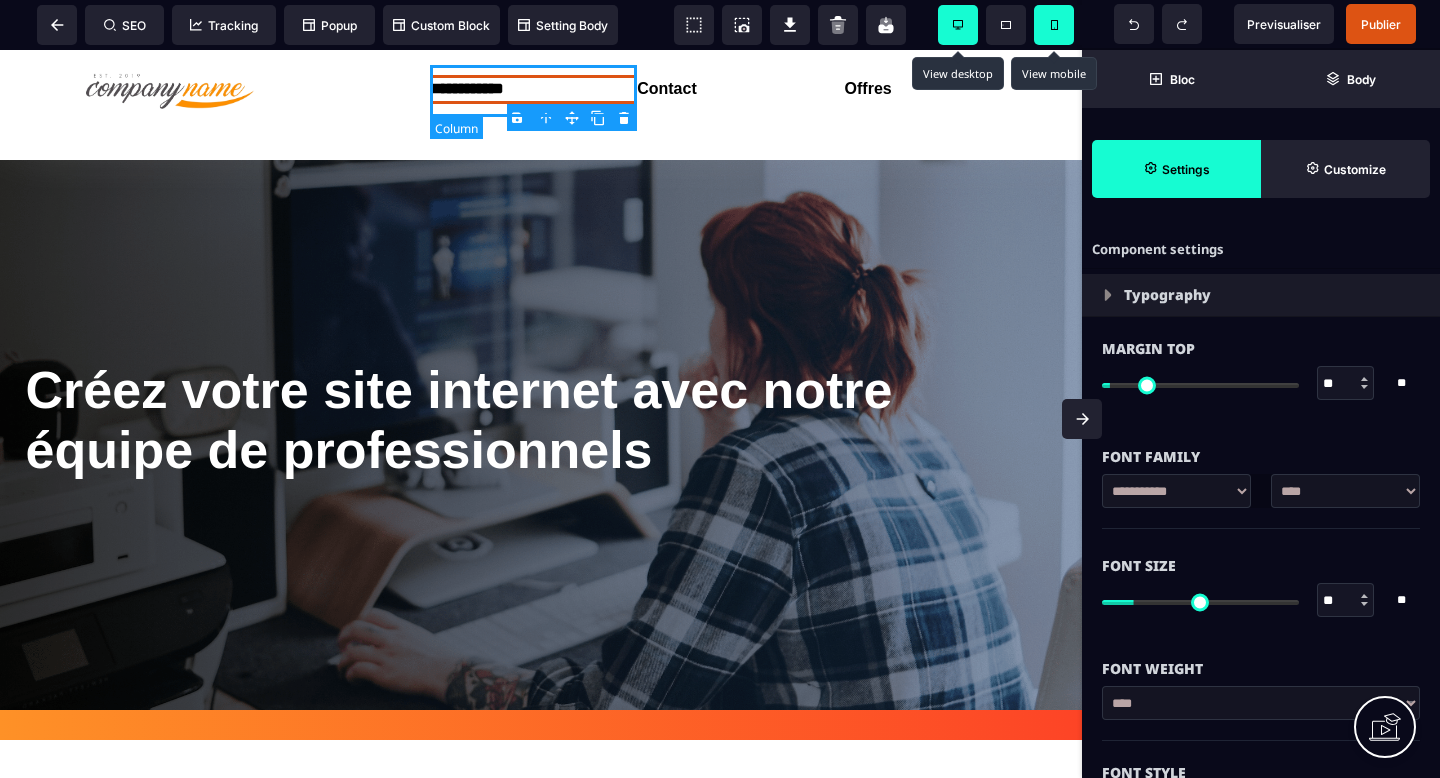 click on "**********" at bounding box center [533, 91] 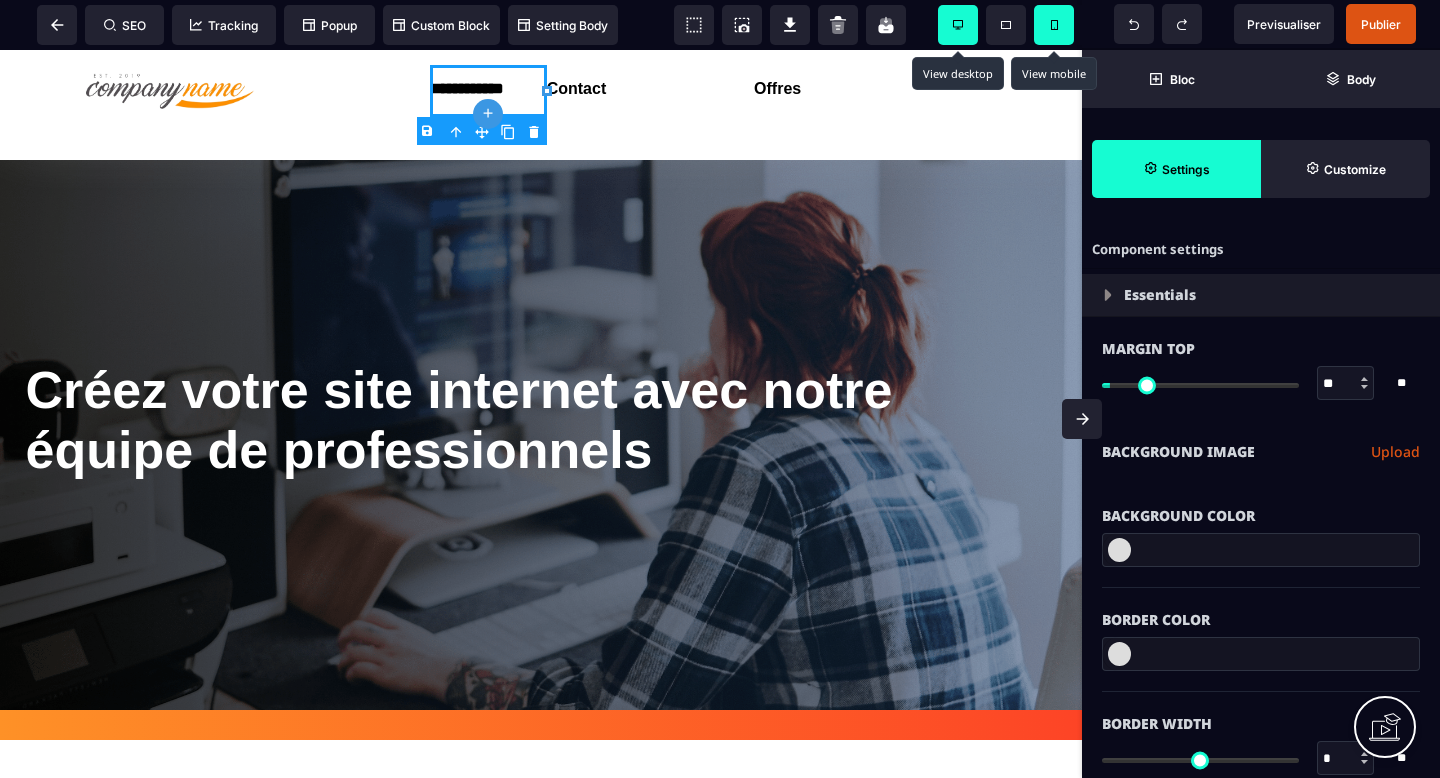 click on "B I U S
A *******
plus
H3" at bounding box center (541, 414) 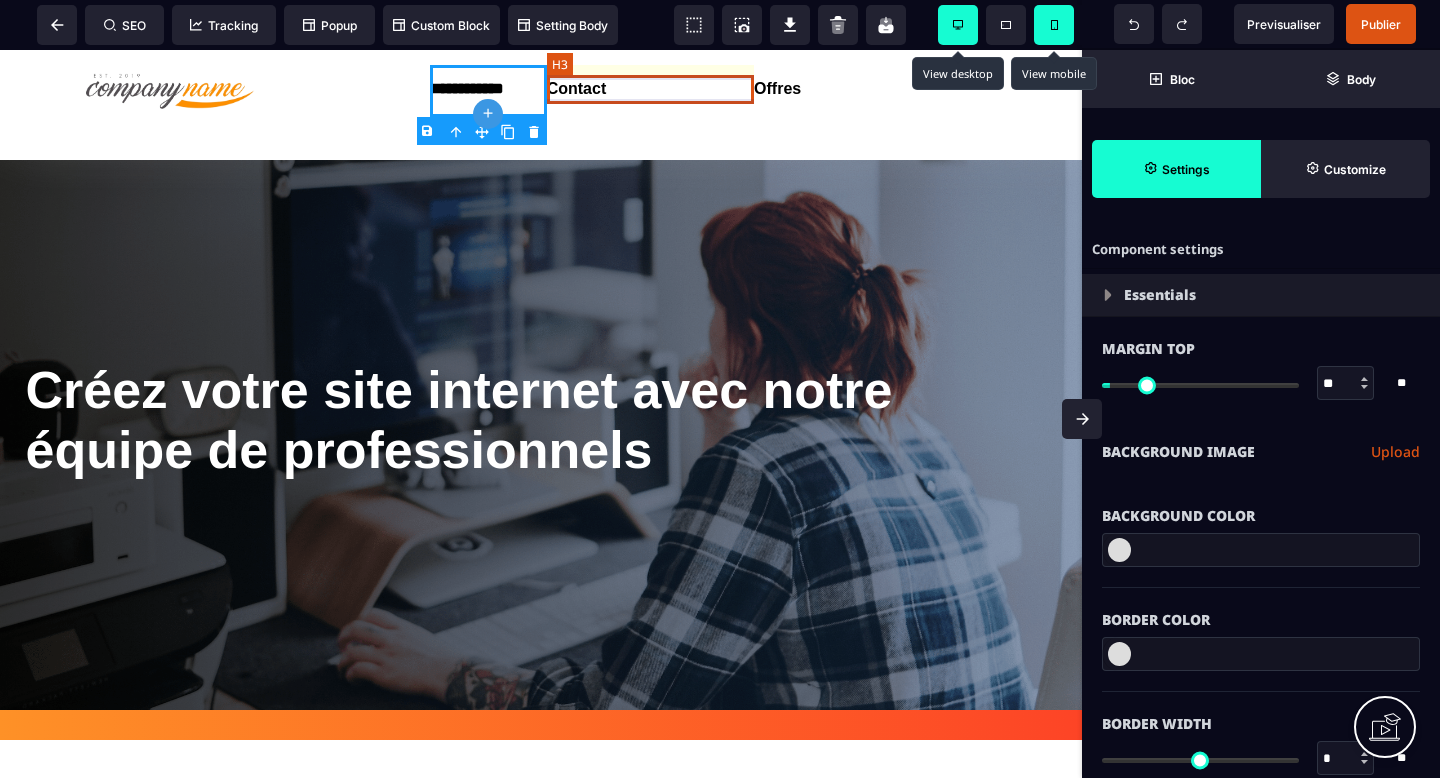 click on "Contact" at bounding box center [650, 89] 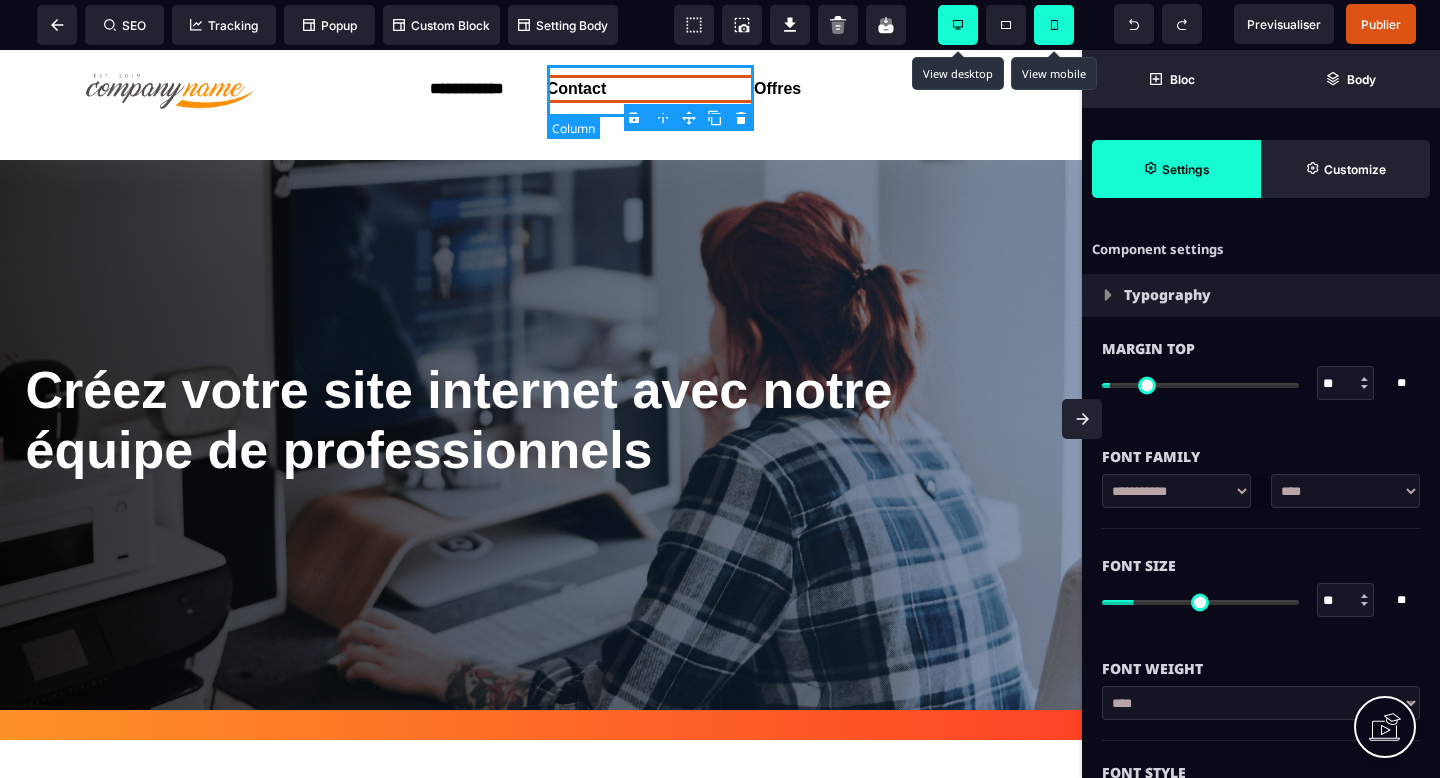 click on "Contact" at bounding box center [650, 91] 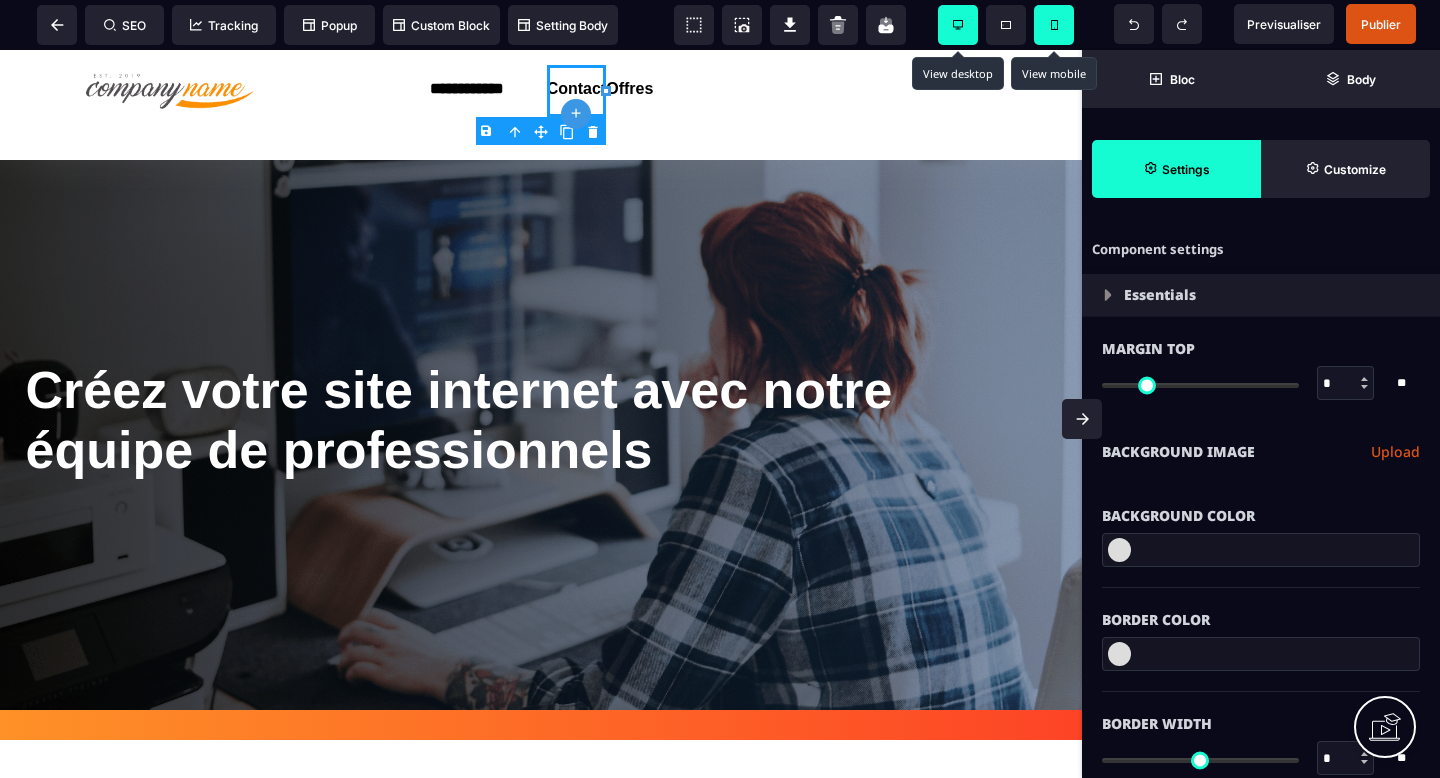 click on "B I U S
A *******
plus
H3" at bounding box center (541, 414) 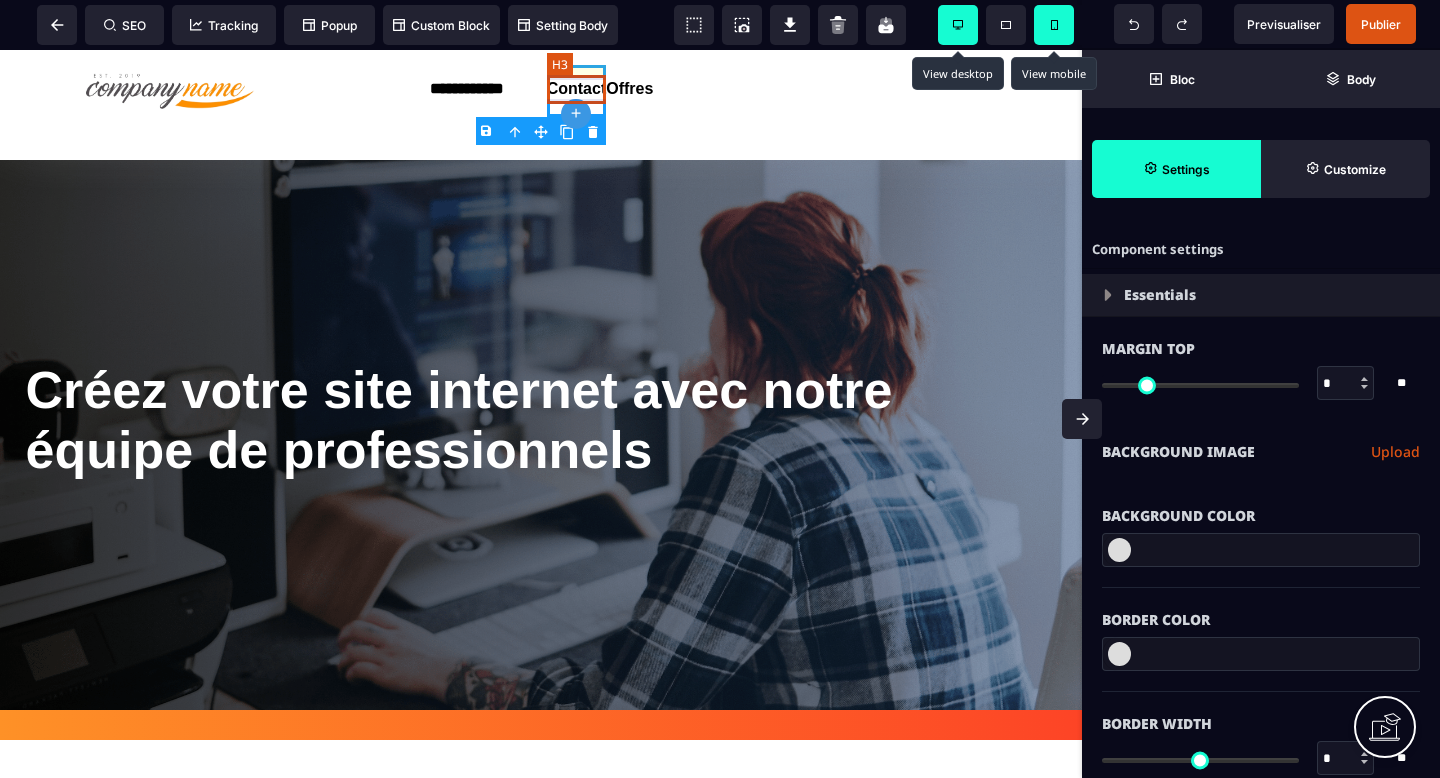 click on "Contact" at bounding box center [577, 89] 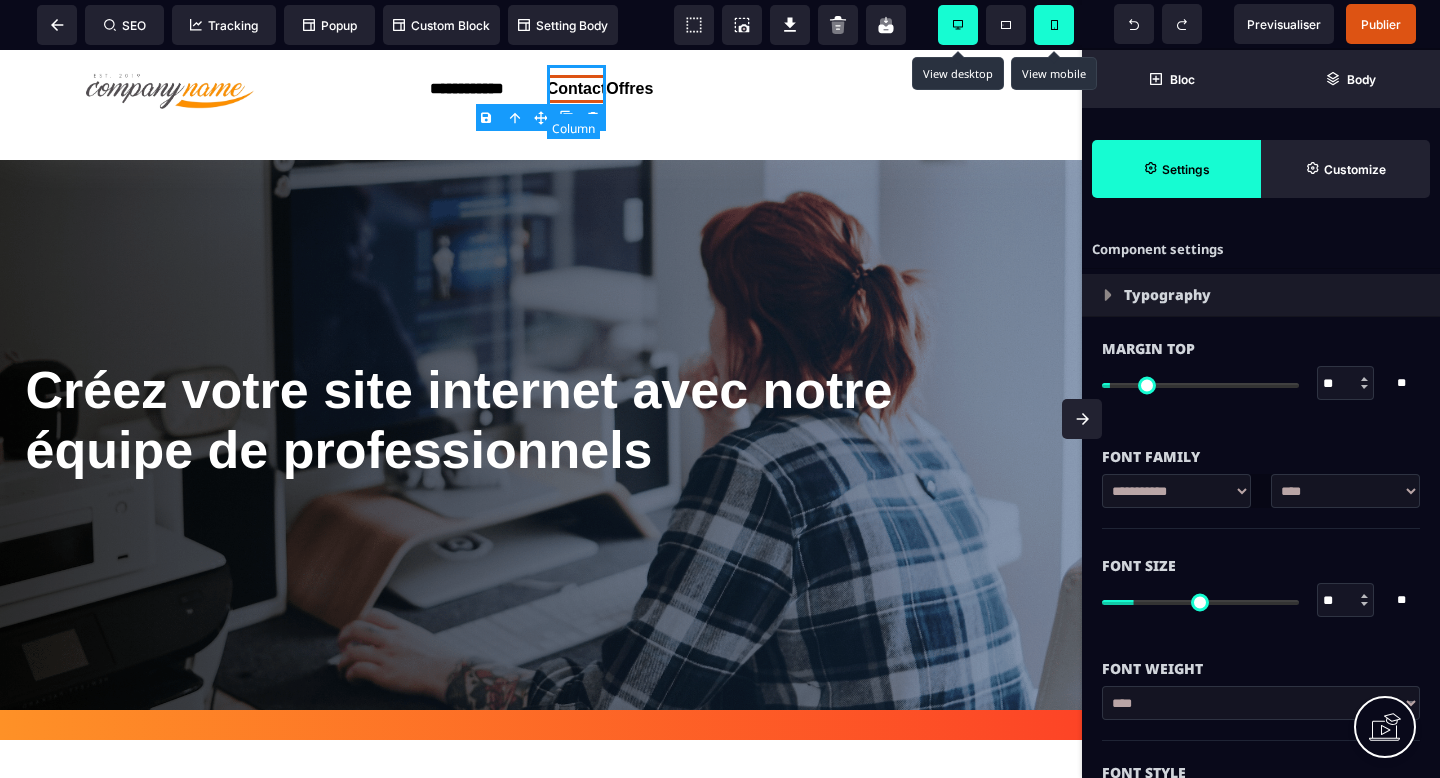 click on "Contact" at bounding box center [577, 91] 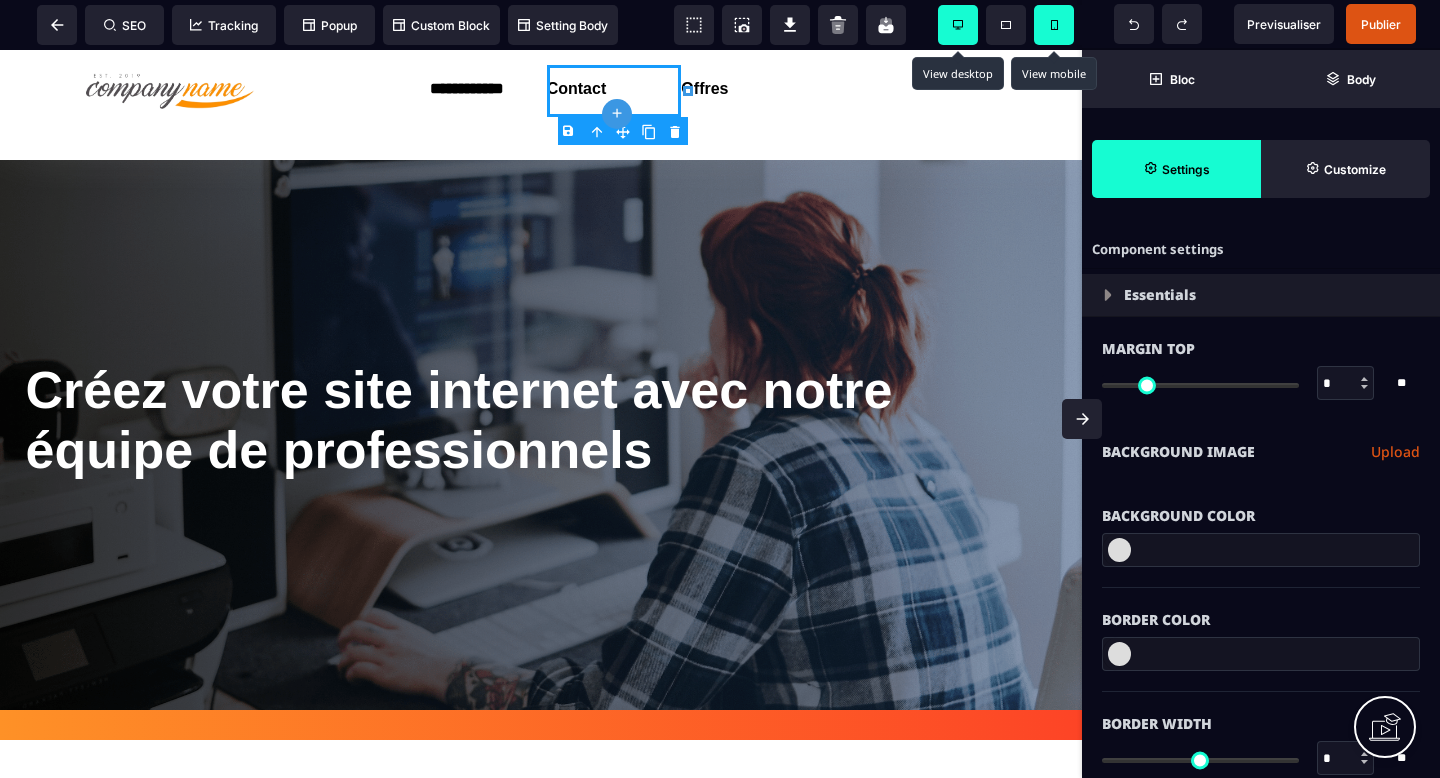 click on "B I U S
A *******
plus
H3" at bounding box center (541, 414) 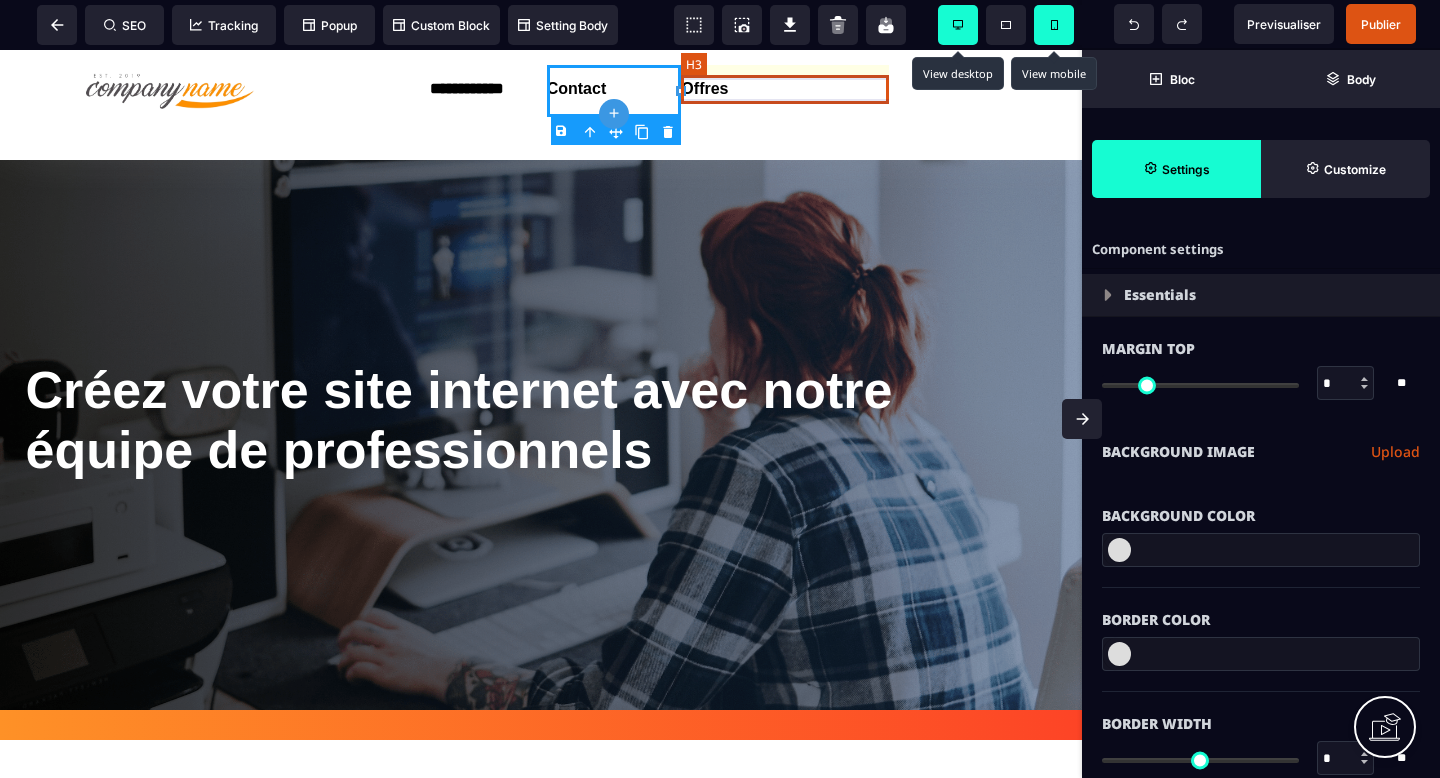 click on "Offres" at bounding box center [784, 89] 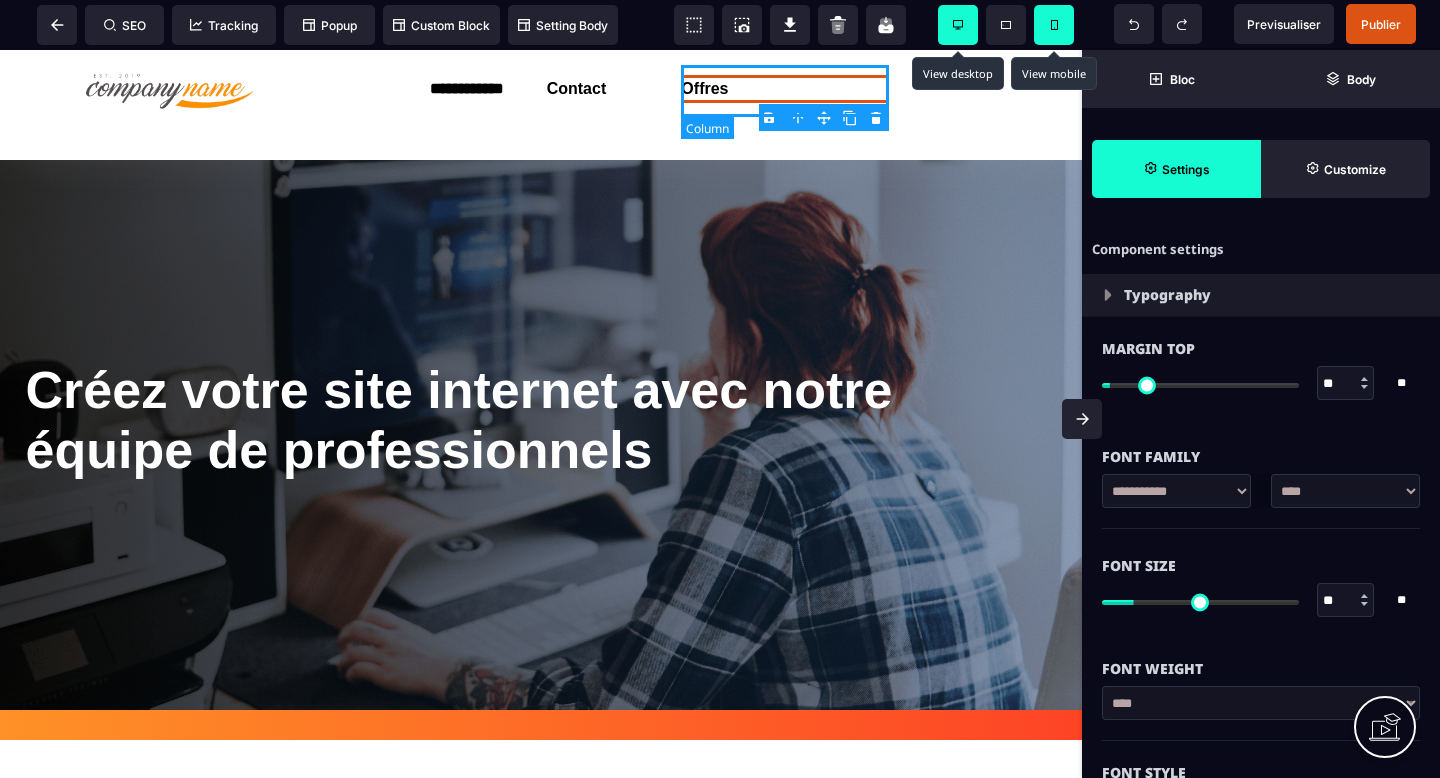 click on "Offres" at bounding box center [784, 91] 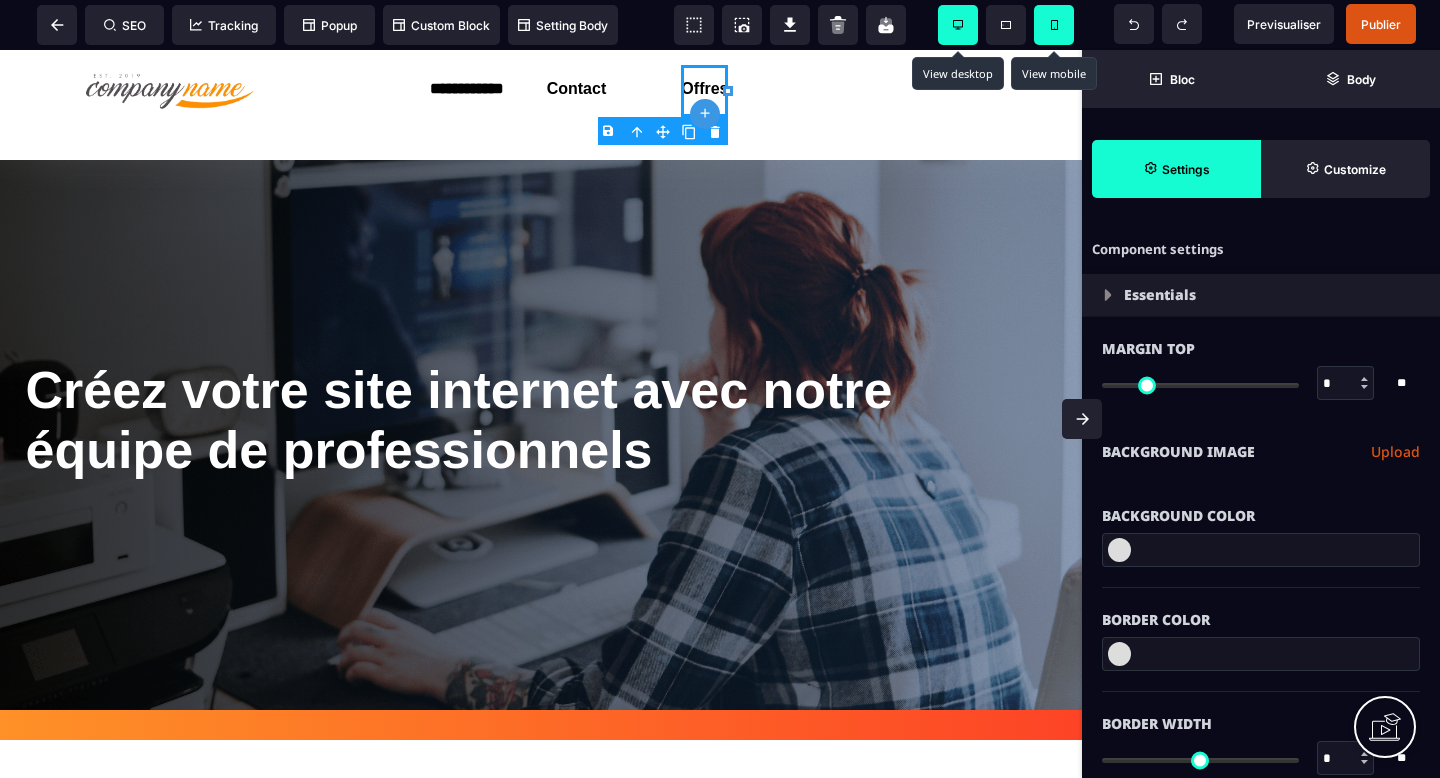 click at bounding box center (728, 91) 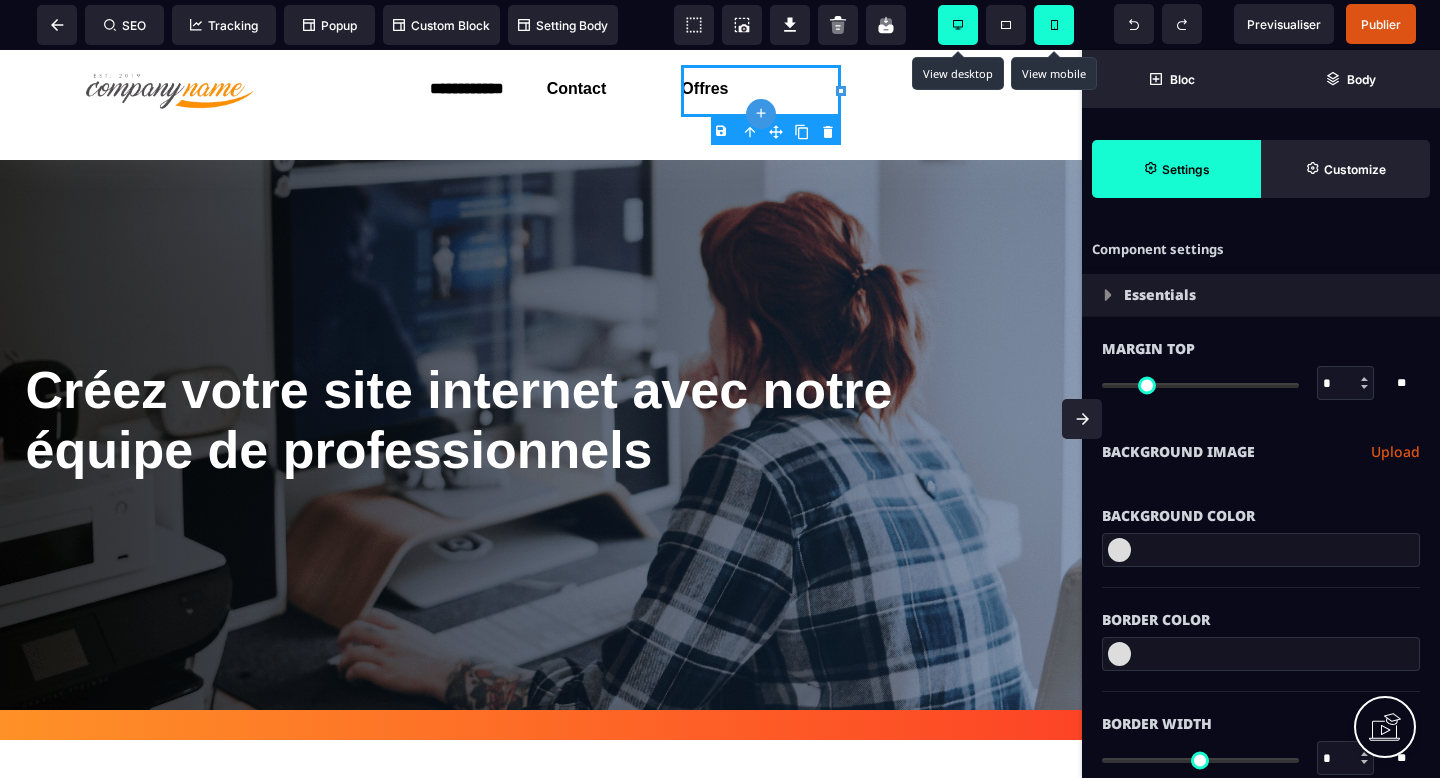 click on "B I U S
A *******
plus
H3" at bounding box center (541, 414) 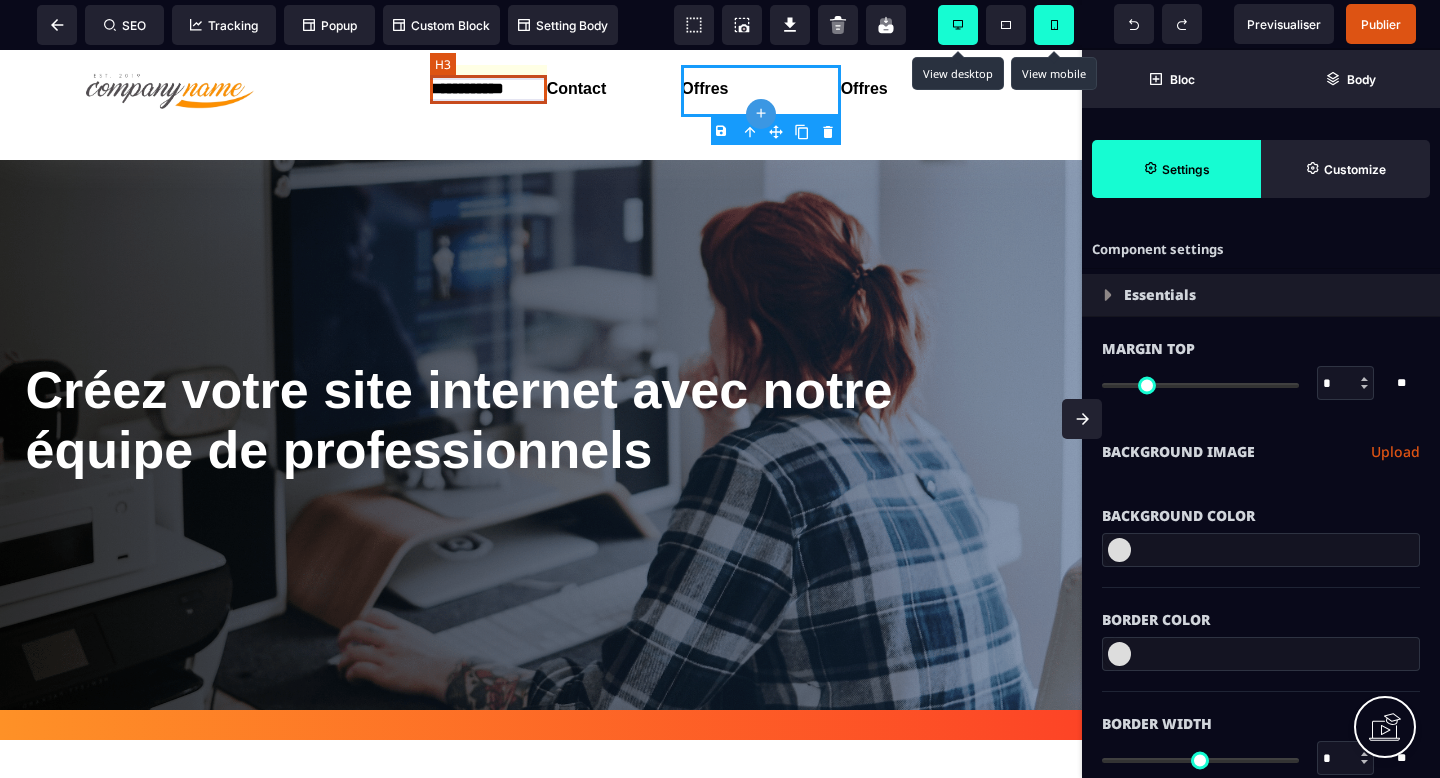 click on "**********" at bounding box center (488, 89) 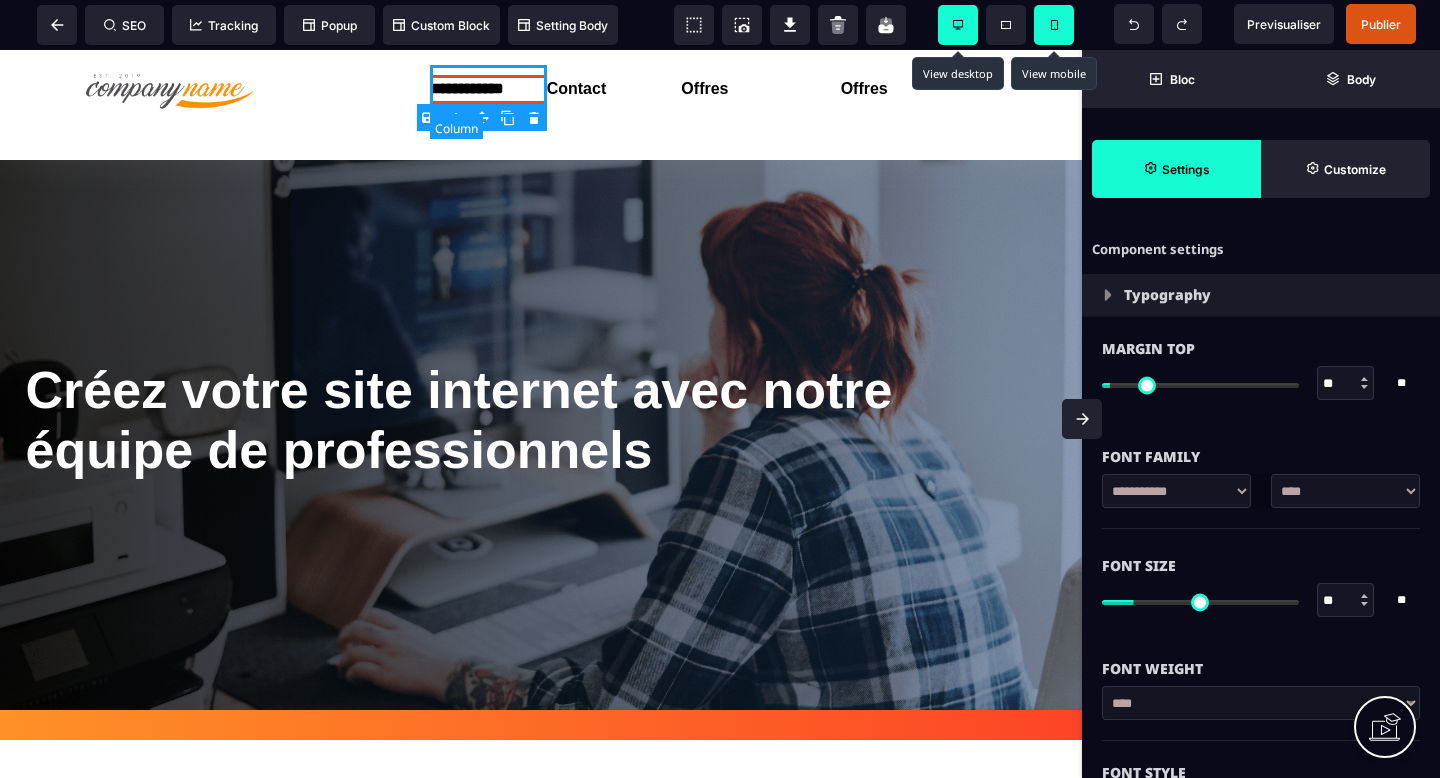 click on "**********" at bounding box center [488, 91] 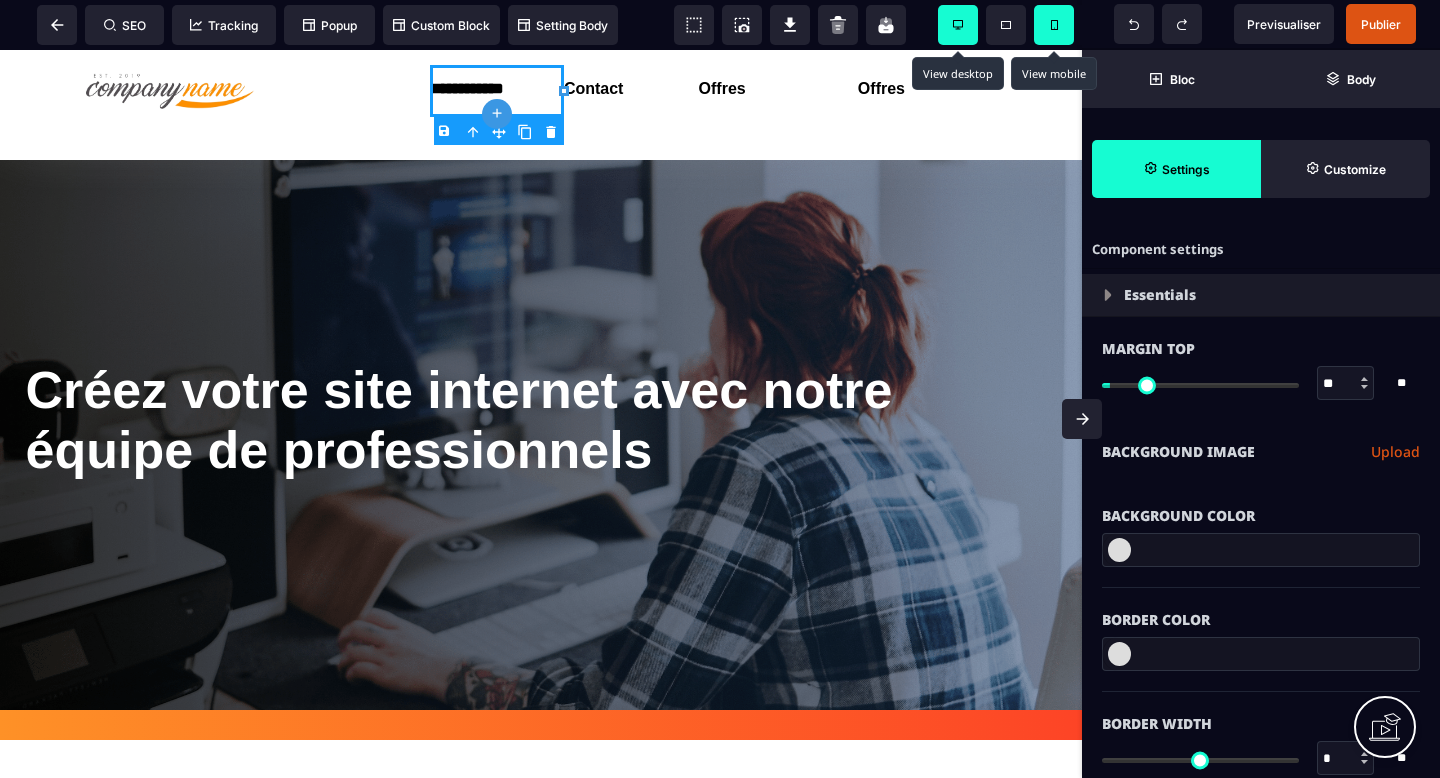 click on "B I U S
A *******
plus
H3" at bounding box center (541, 414) 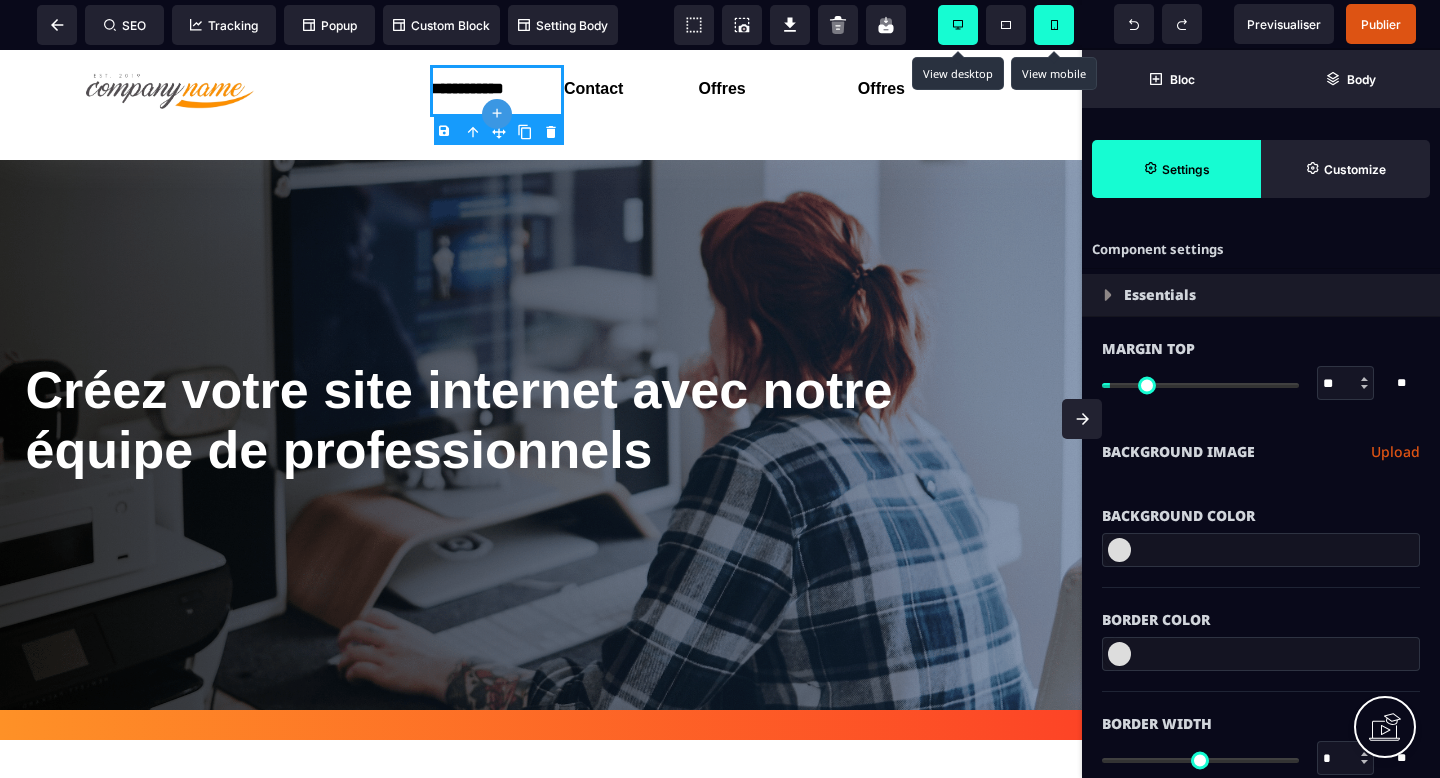 click on "plus" 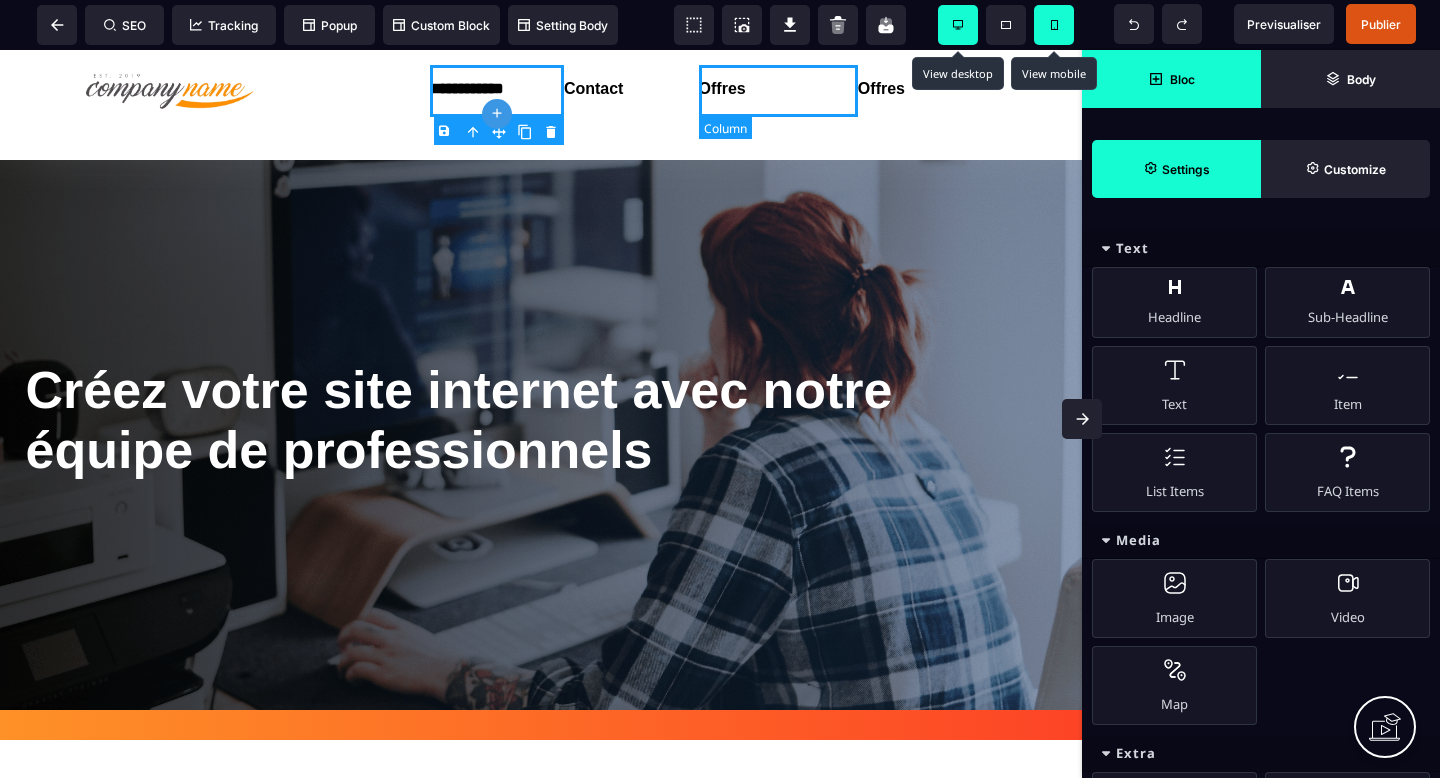 click on "Offres" at bounding box center (778, 91) 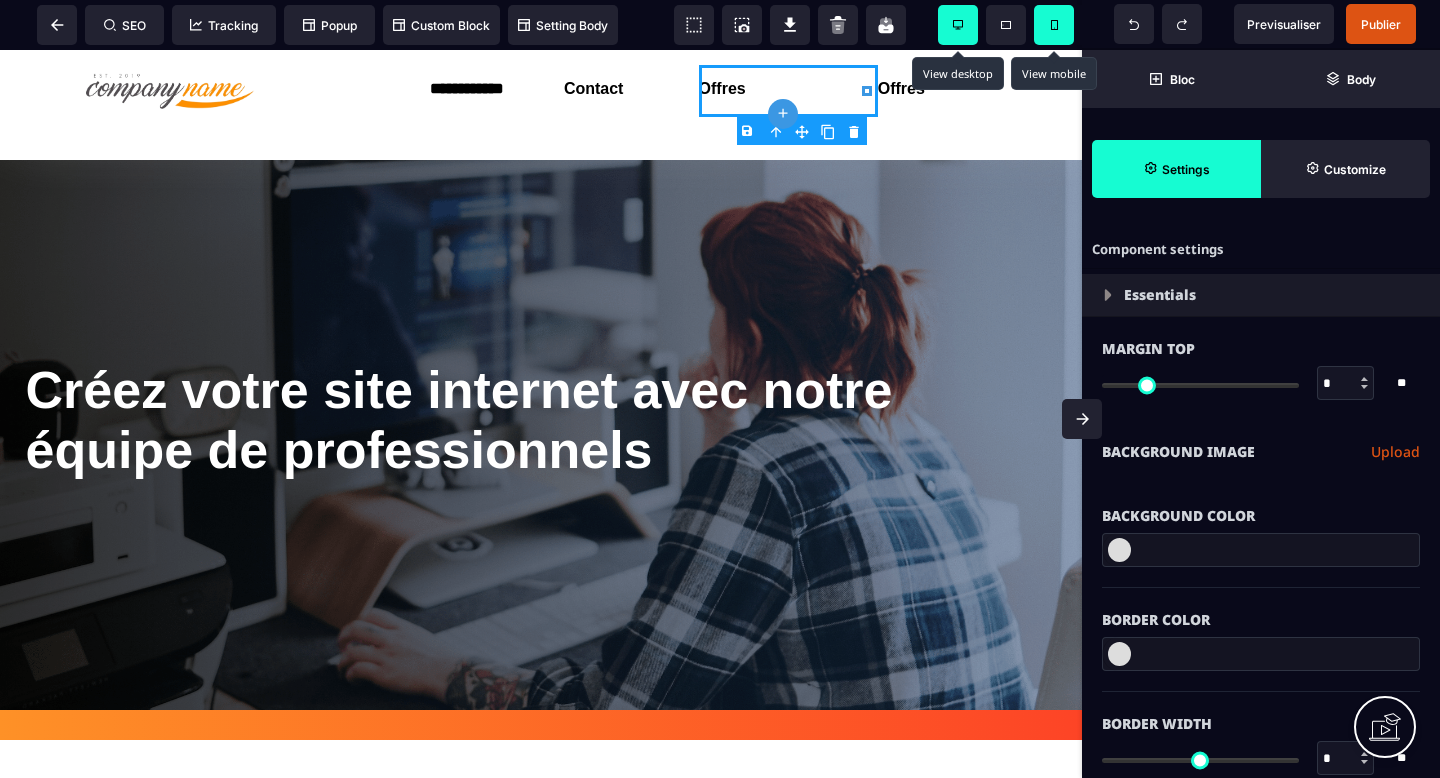 click on "B I U S
A *******
plus
H3" at bounding box center [541, 414] 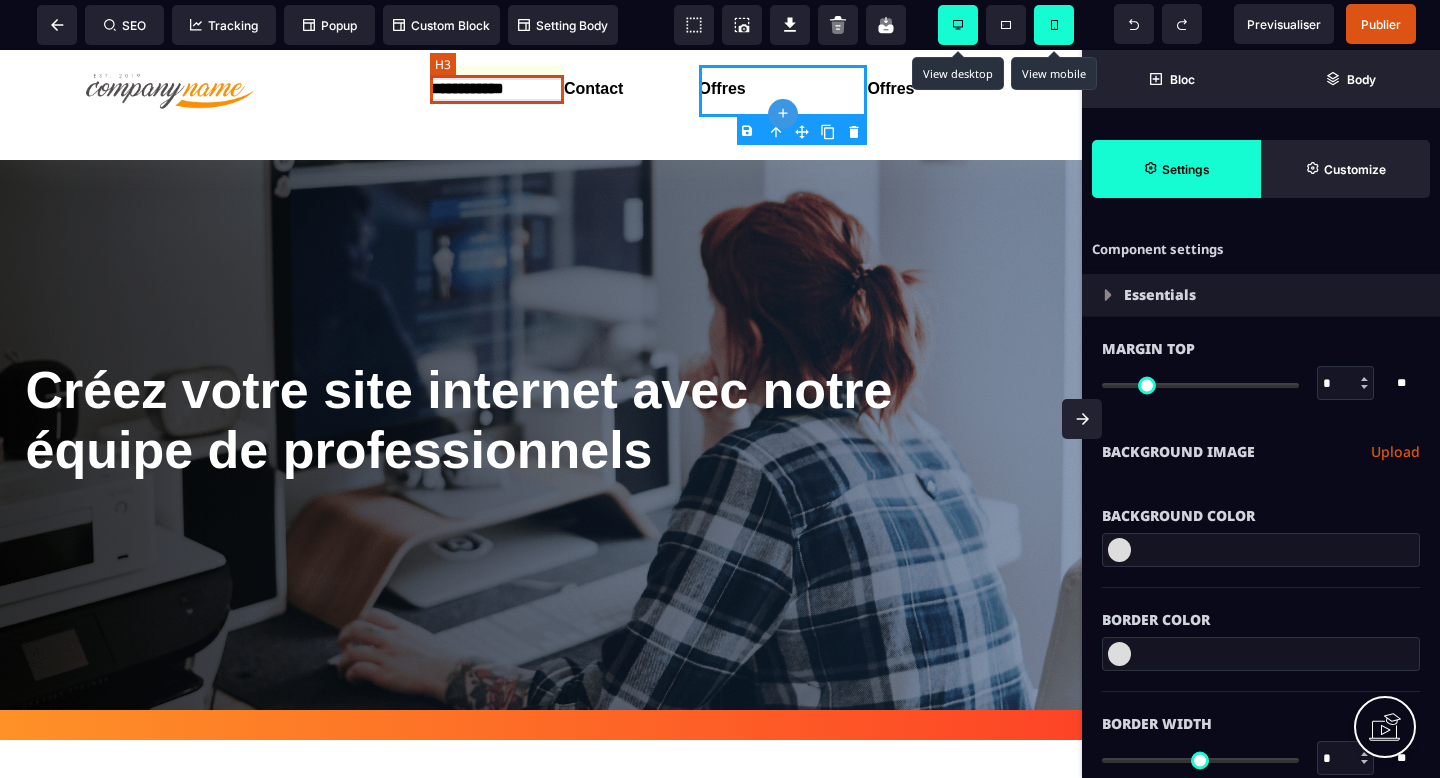 click on "**********" at bounding box center [497, 89] 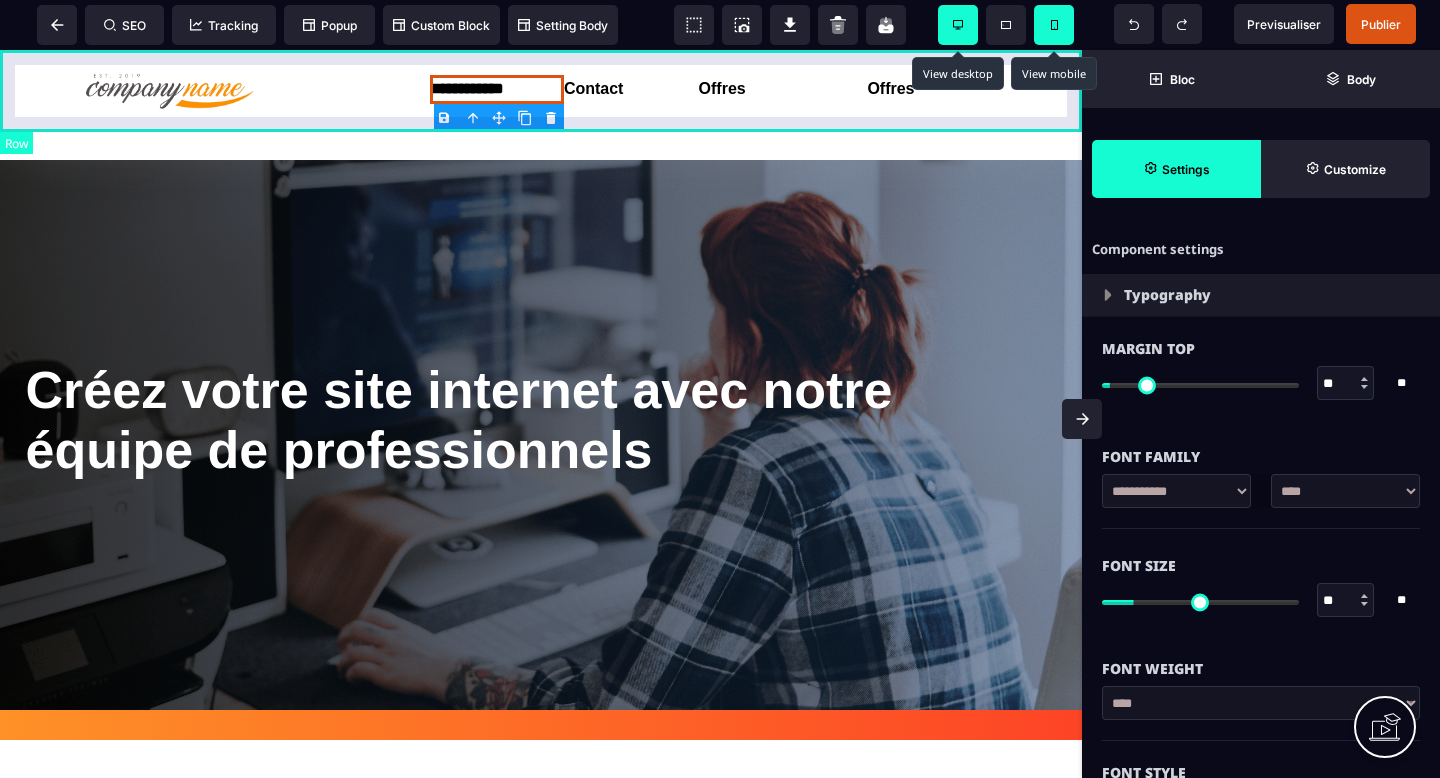 click on "**********" at bounding box center (541, 91) 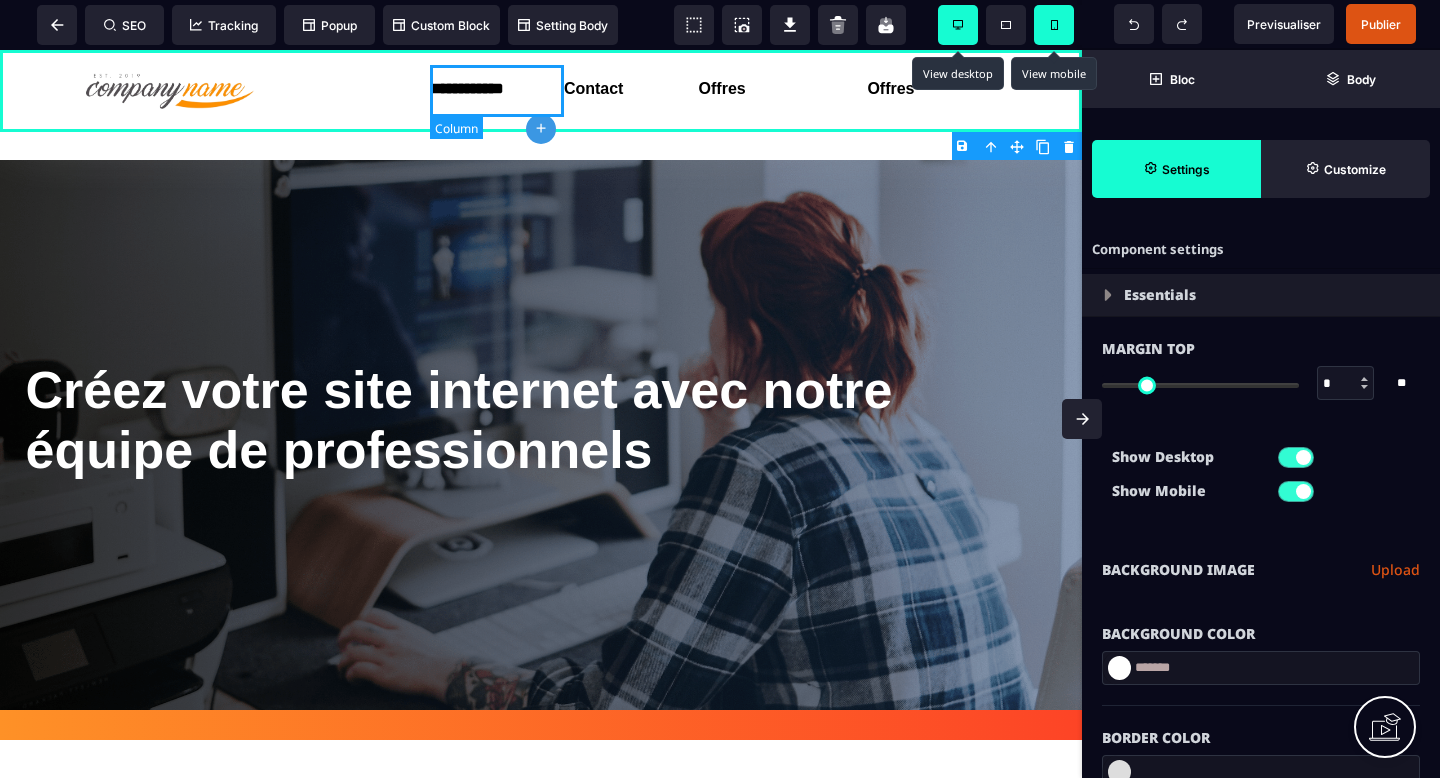click on "**********" at bounding box center [497, 91] 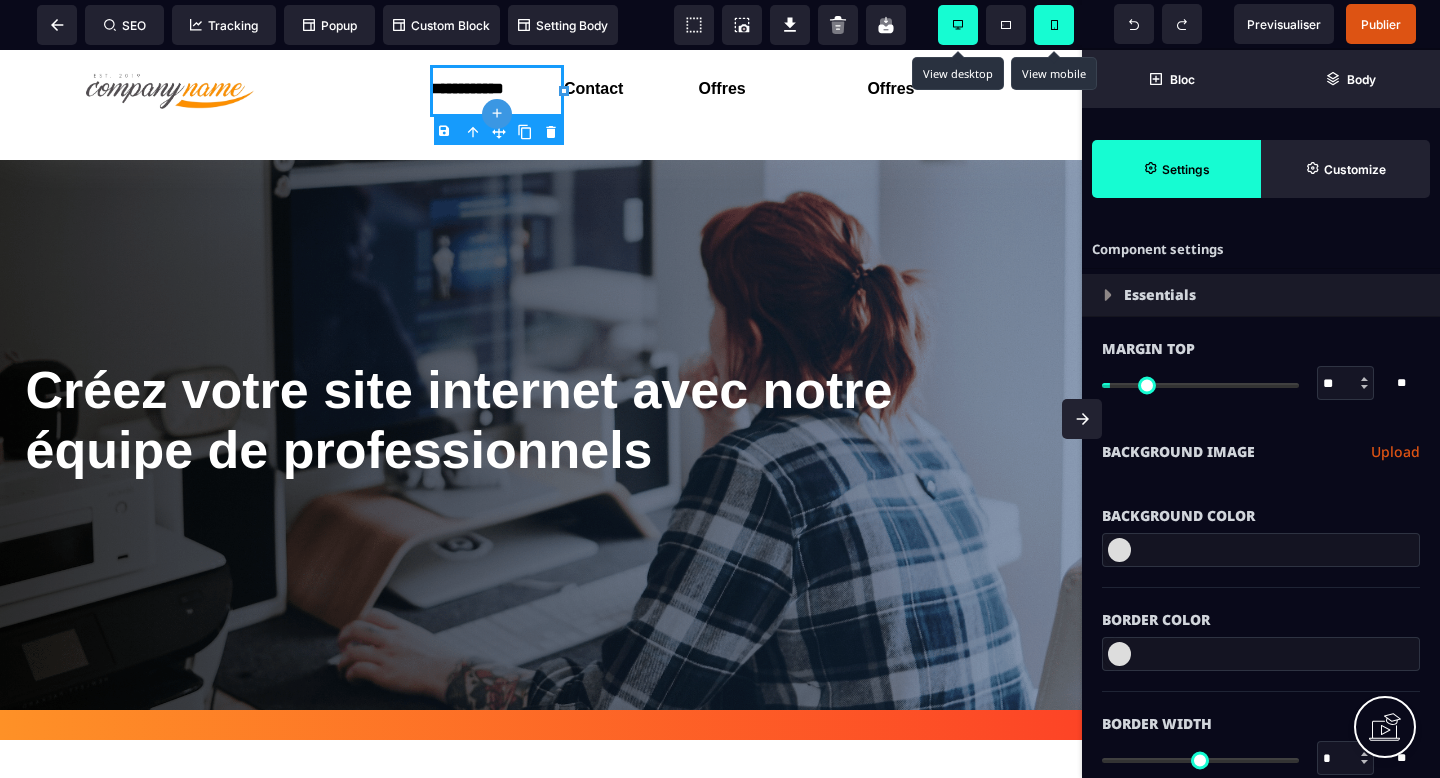 click 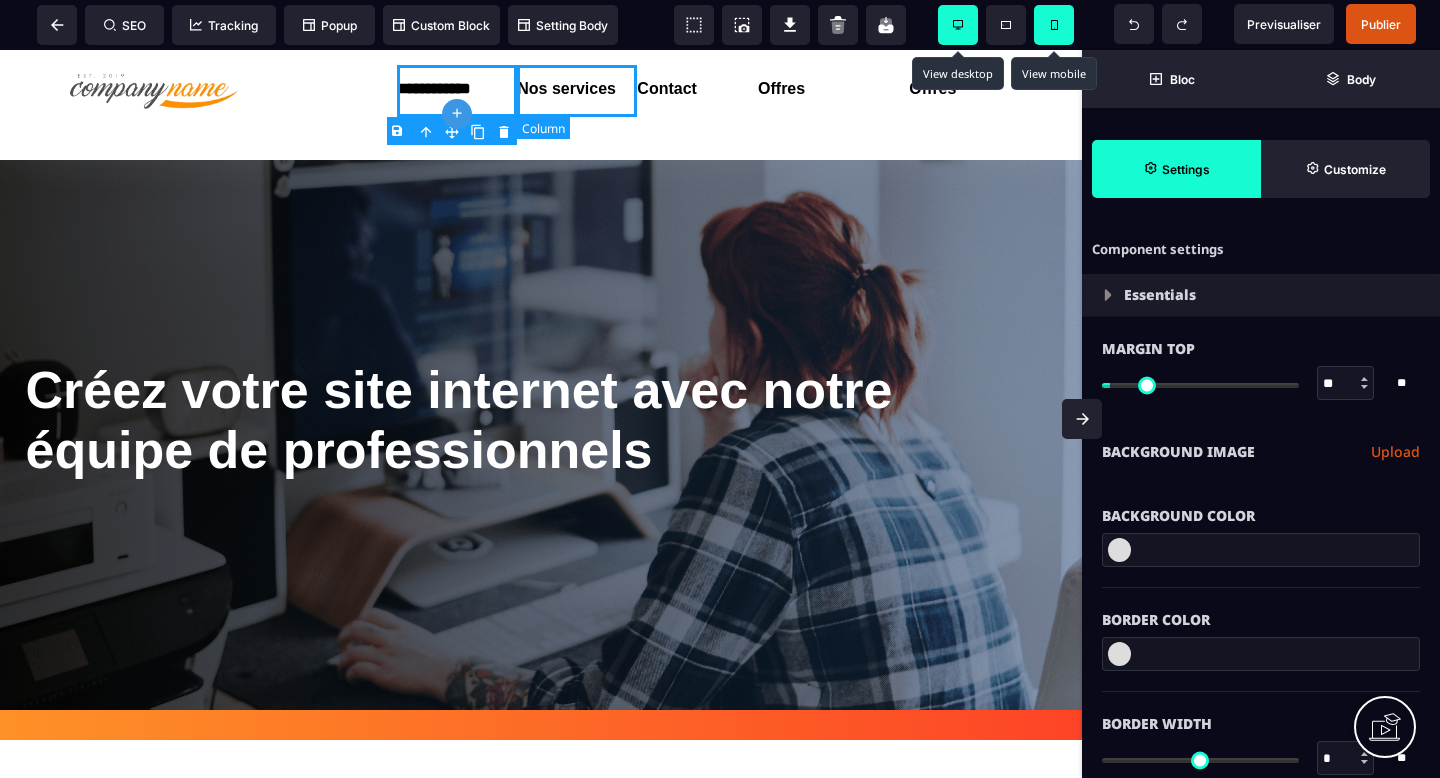 click on "Nos services" at bounding box center [577, 91] 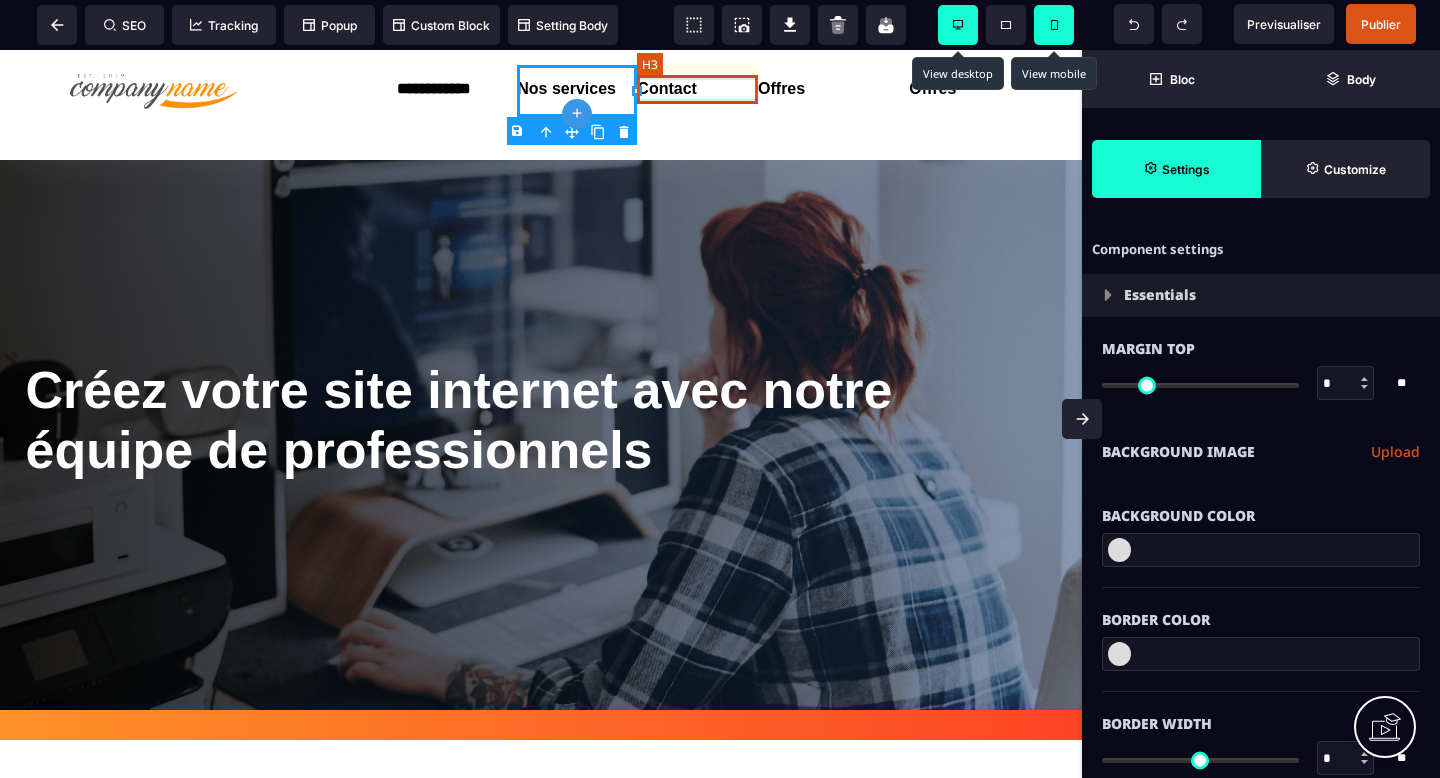 click on "Contact" at bounding box center (697, 89) 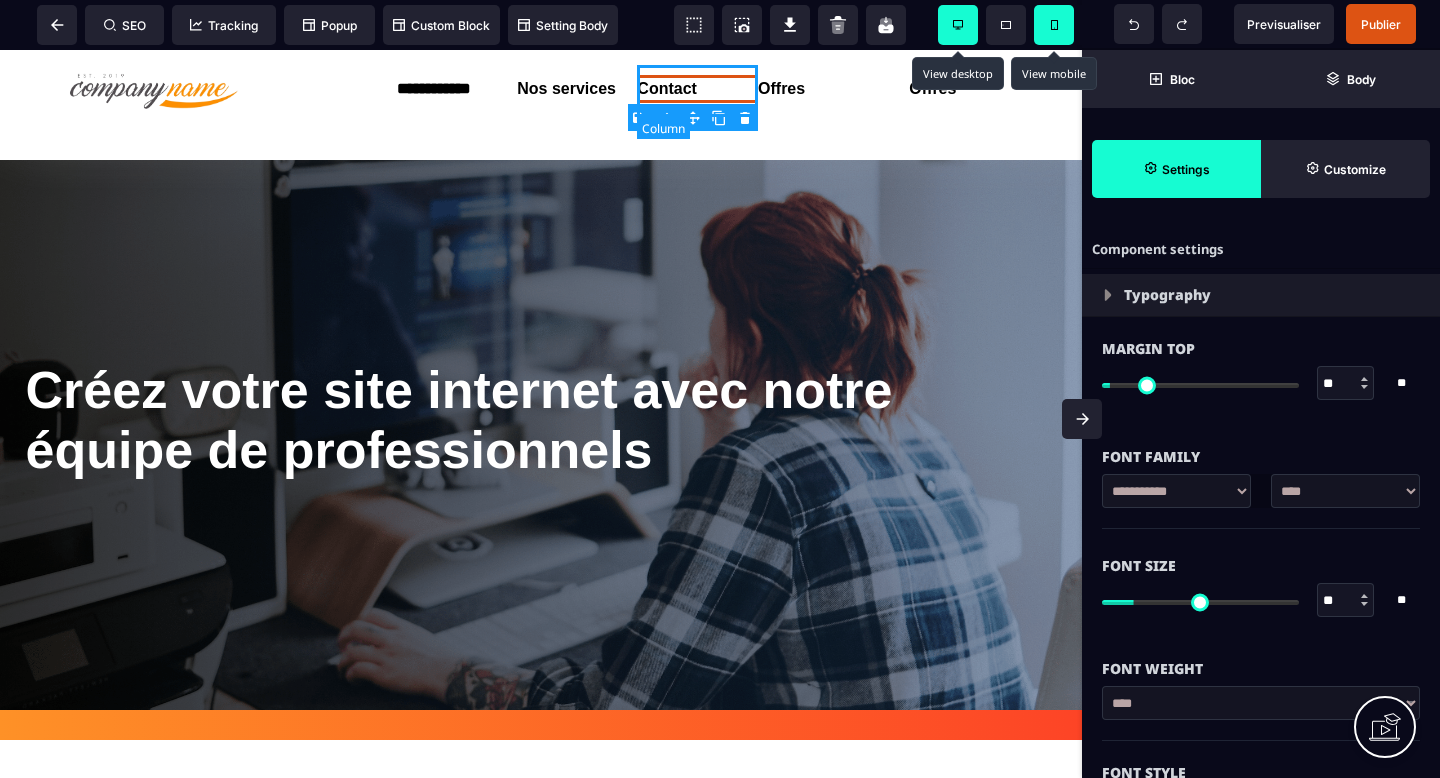 click on "Contact" at bounding box center (697, 91) 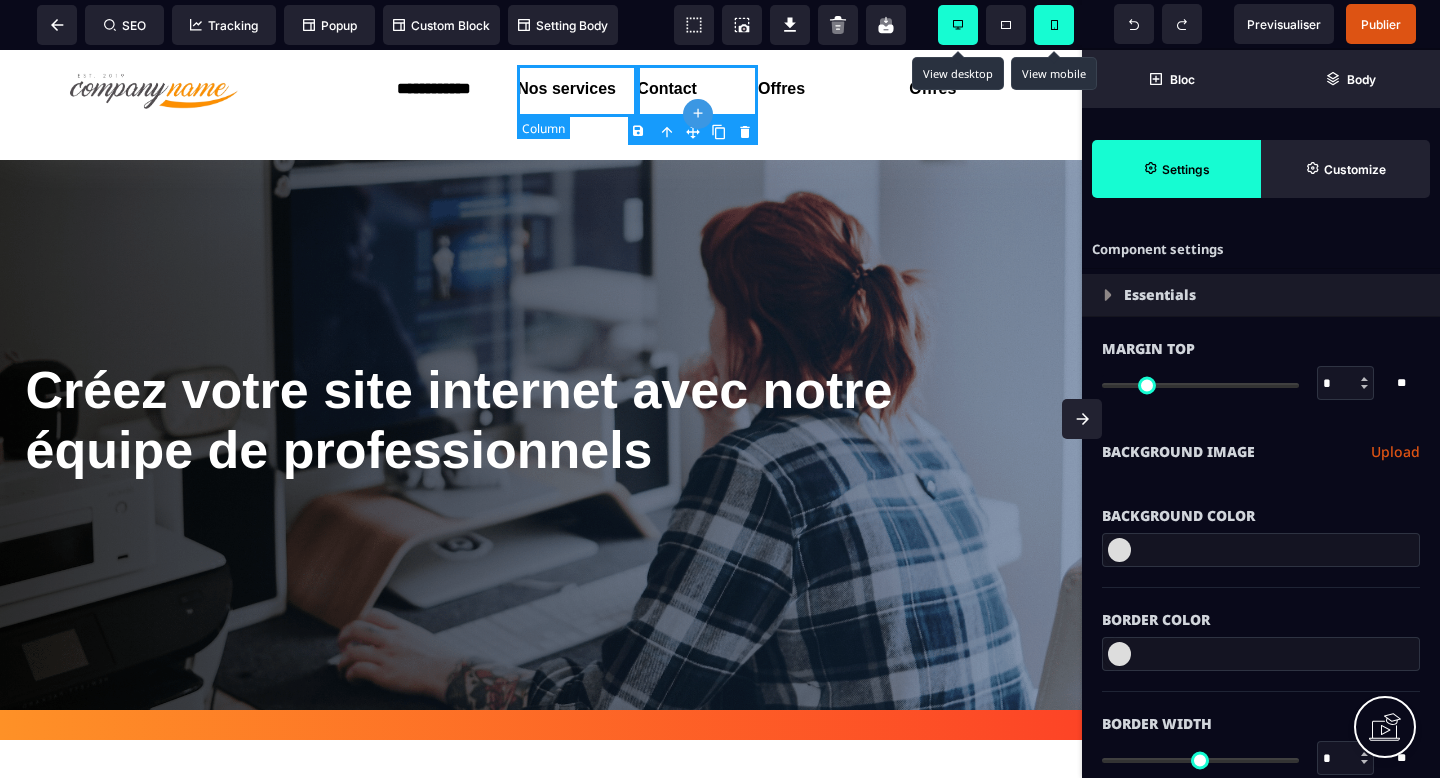 click on "Nos services" at bounding box center (577, 91) 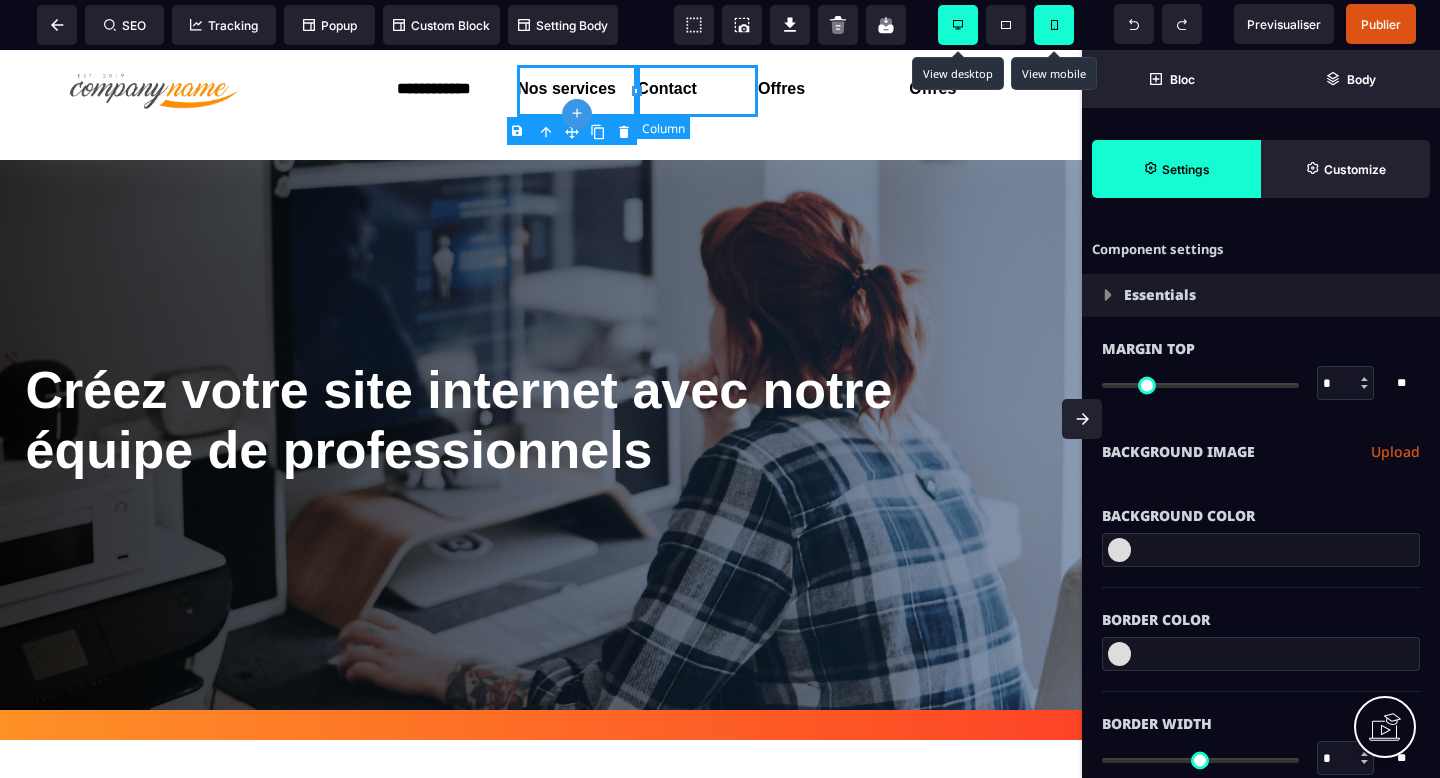click on "Contact" at bounding box center (697, 91) 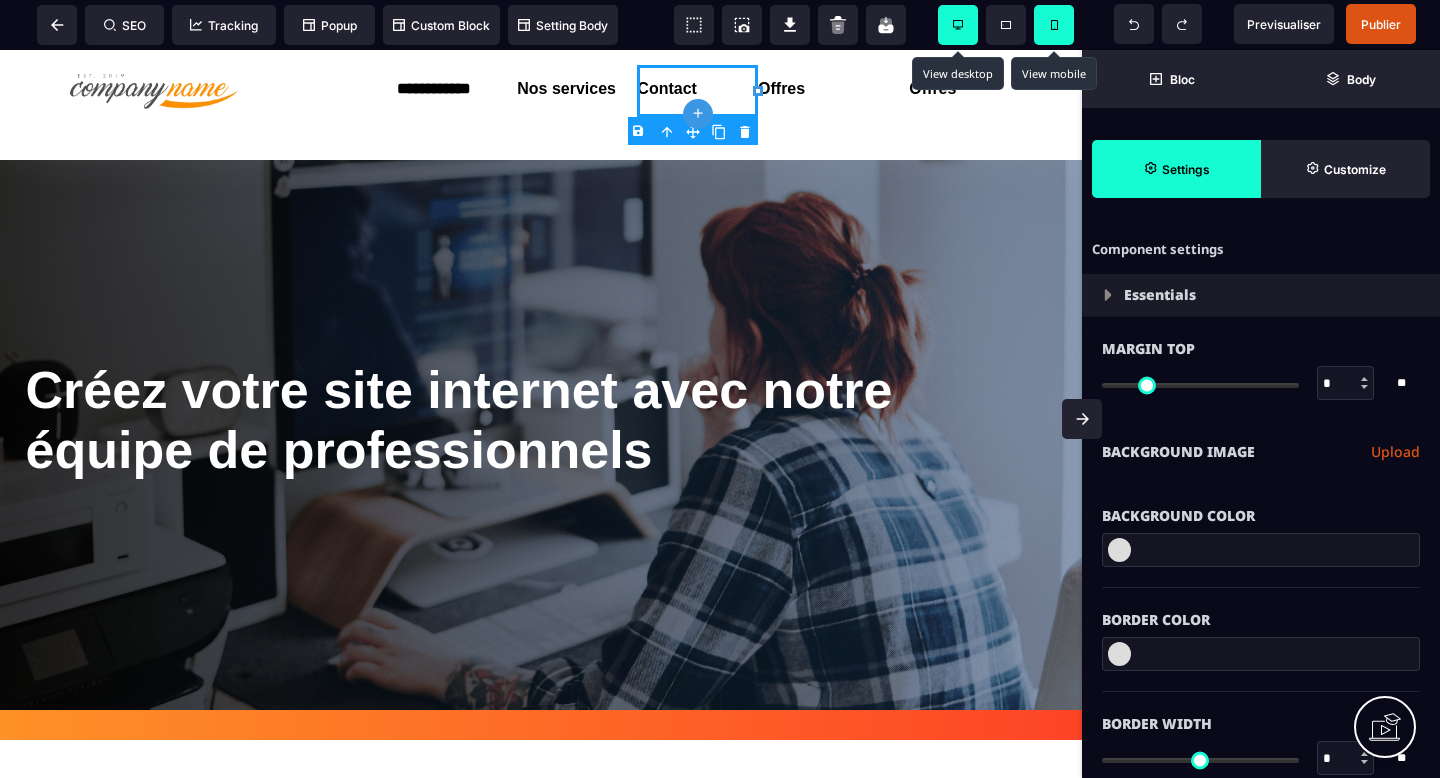 click on "B I U S
A *******
plus
Column
SEO" at bounding box center [720, 389] 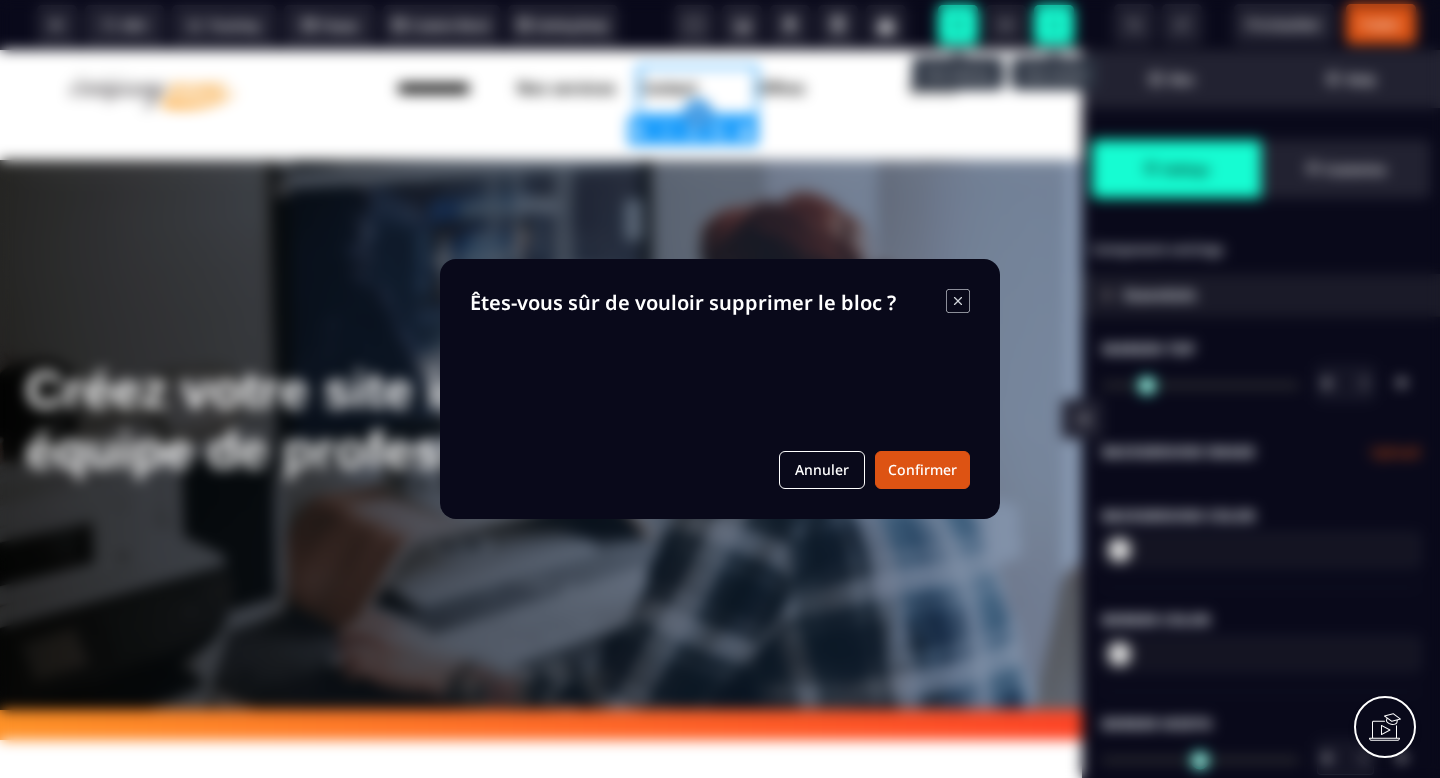 click 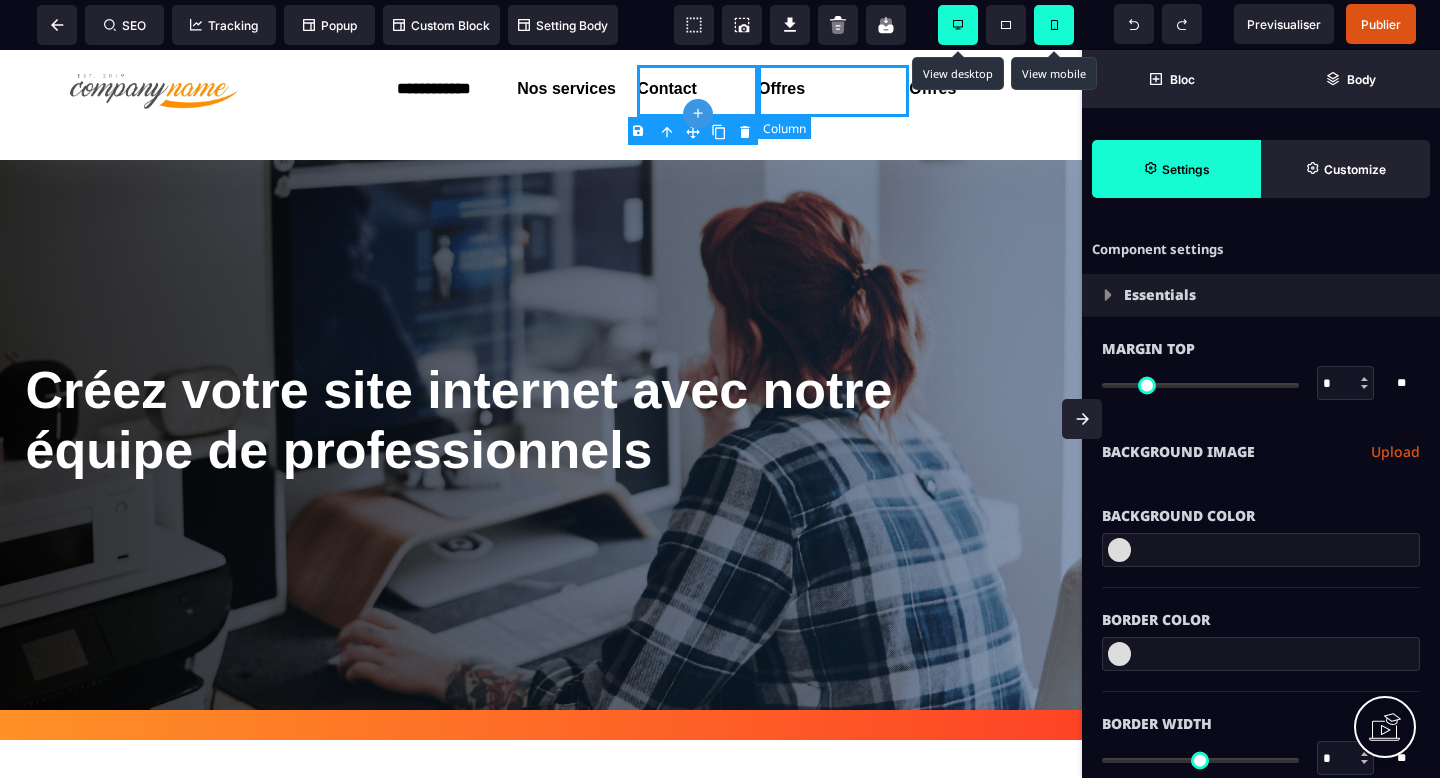 click on "Offres" at bounding box center (833, 91) 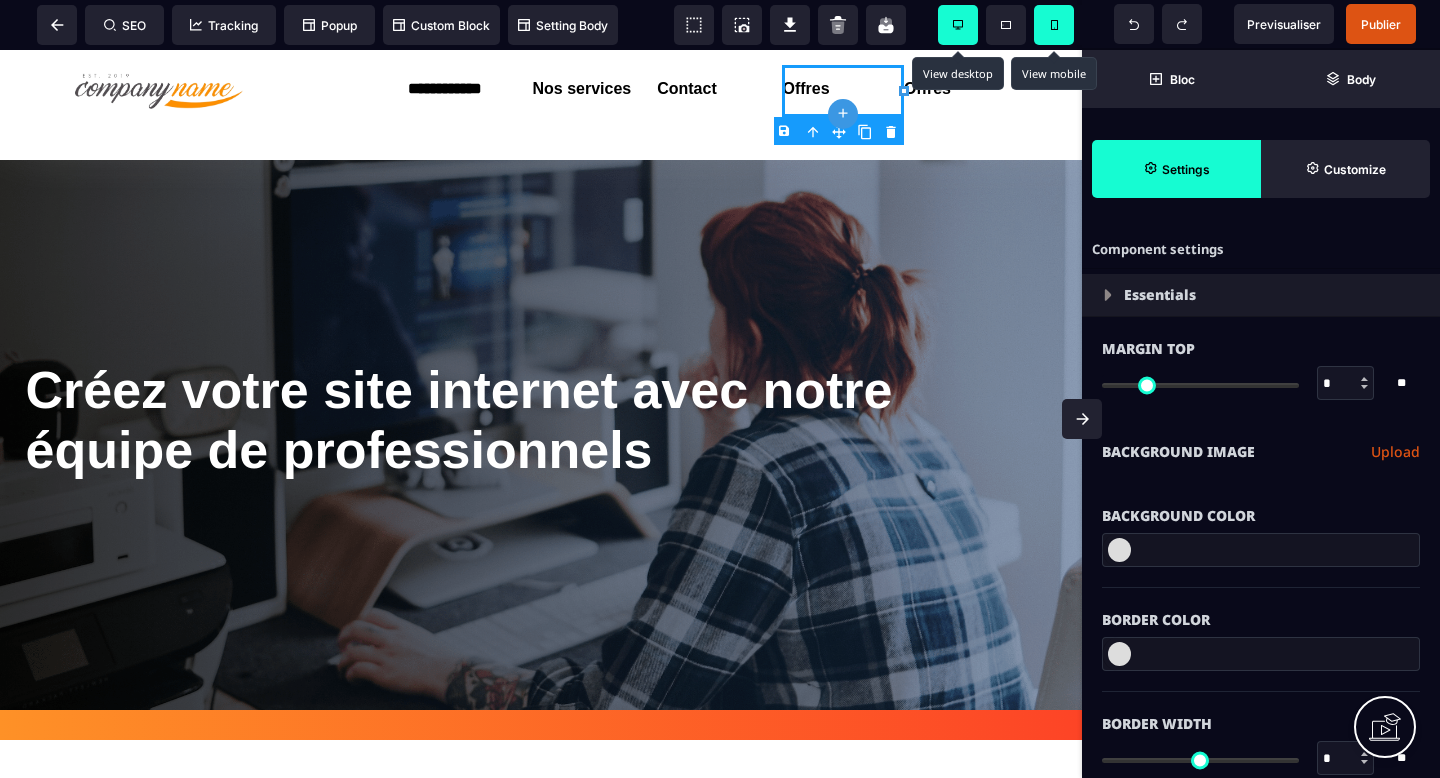 click at bounding box center [904, 91] 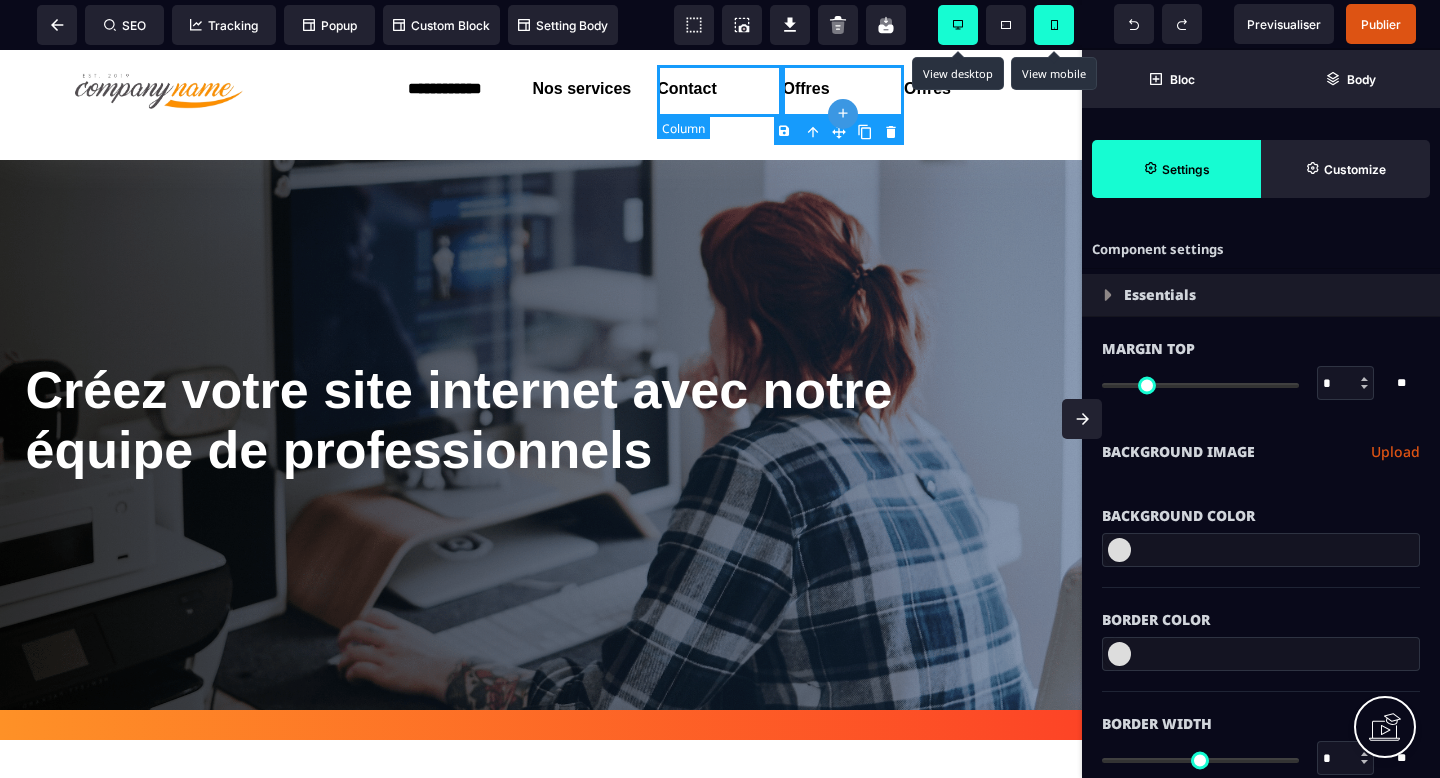 click on "Contact" at bounding box center (719, 91) 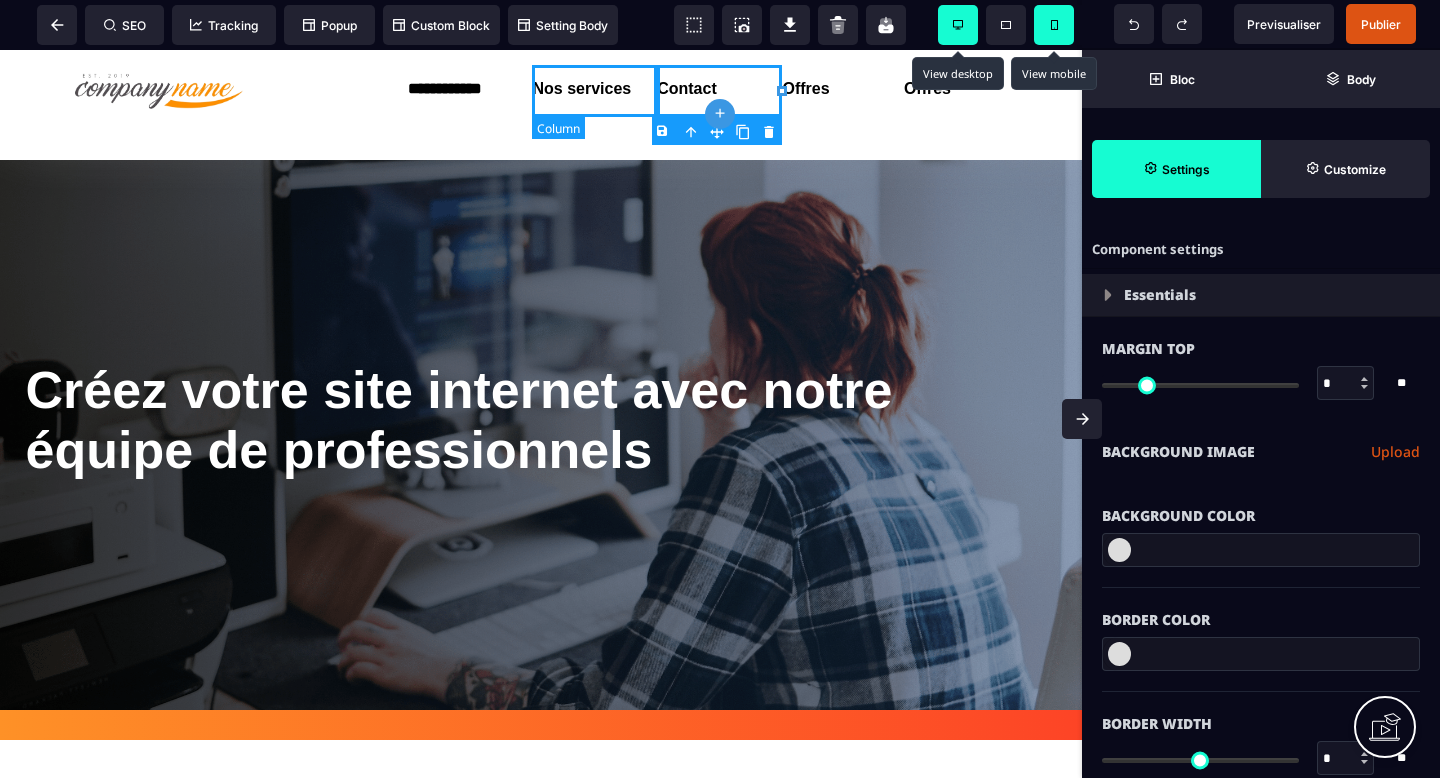 click on "Nos services" at bounding box center [594, 91] 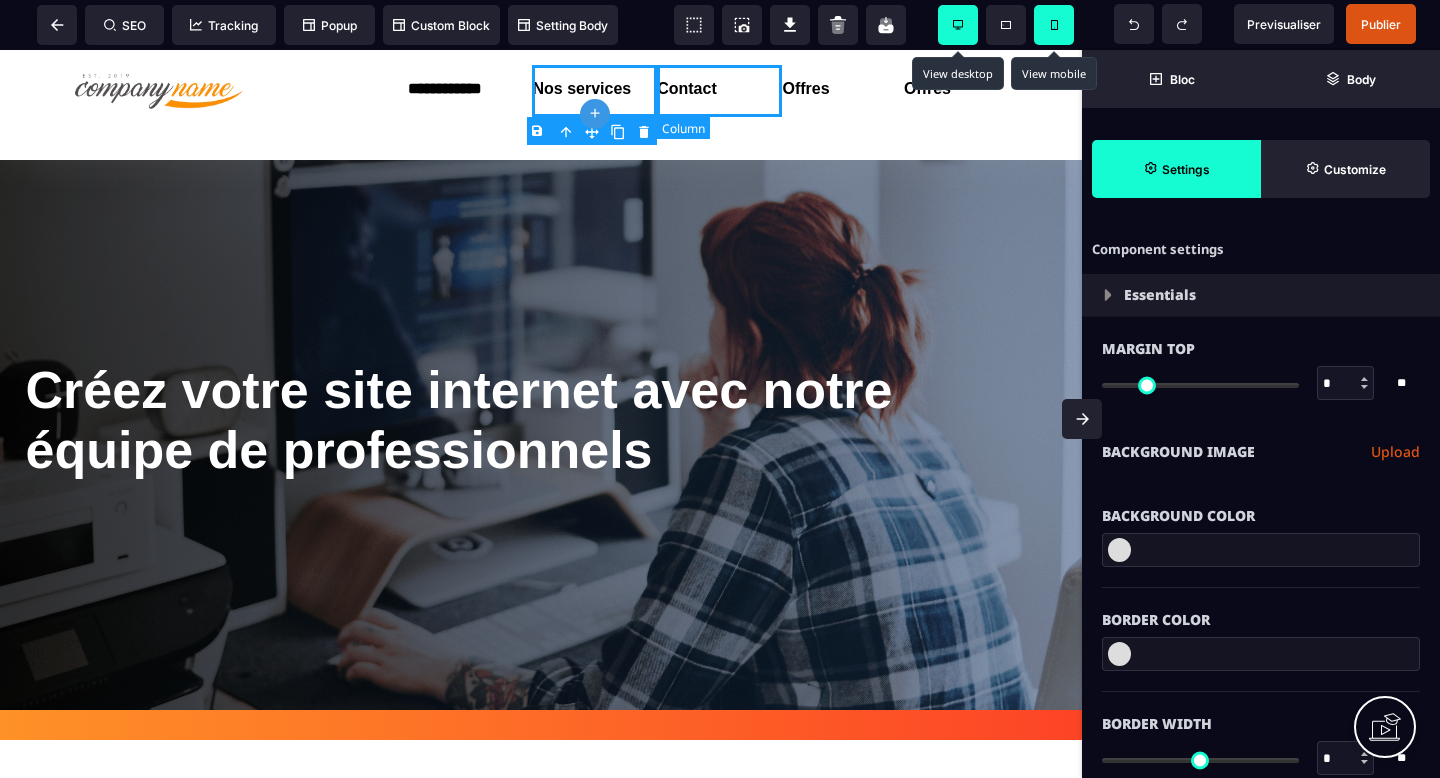 click on "Contact" at bounding box center (719, 91) 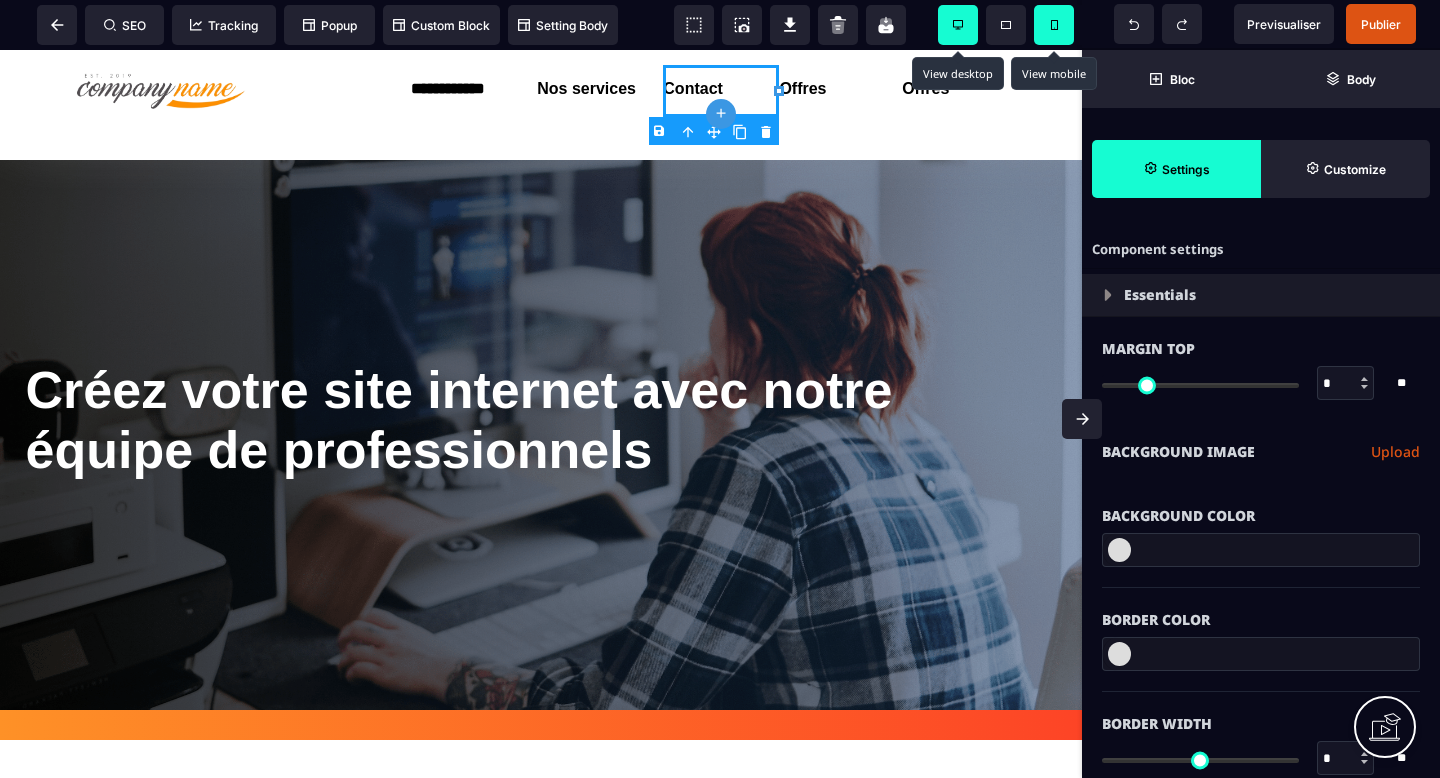 click at bounding box center [779, 91] 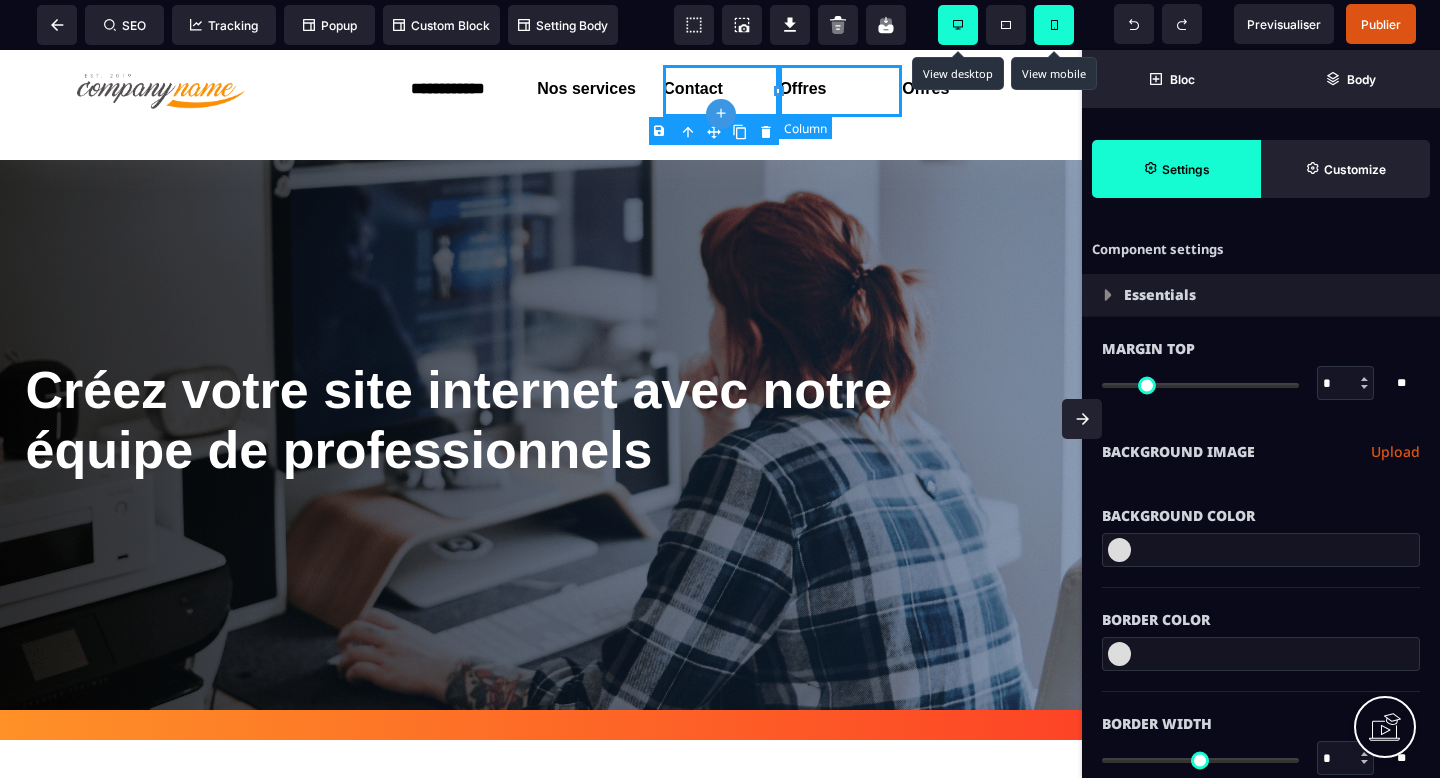 click on "Offres" at bounding box center (840, 91) 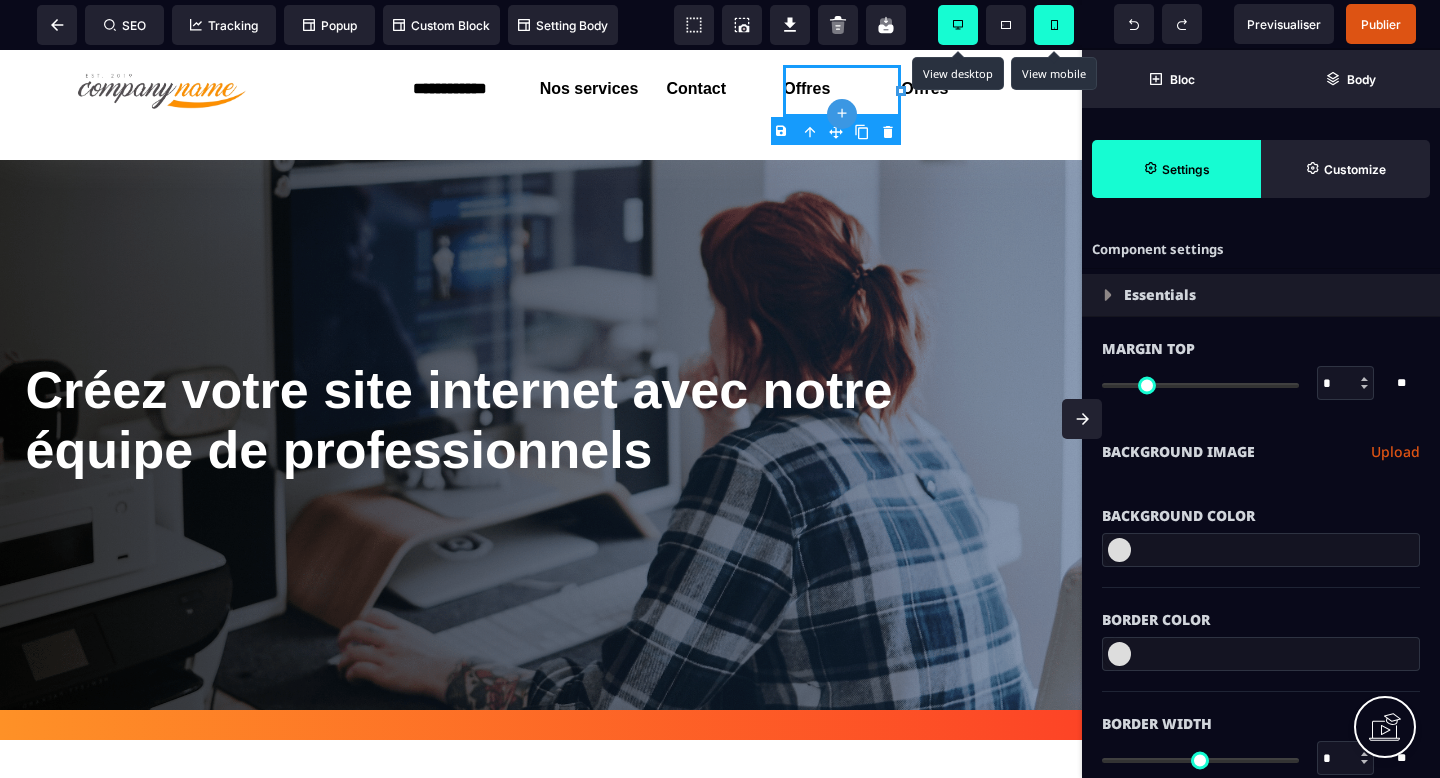 click at bounding box center (901, 91) 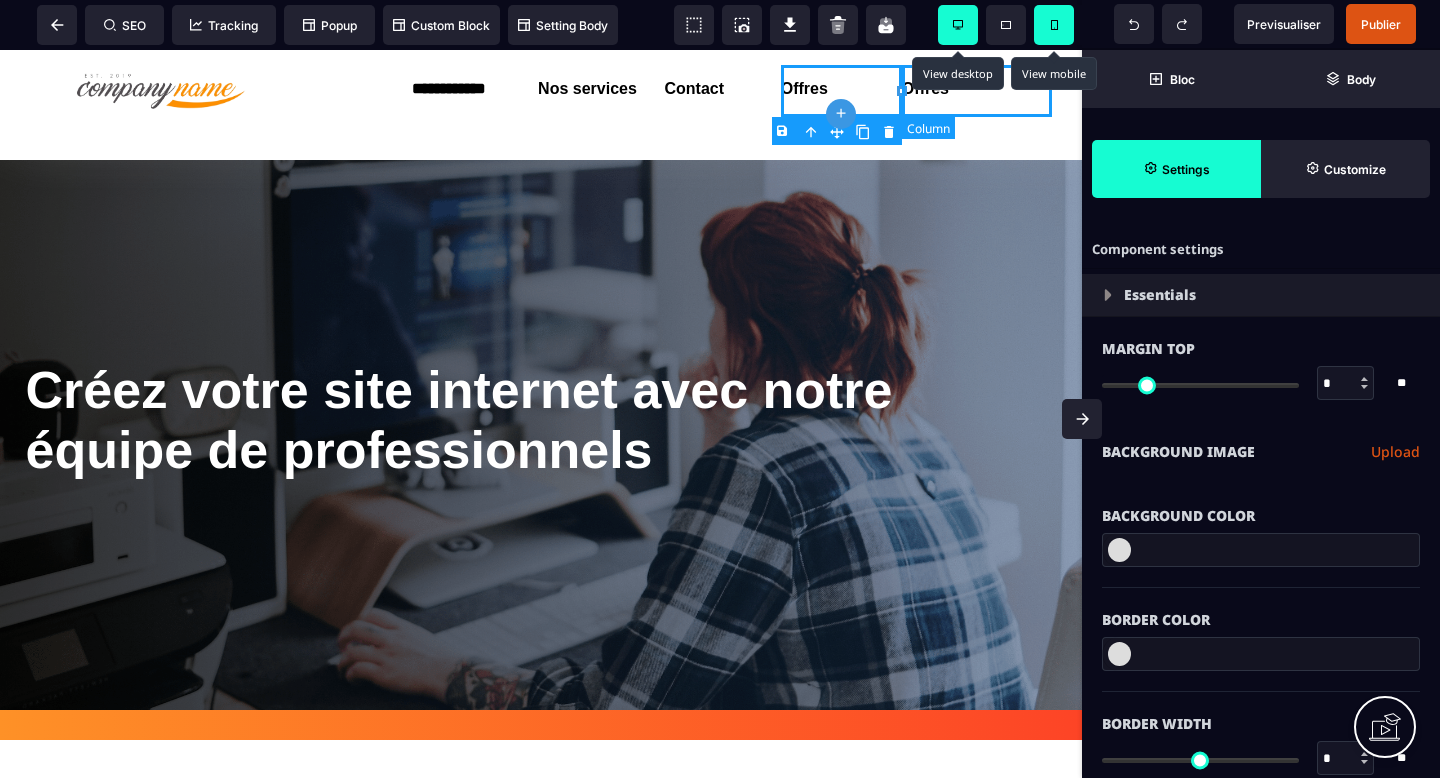 click on "Offres" at bounding box center (977, 91) 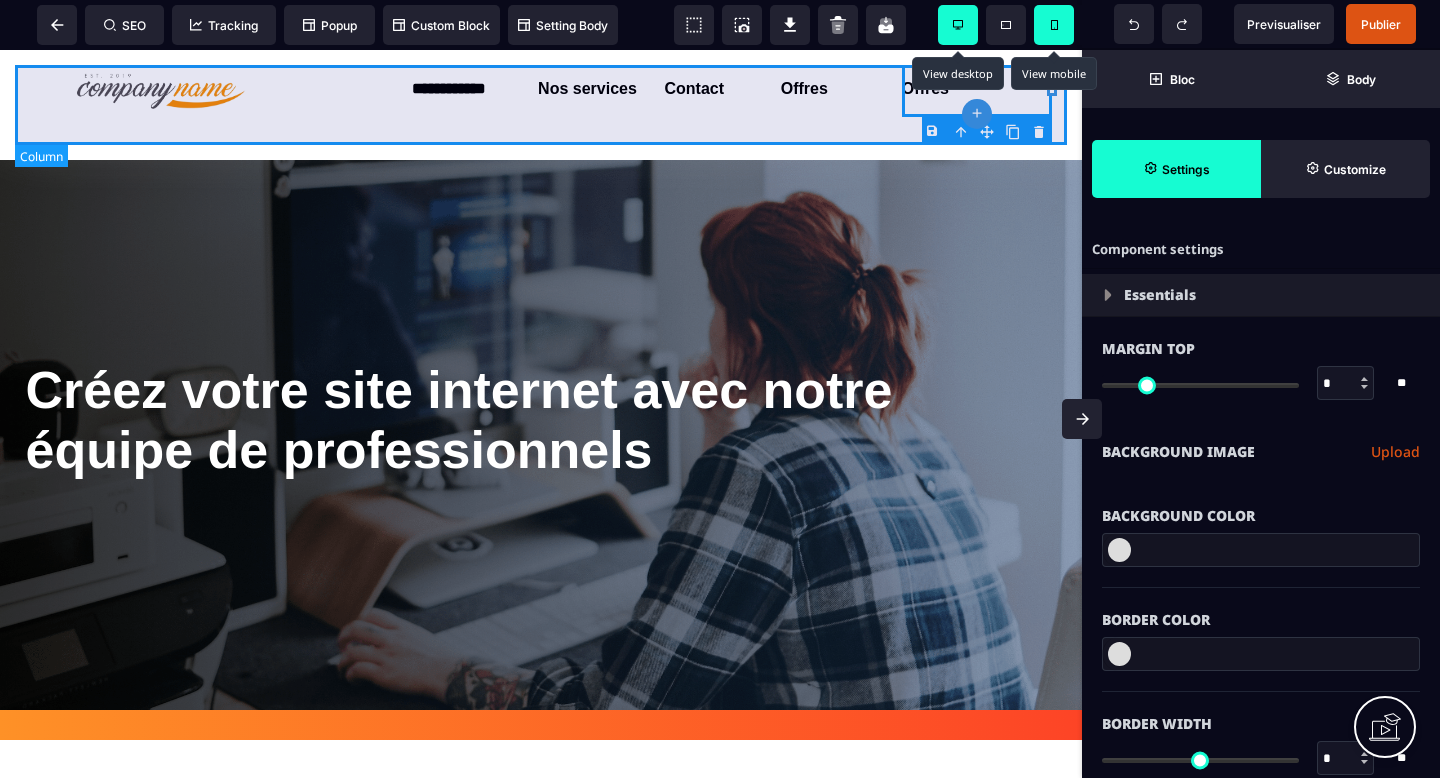 click at bounding box center (541, 105) 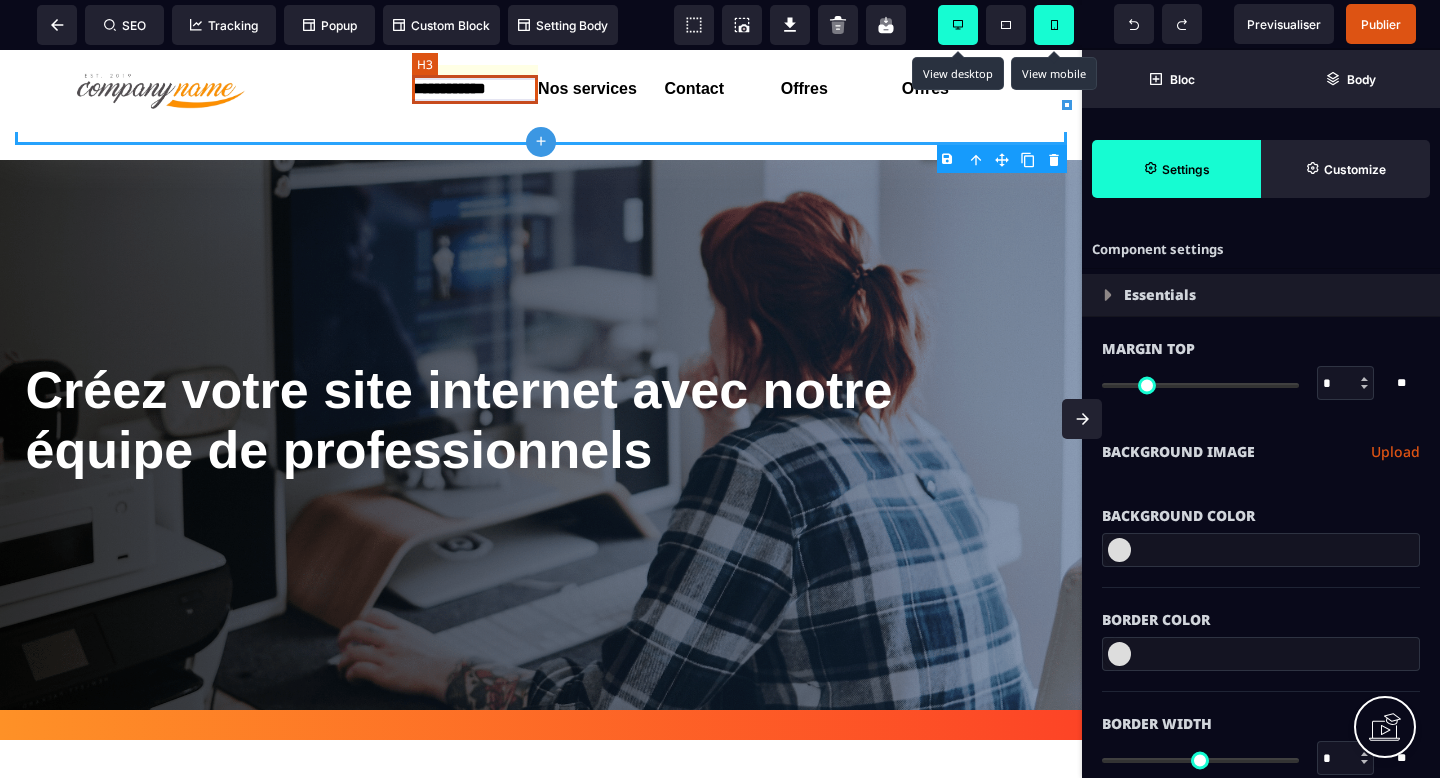 click on "**********" at bounding box center [475, 89] 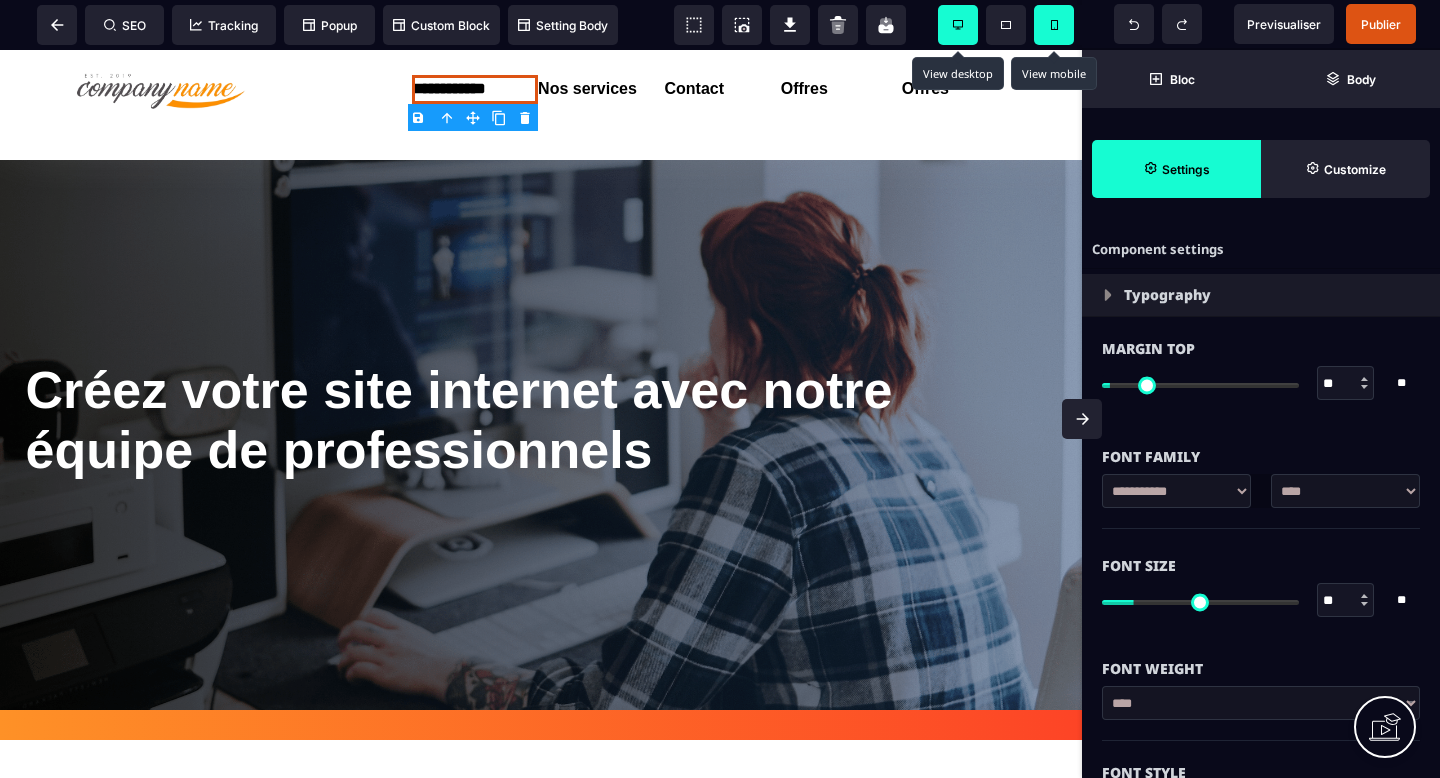 click at bounding box center [1365, 383] 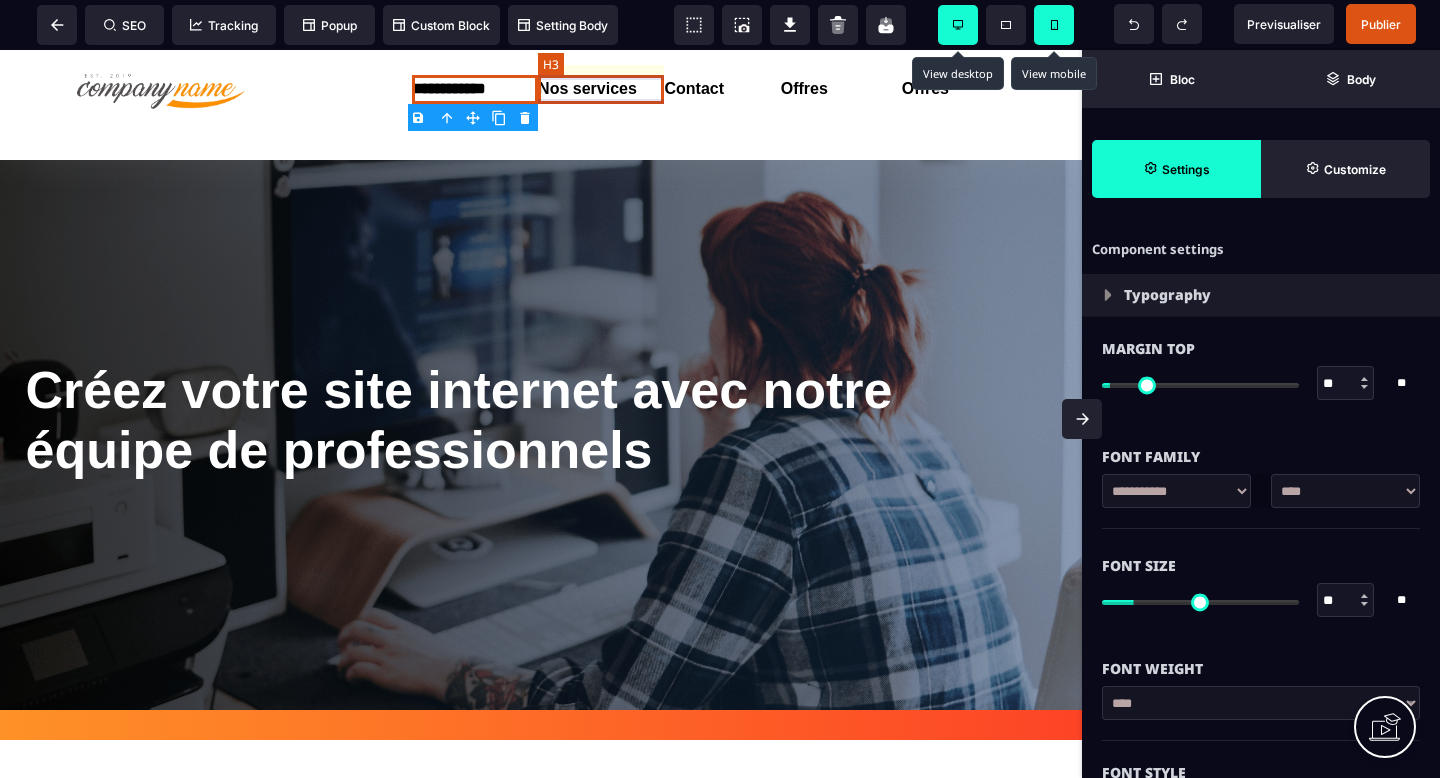 click on "Nos services" at bounding box center [601, 89] 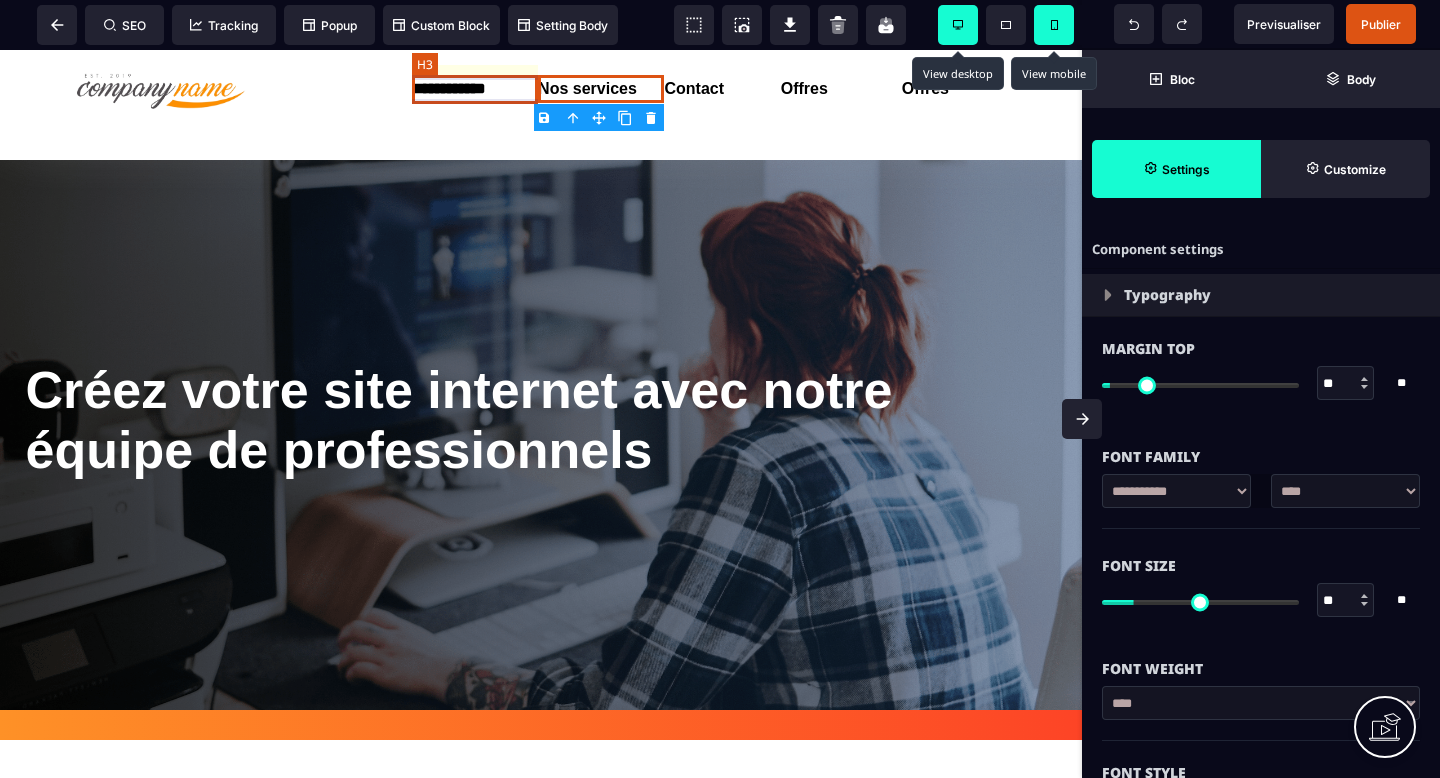 click on "**********" at bounding box center [475, 89] 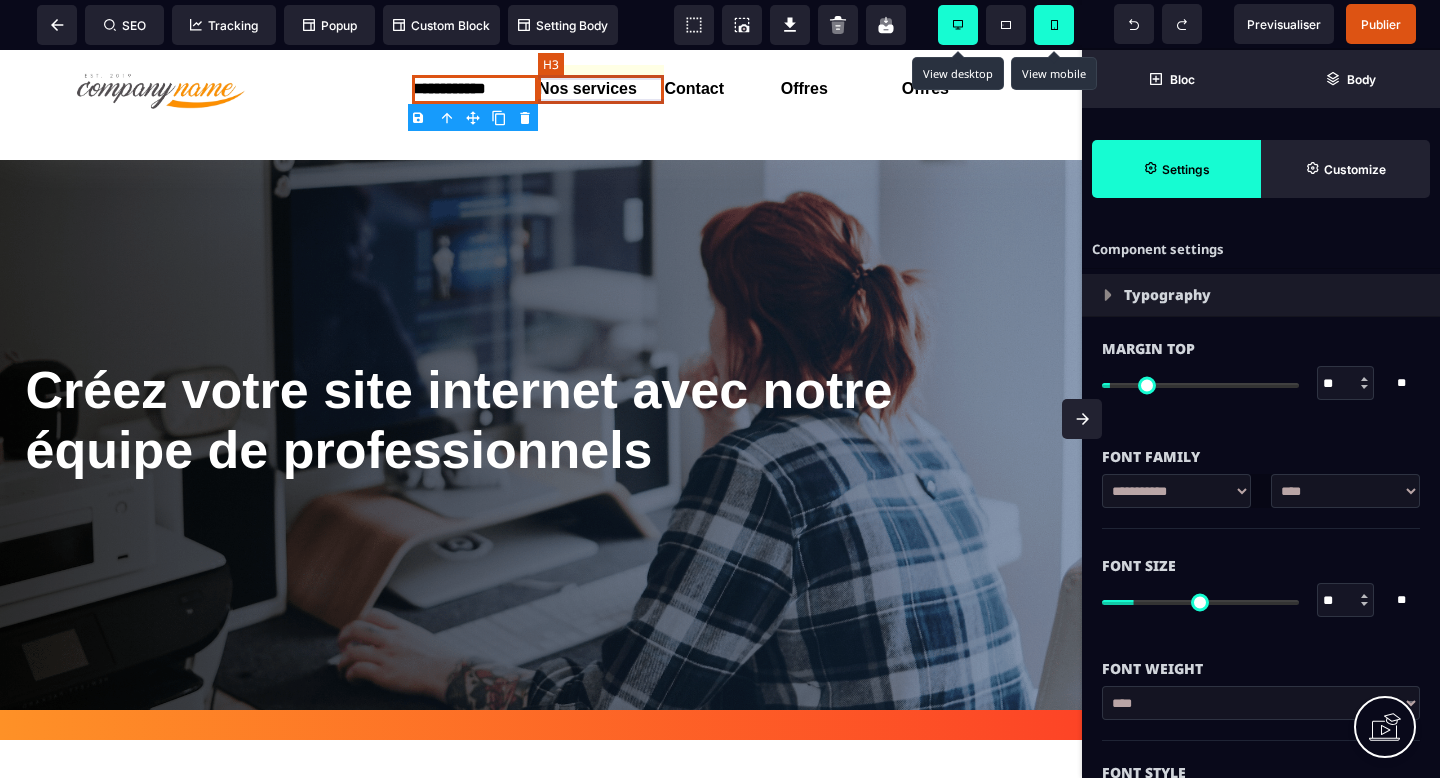 click on "Nos services" at bounding box center (601, 89) 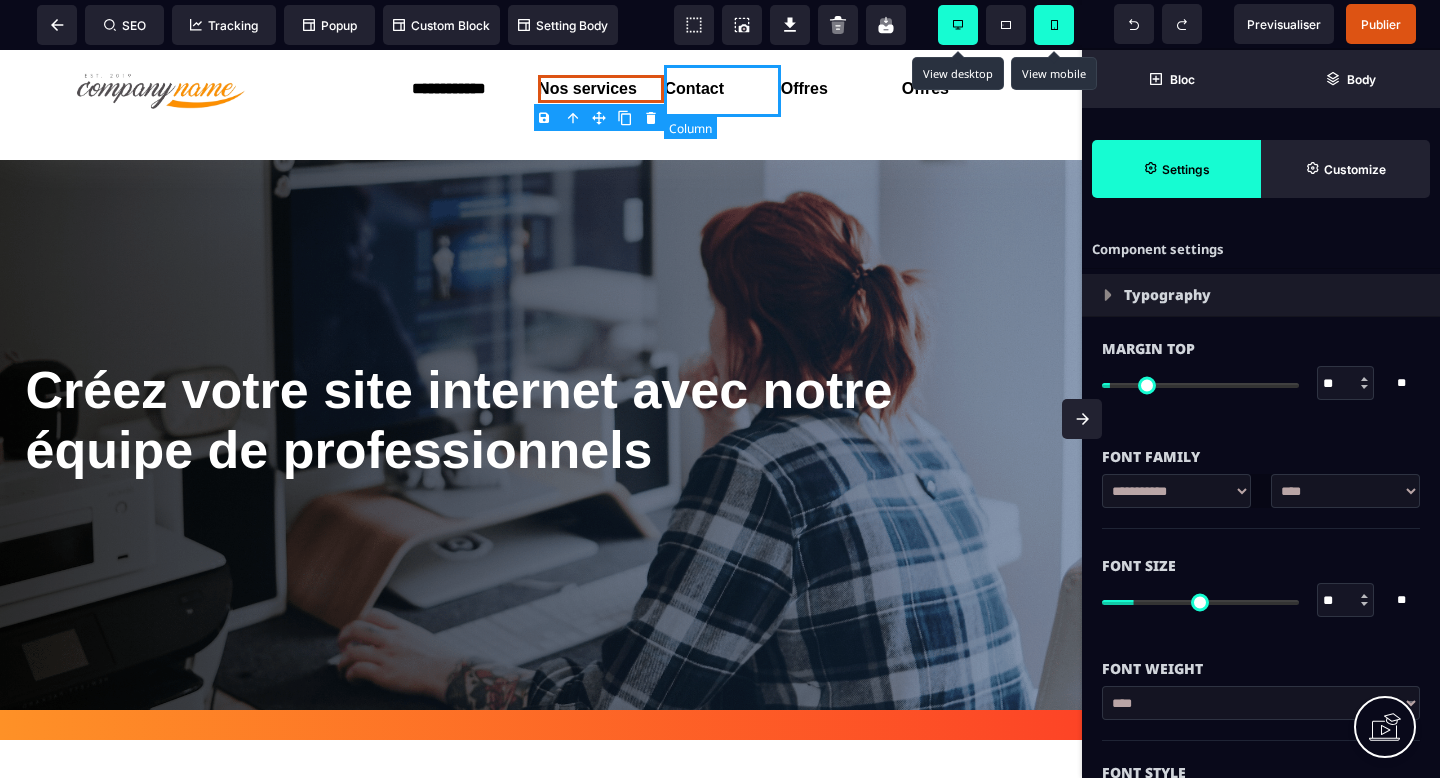 click on "Contact" at bounding box center (722, 91) 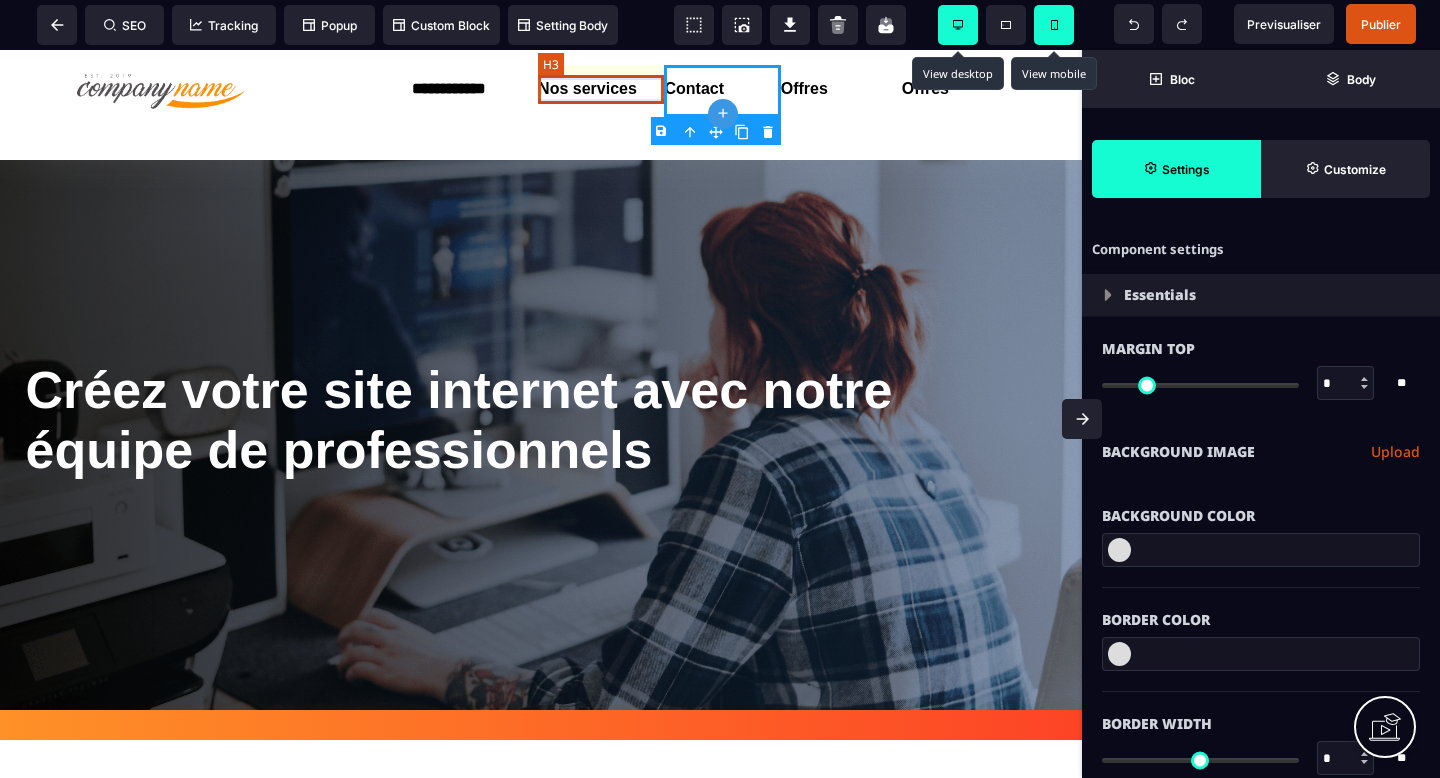 click on "Nos services" at bounding box center (601, 89) 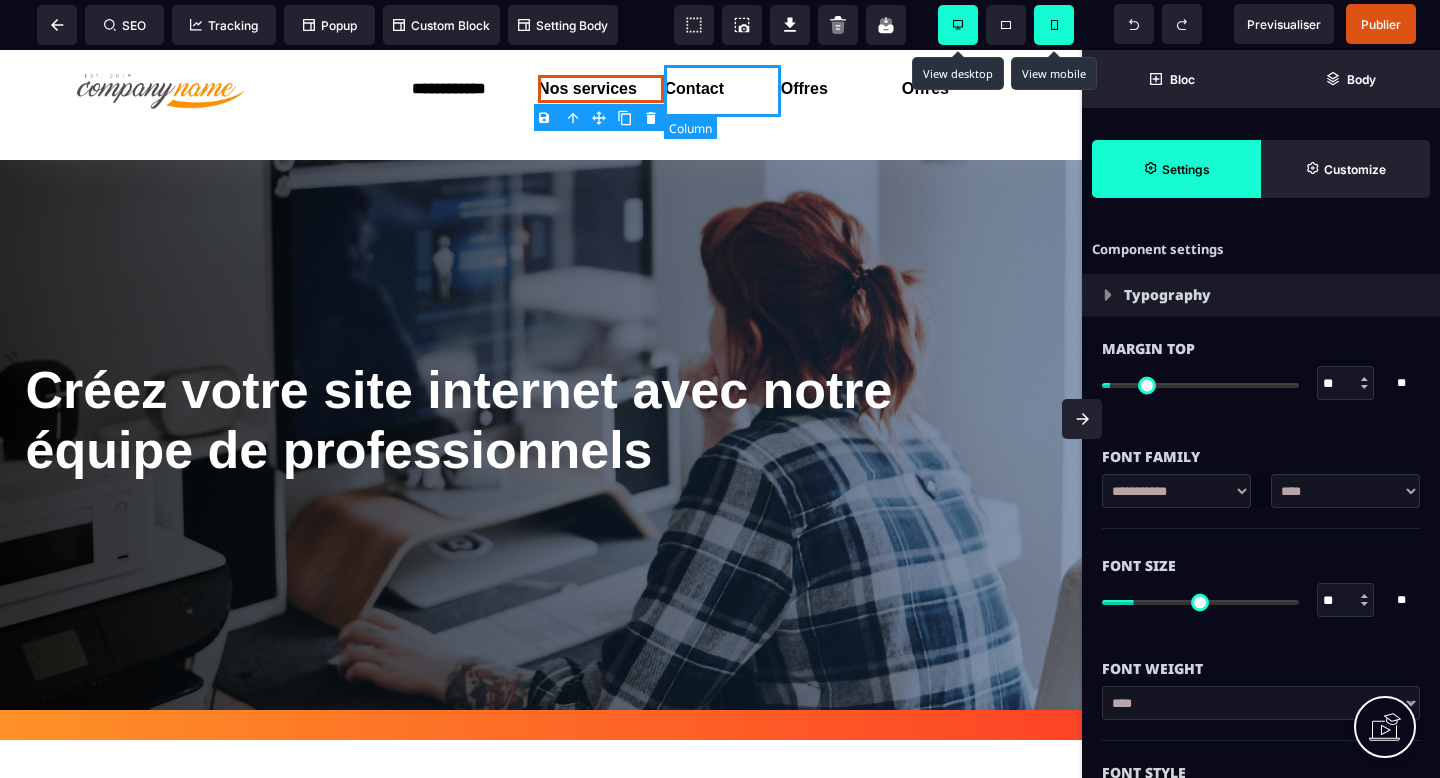 click on "Contact" at bounding box center (722, 91) 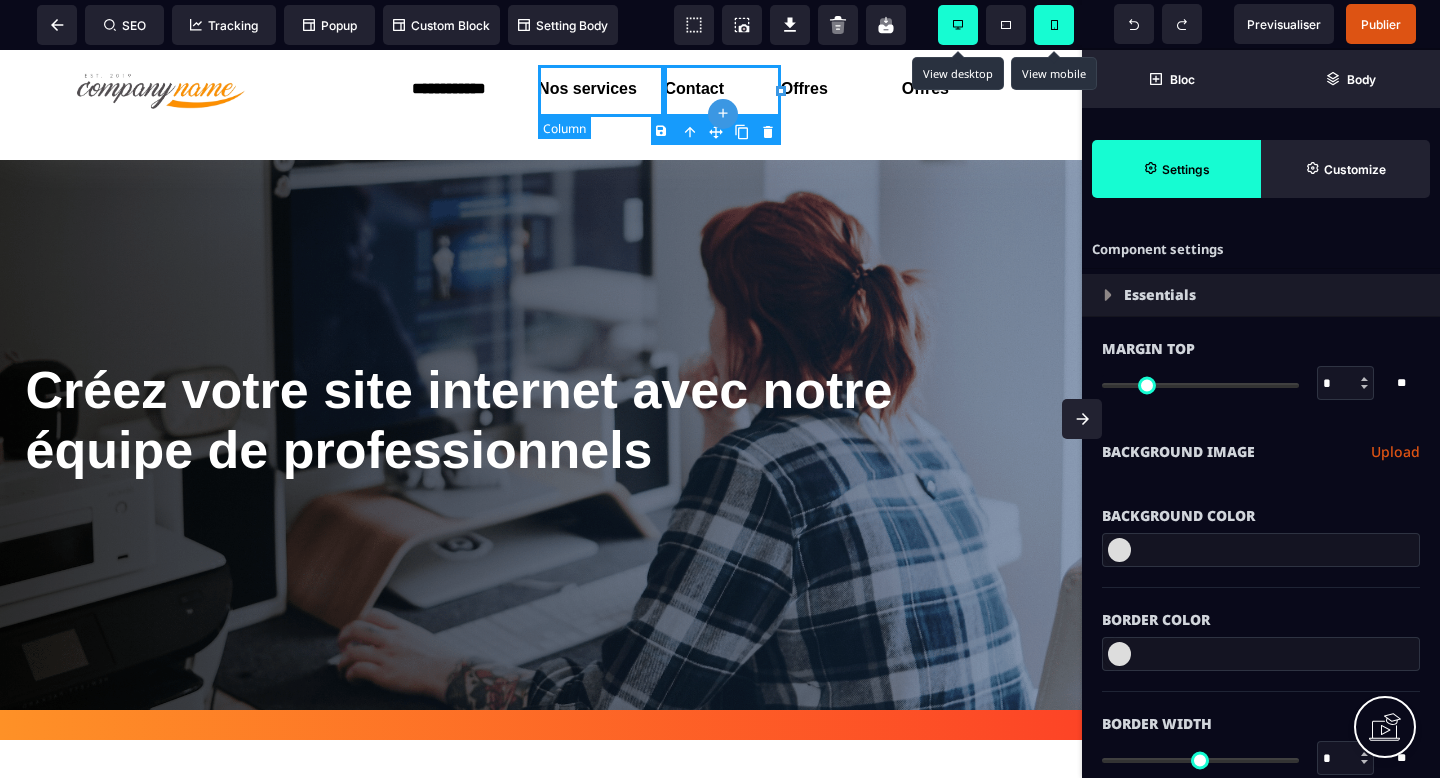click on "Nos services" at bounding box center (601, 91) 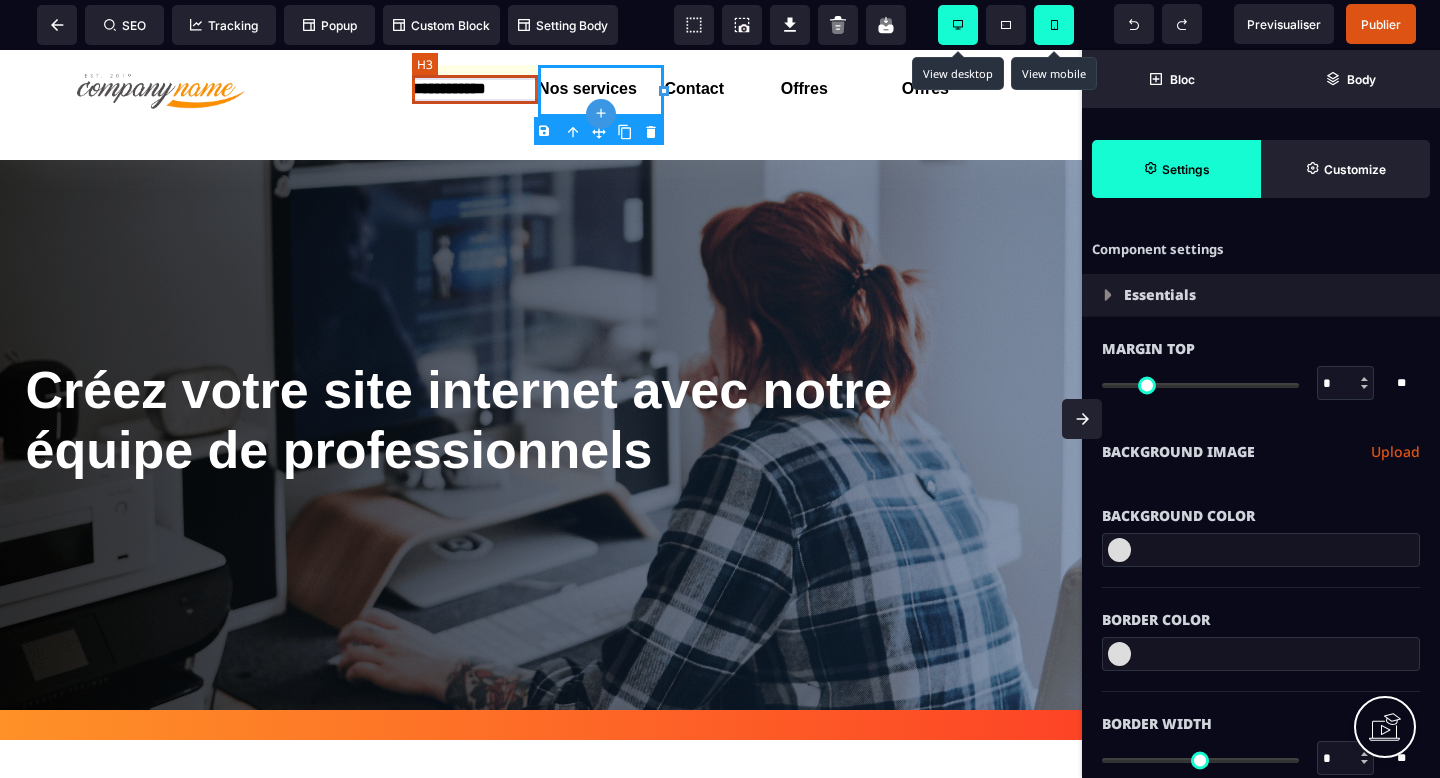 click on "**********" at bounding box center [475, 89] 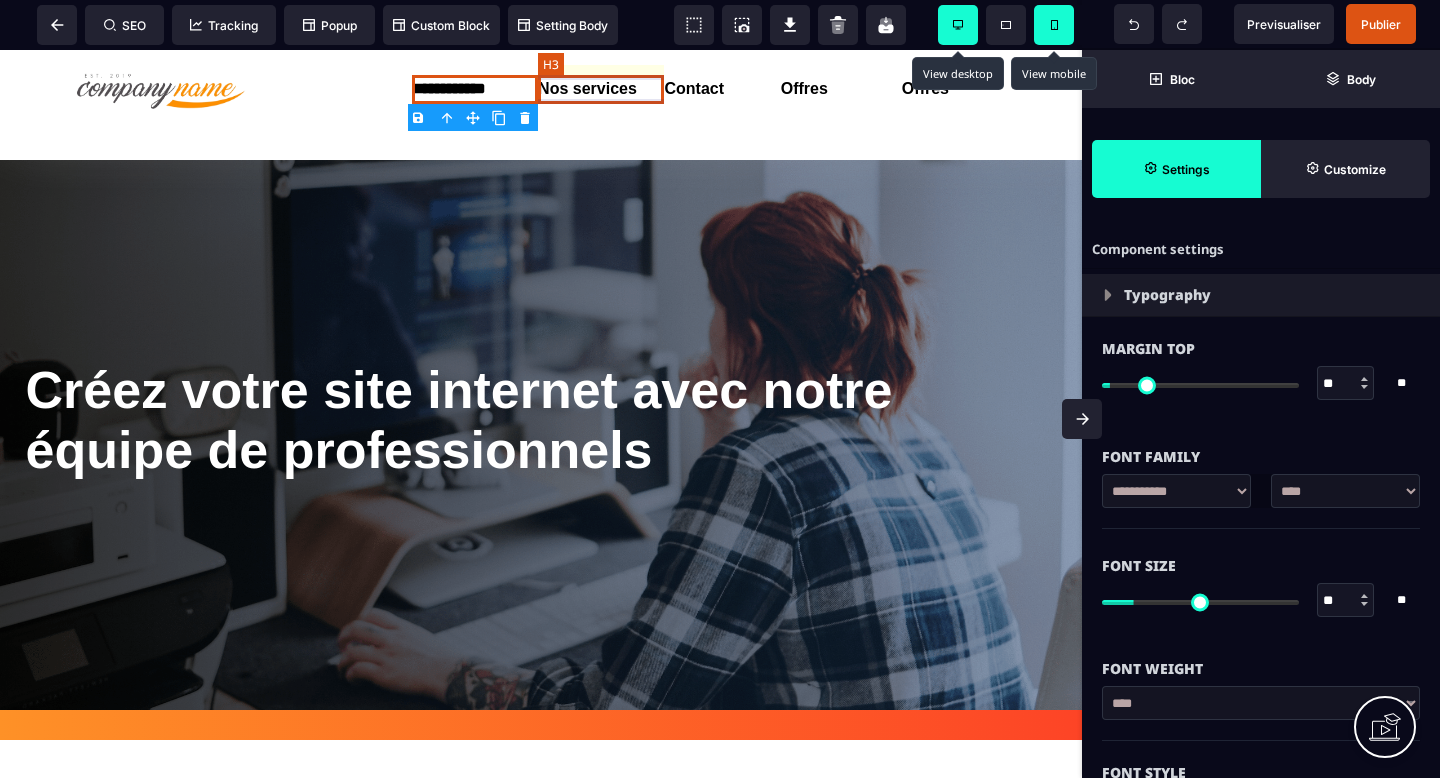 click on "Nos services" at bounding box center [601, 89] 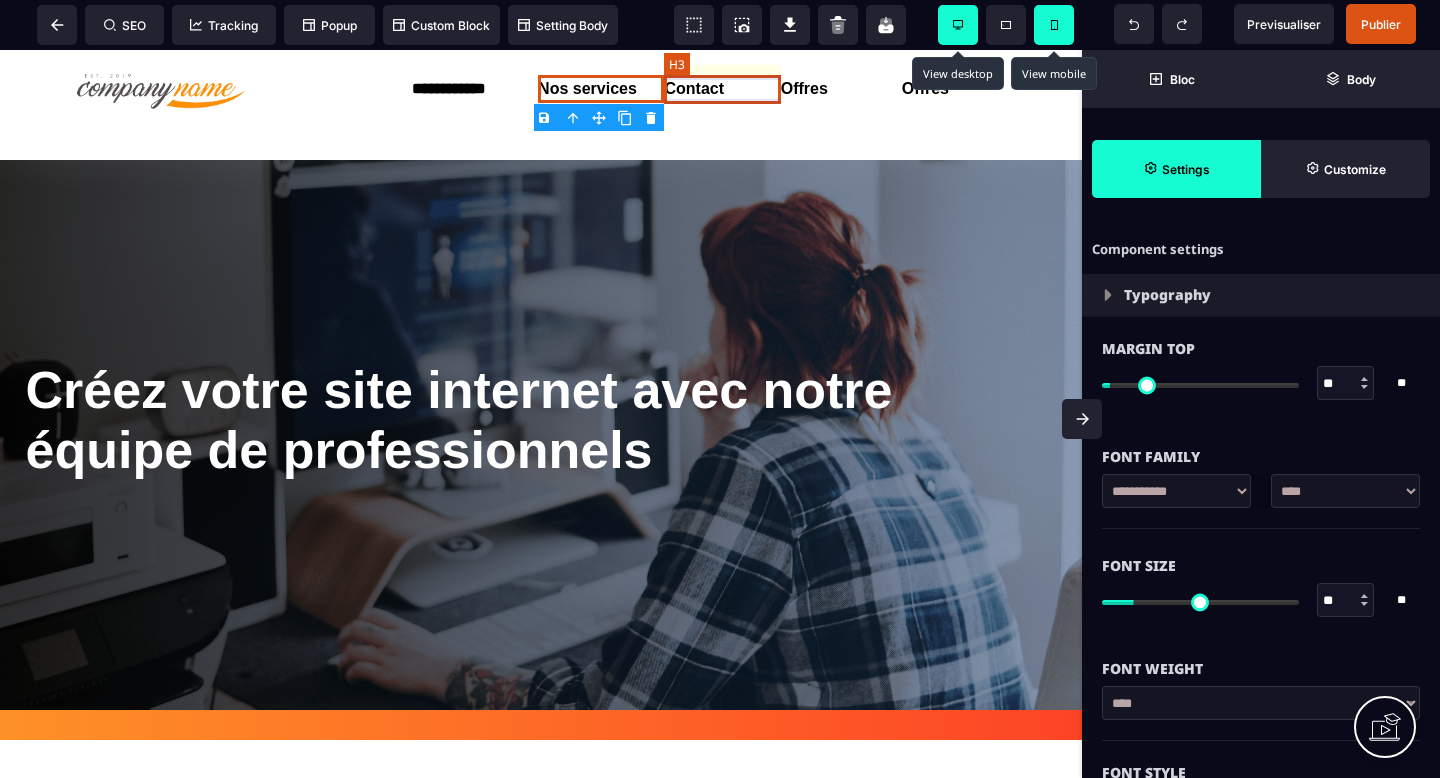 click on "Contact" at bounding box center (722, 89) 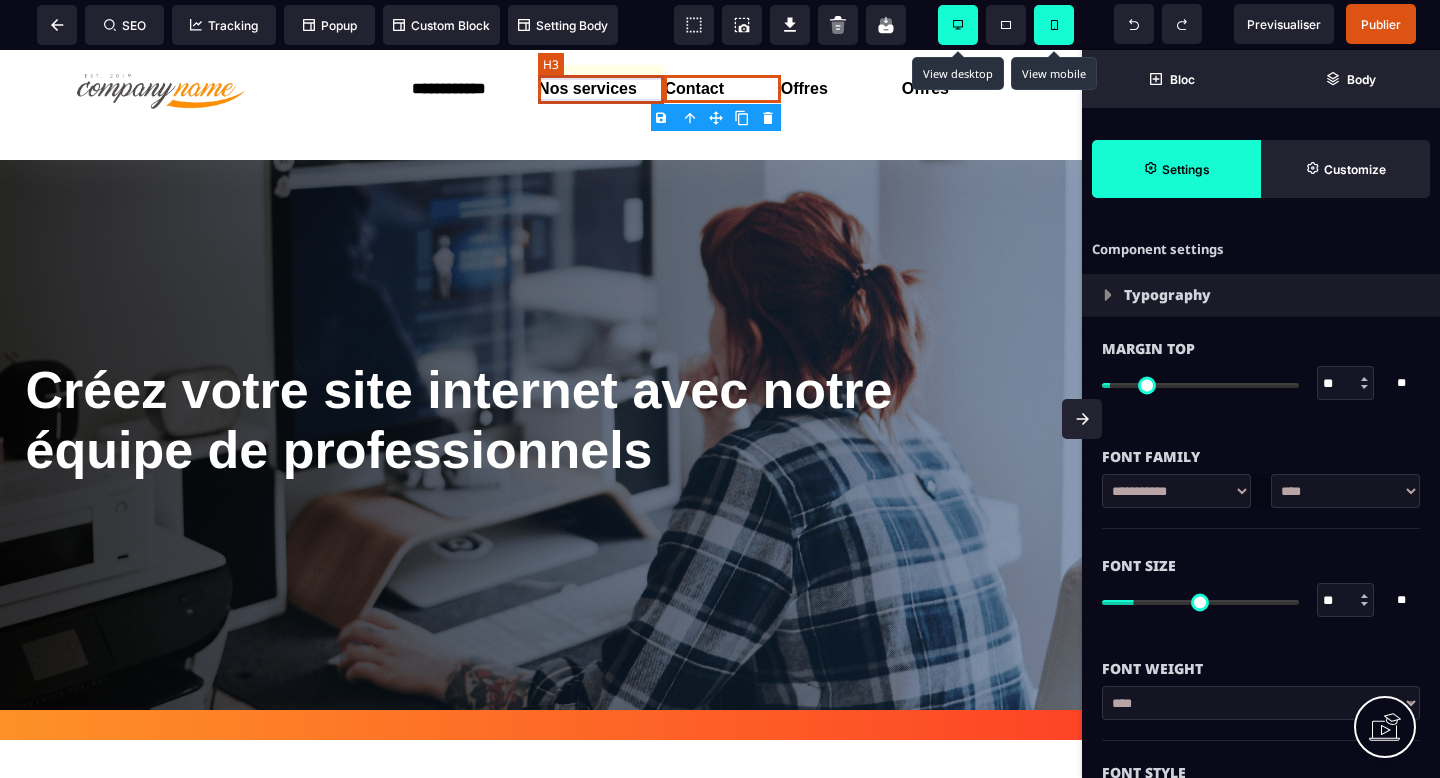 click on "Nos services" at bounding box center (601, 89) 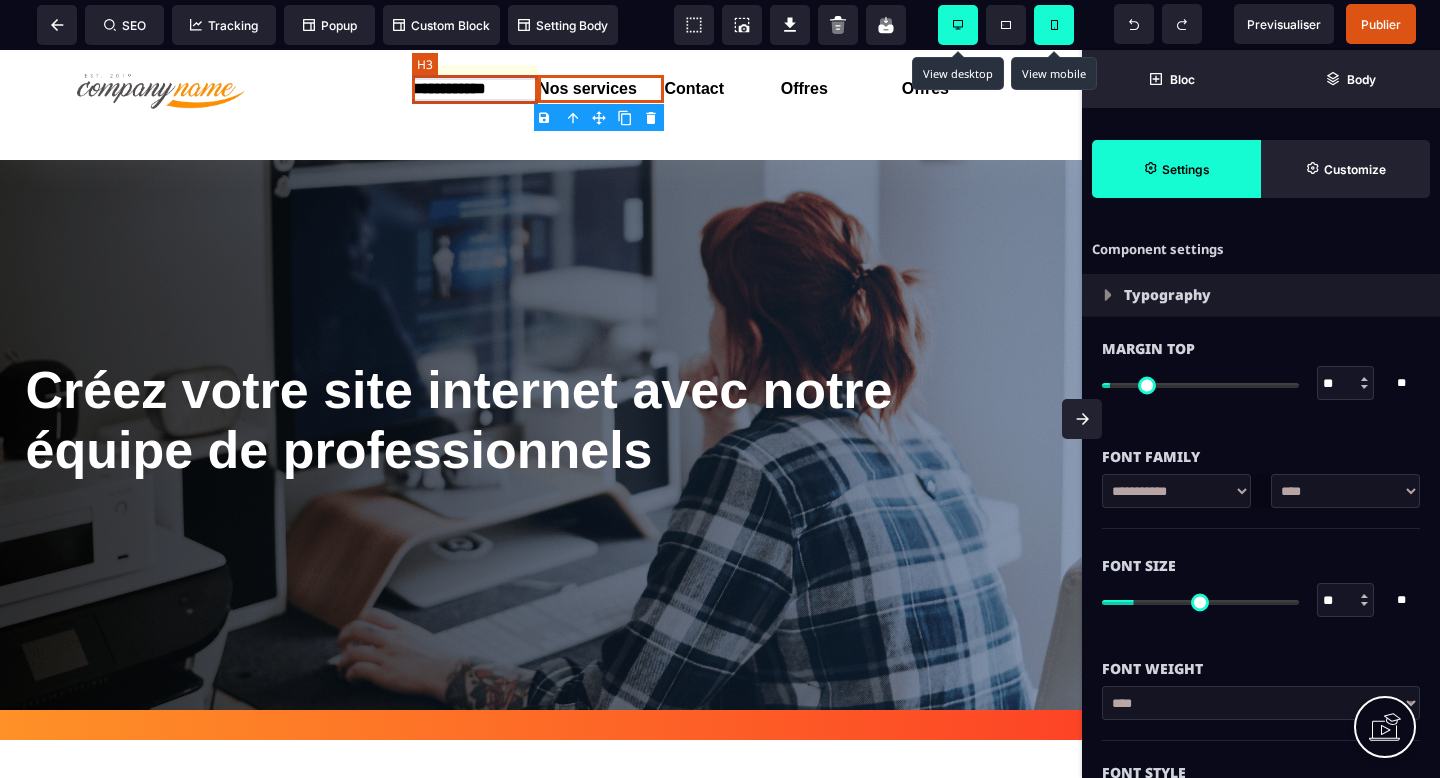 click on "**********" at bounding box center (475, 89) 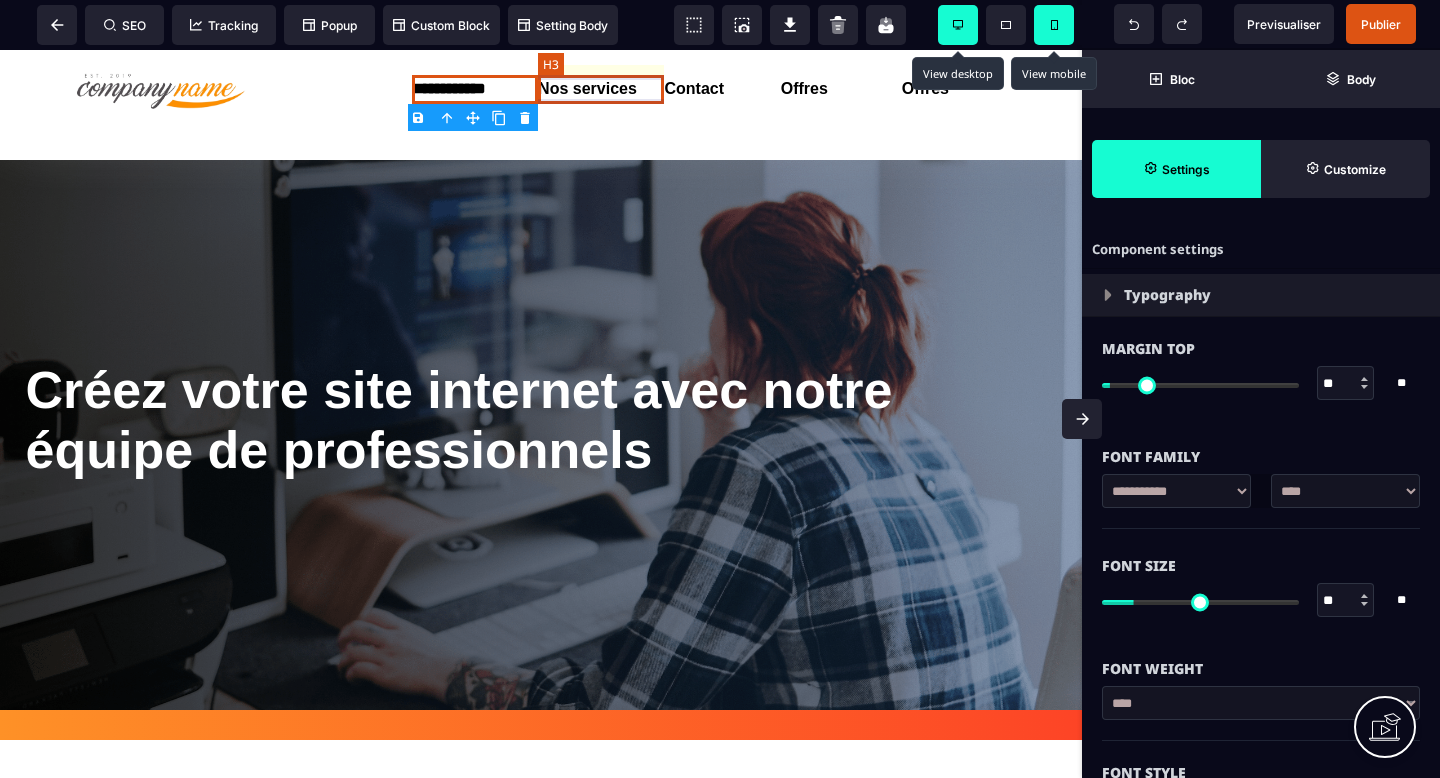 click on "Nos services" at bounding box center (601, 89) 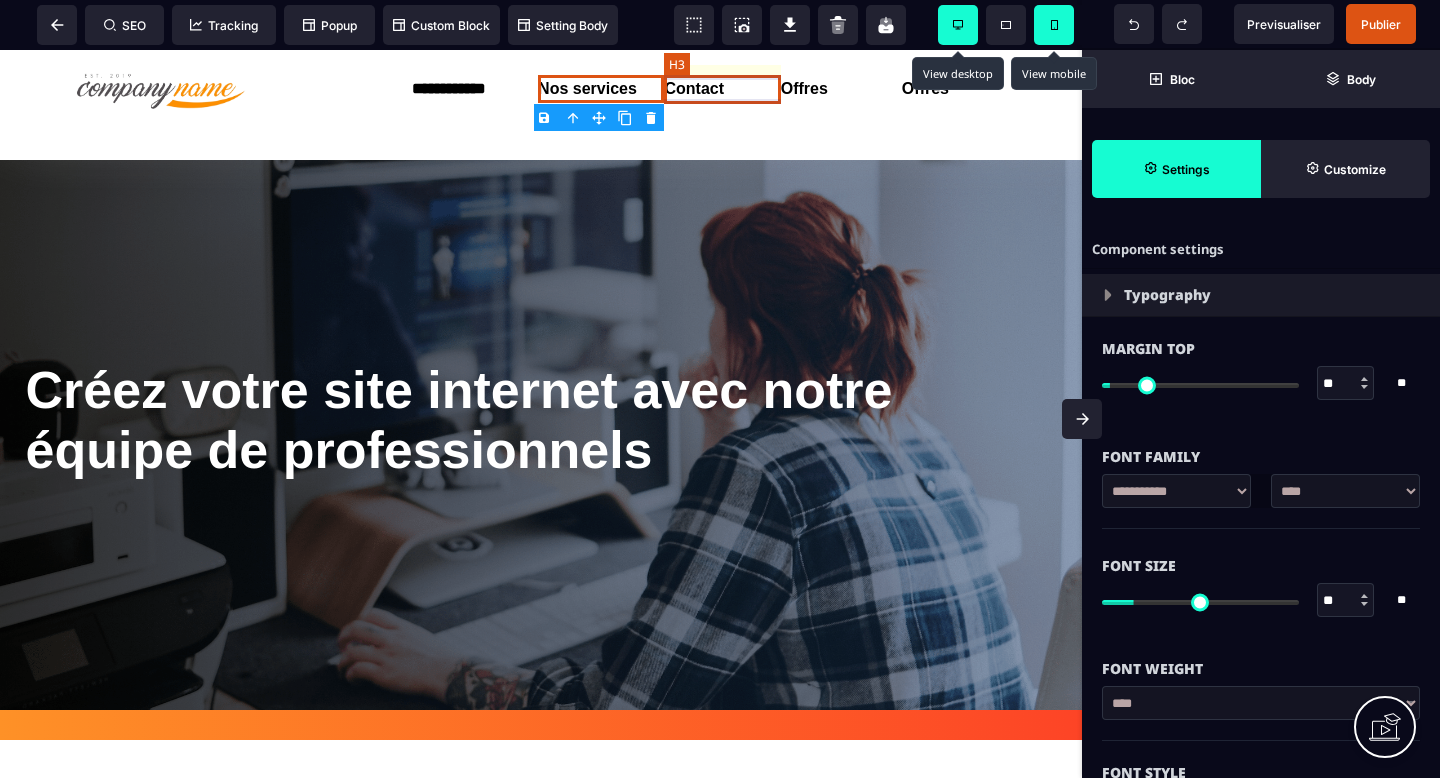 click on "Contact" at bounding box center [722, 89] 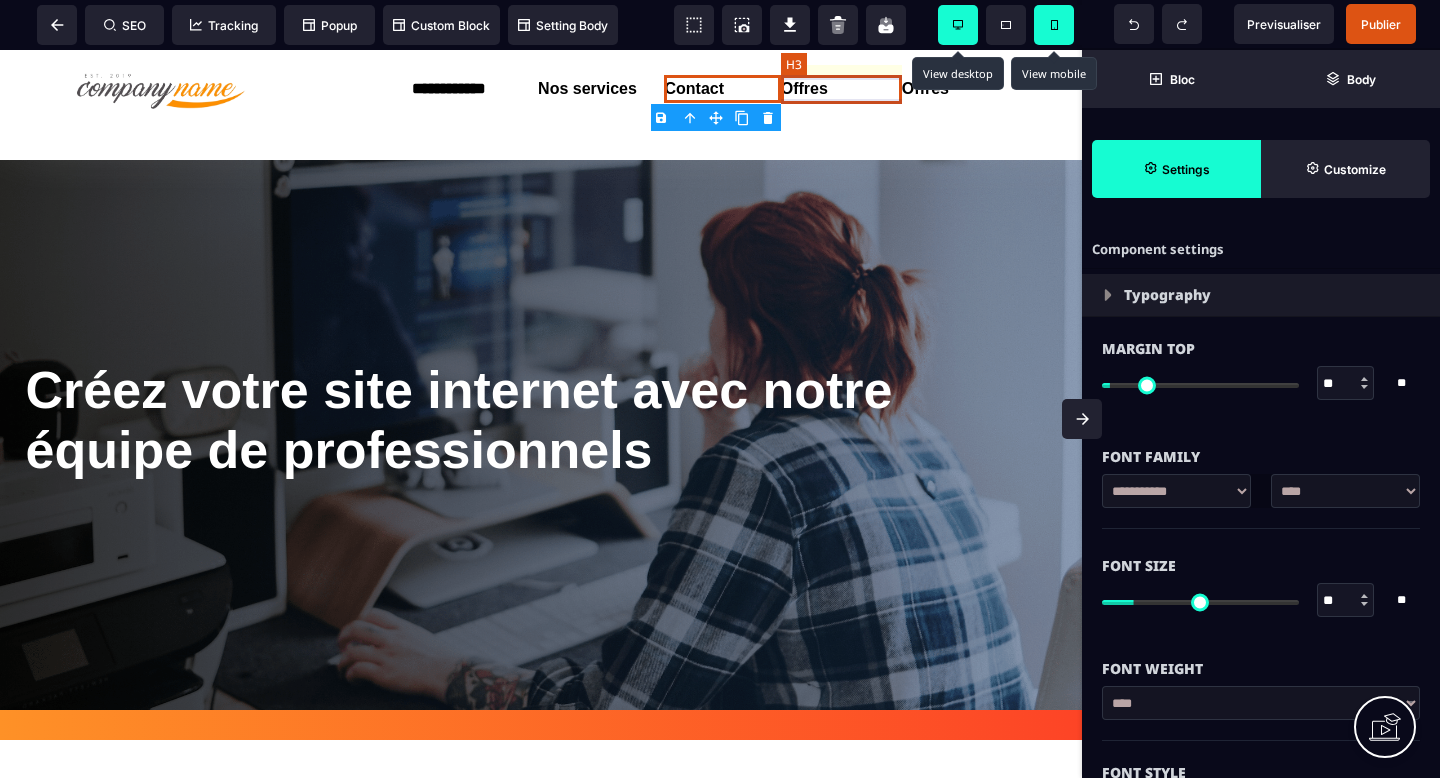 click on "Offres" at bounding box center (841, 89) 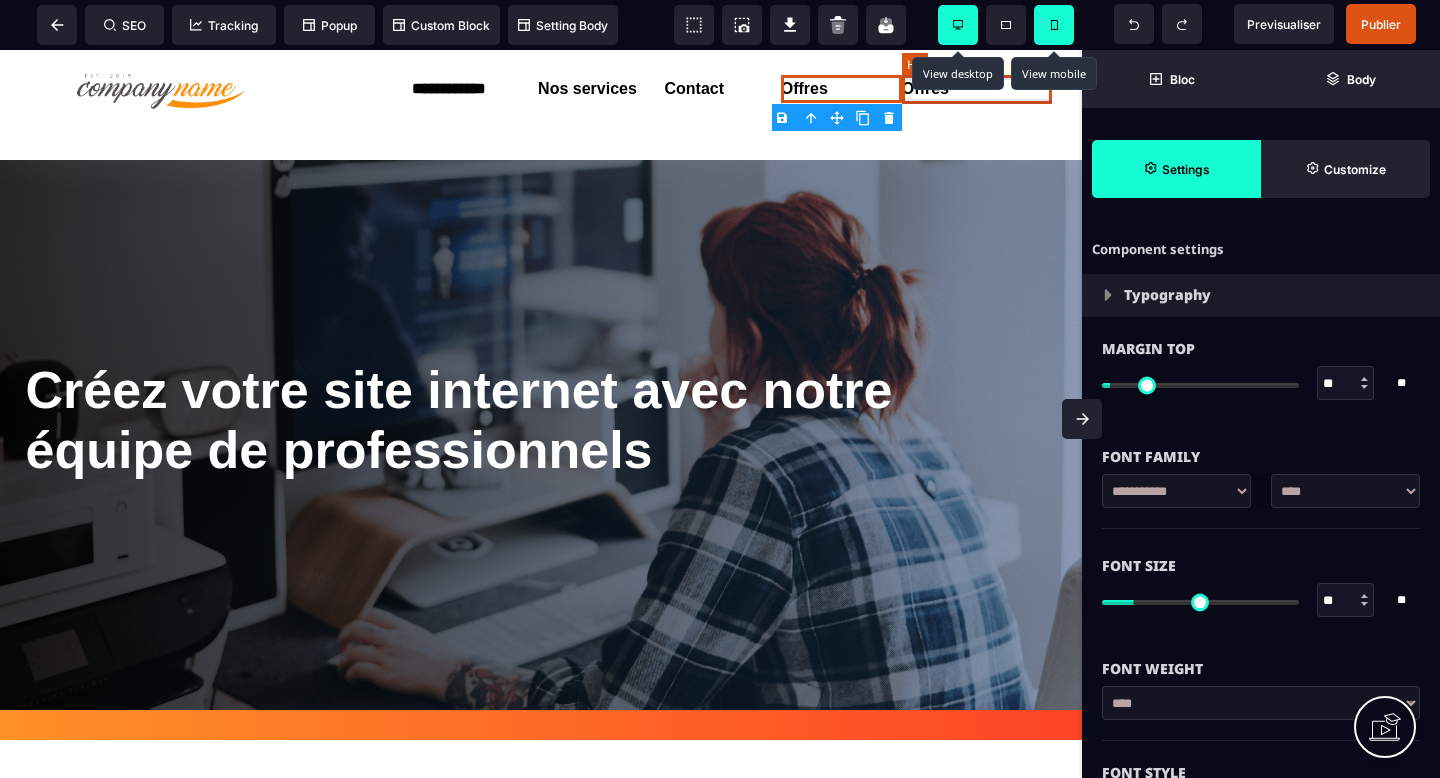 click on "Offres" at bounding box center (977, 89) 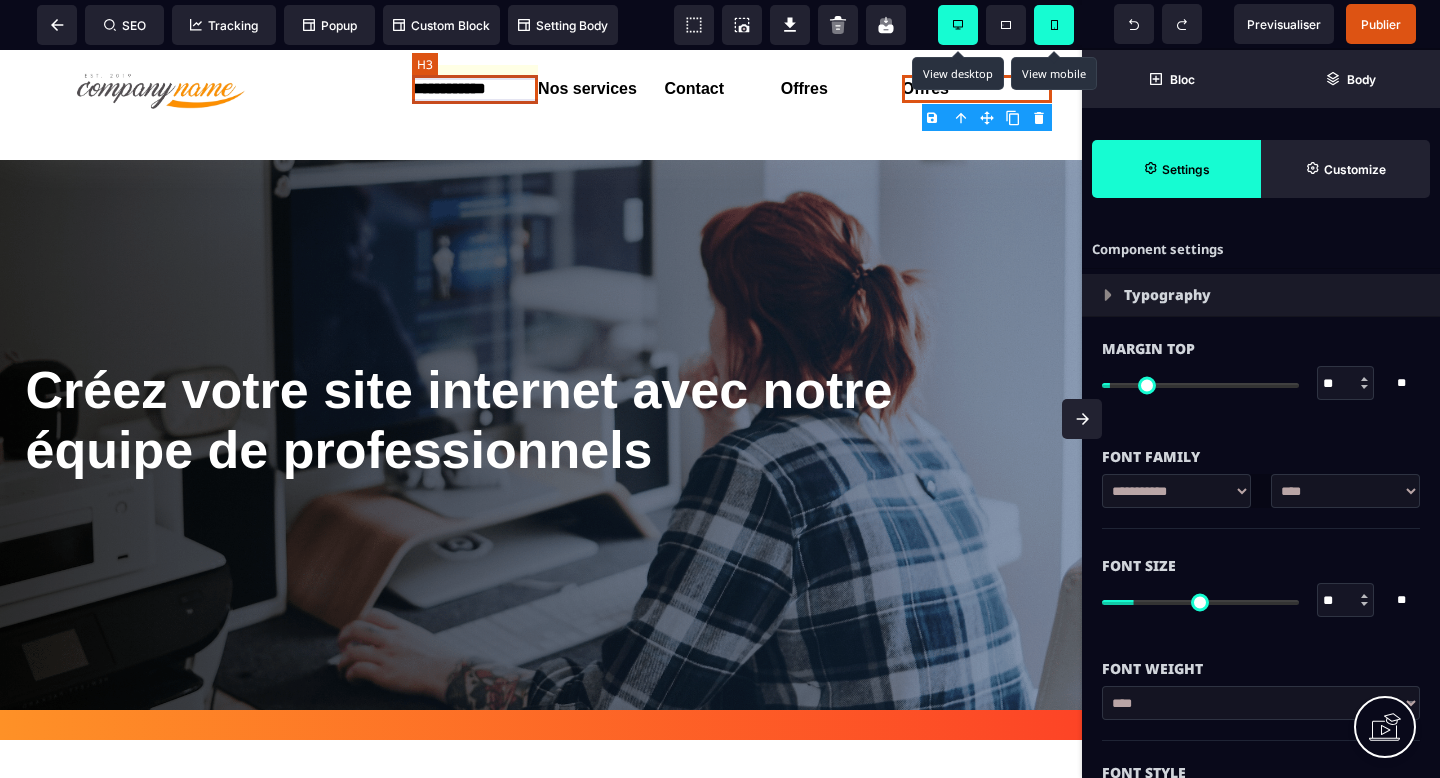 click on "**********" at bounding box center [475, 89] 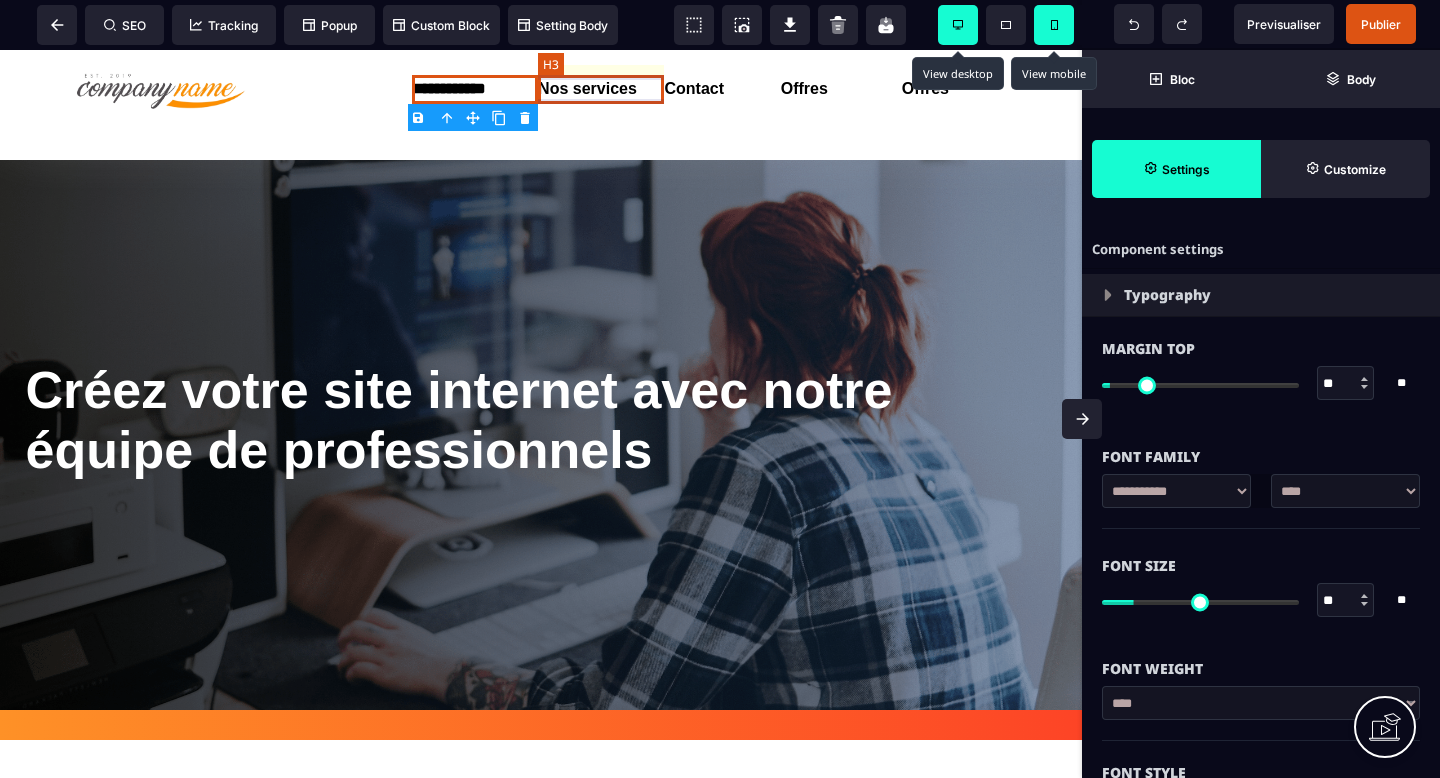 click on "Nos services" at bounding box center [601, 89] 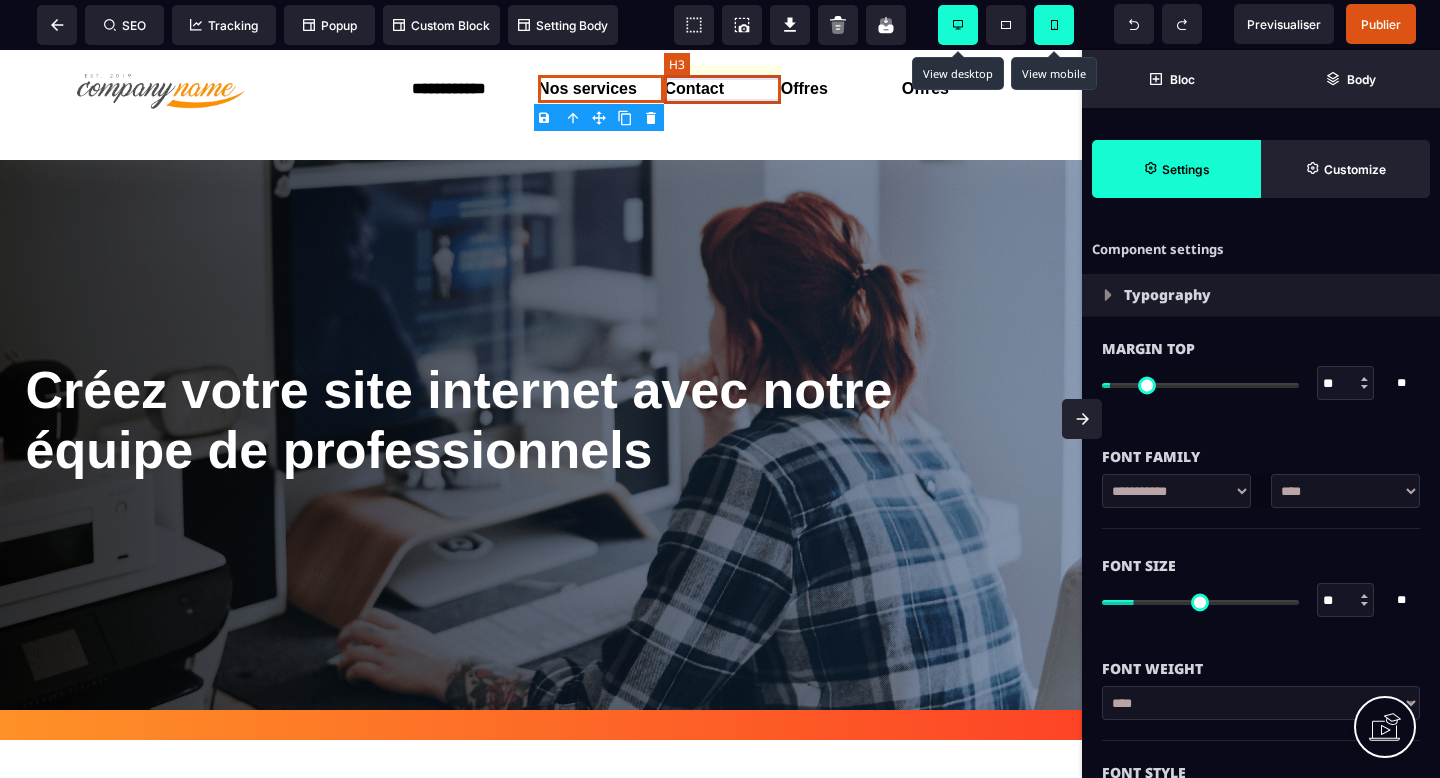 click on "Contact" at bounding box center [722, 89] 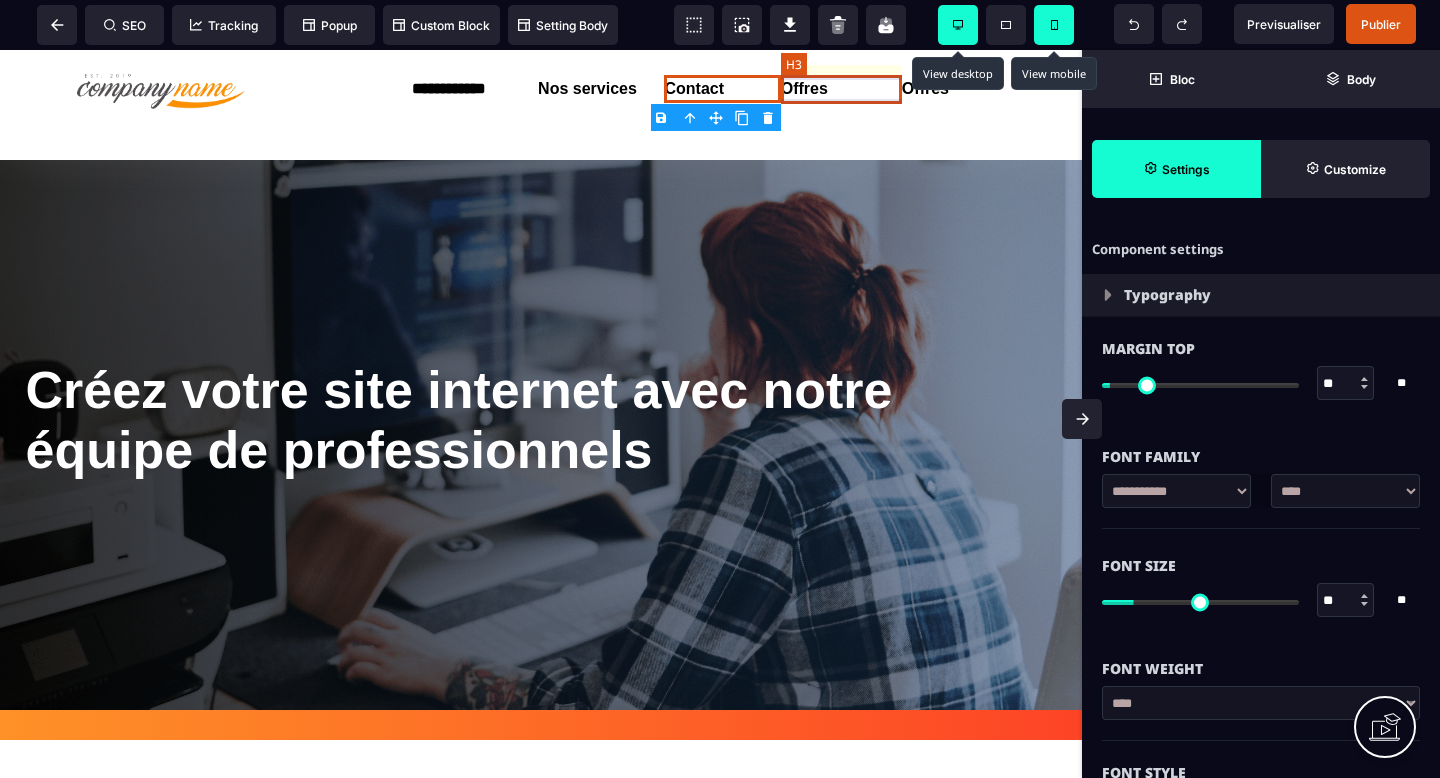 click on "Offres" at bounding box center (841, 89) 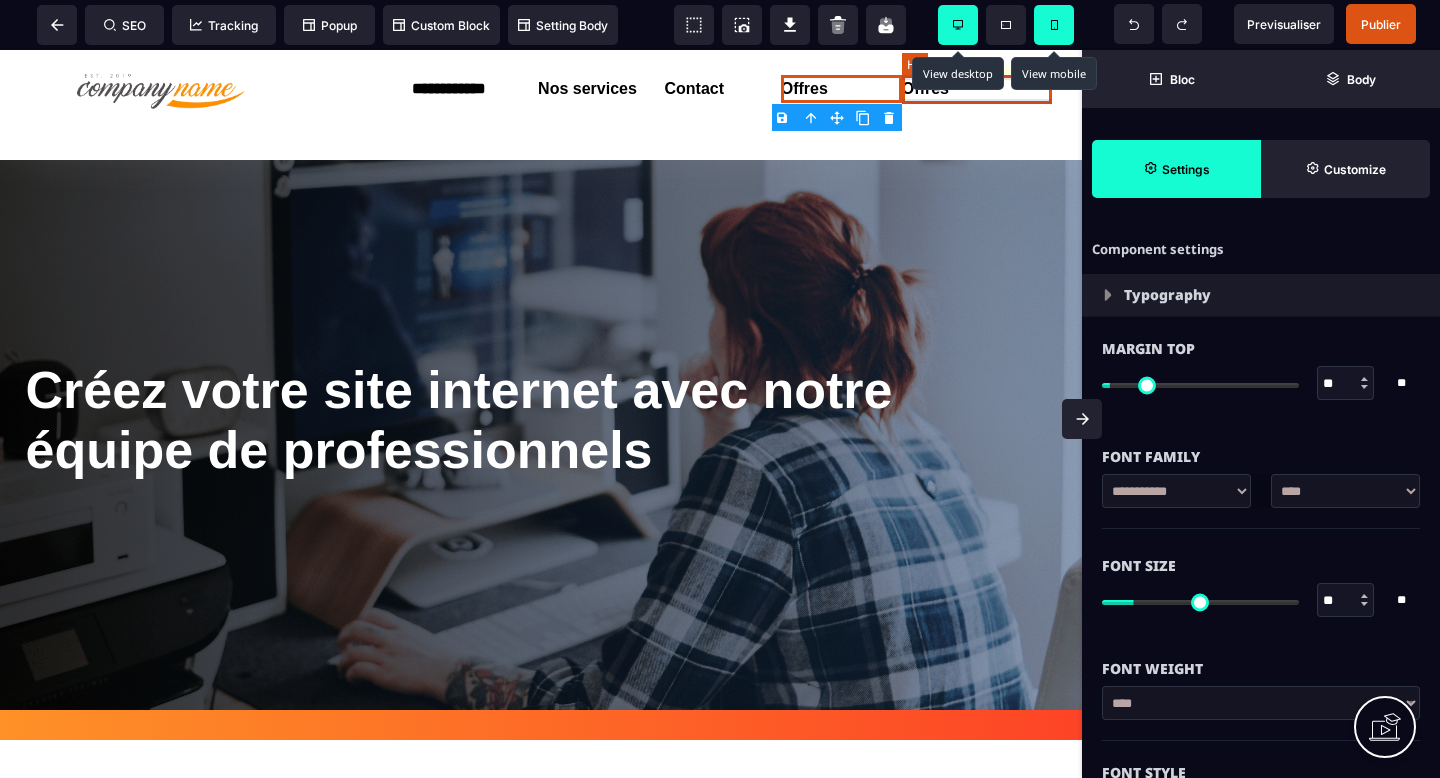 click on "Offres" at bounding box center [977, 89] 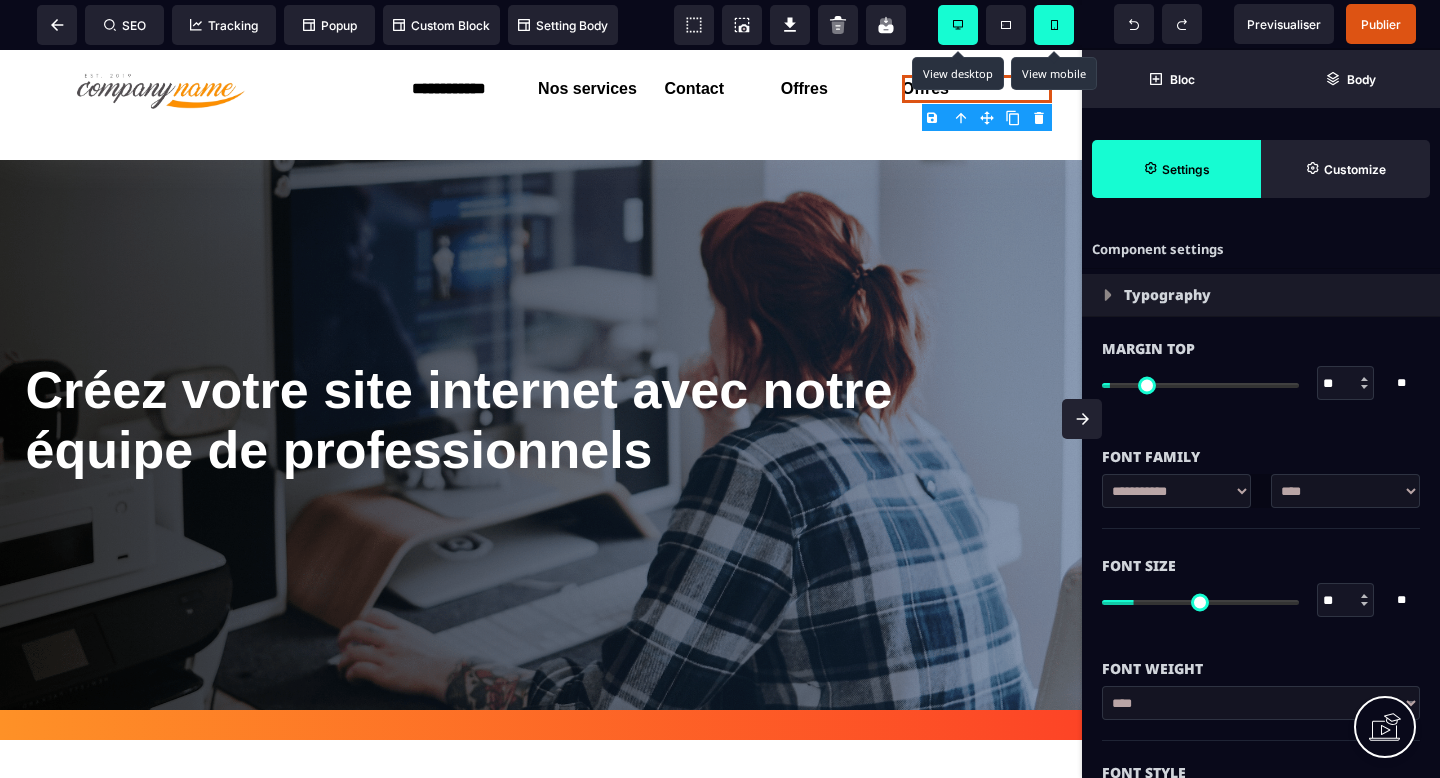 click at bounding box center [1108, 295] 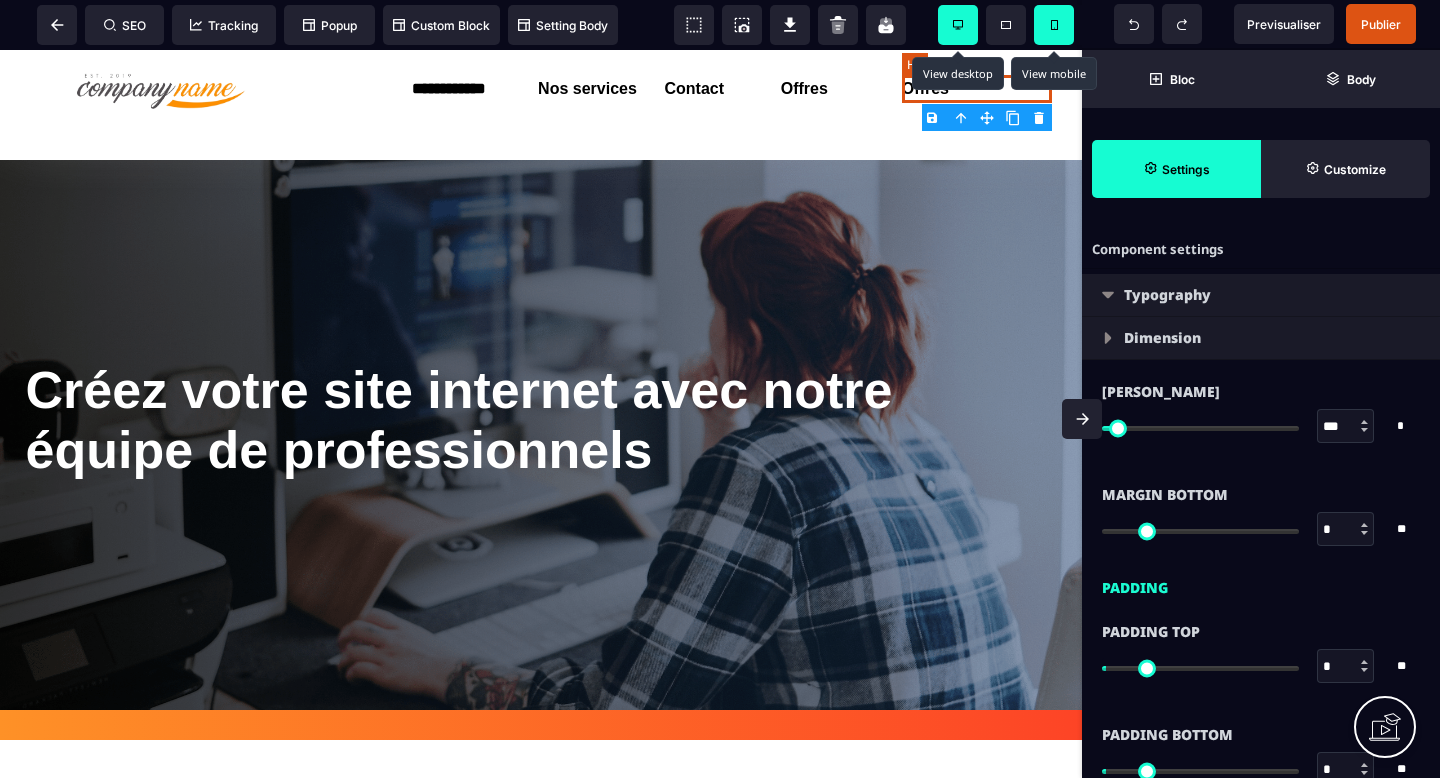 click on "Offres" at bounding box center [977, 89] 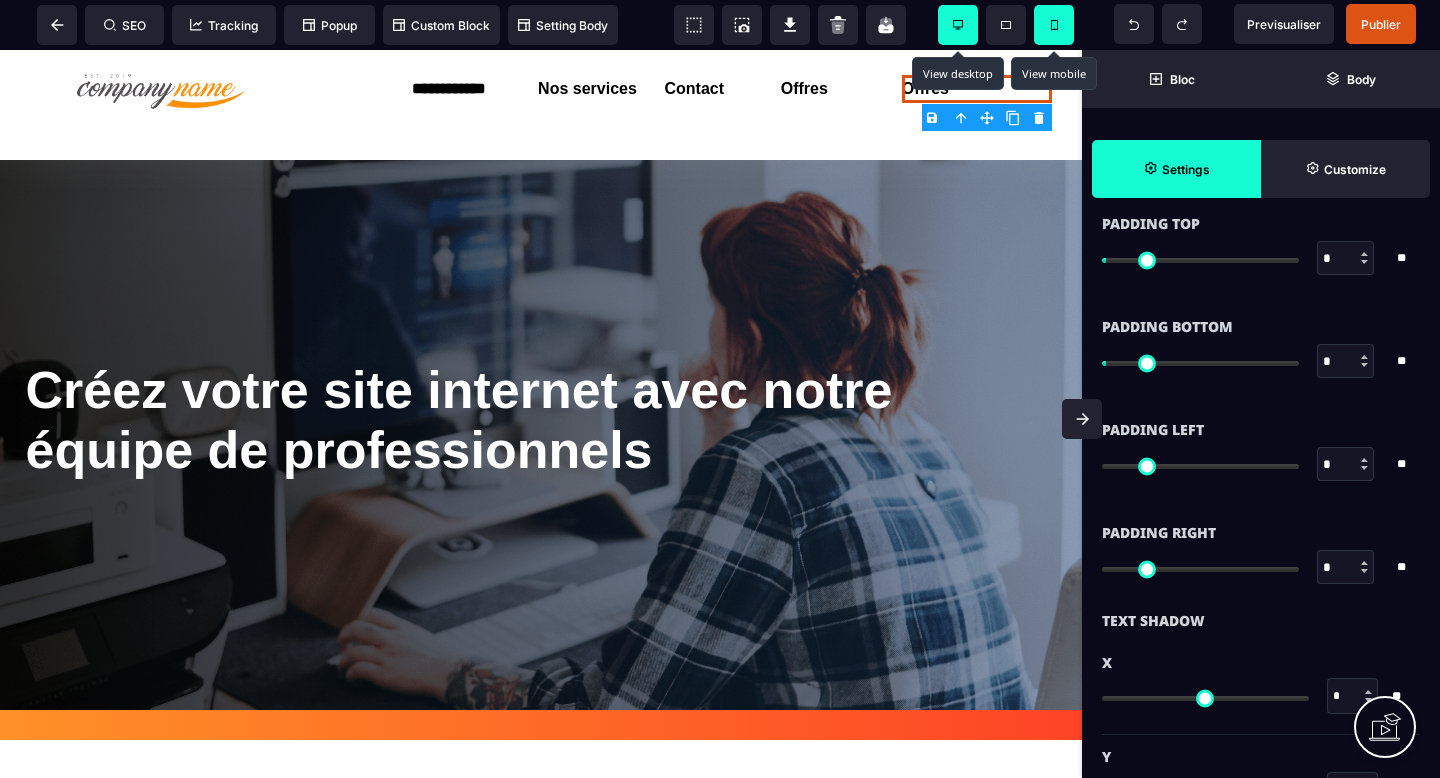scroll, scrollTop: 723, scrollLeft: 0, axis: vertical 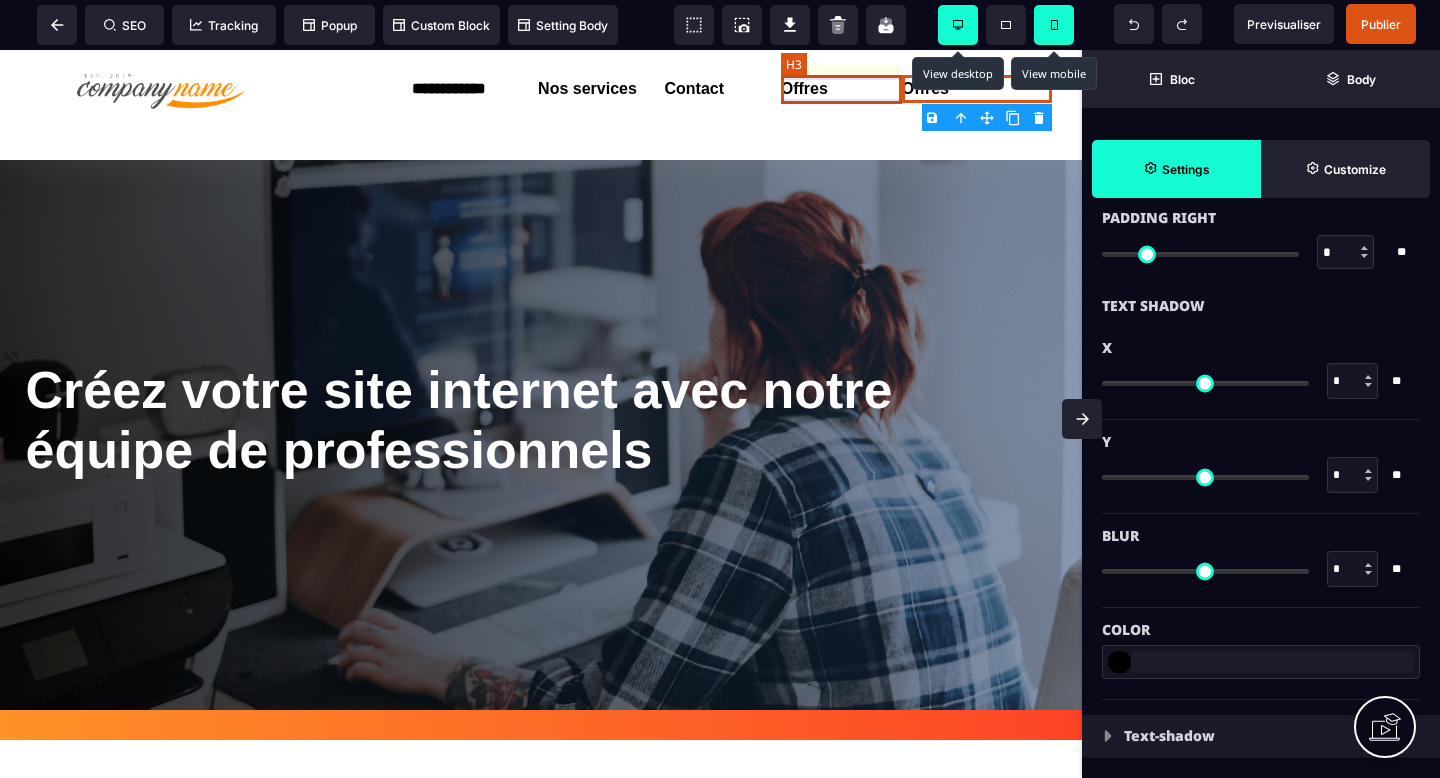 click on "Offres" at bounding box center [841, 89] 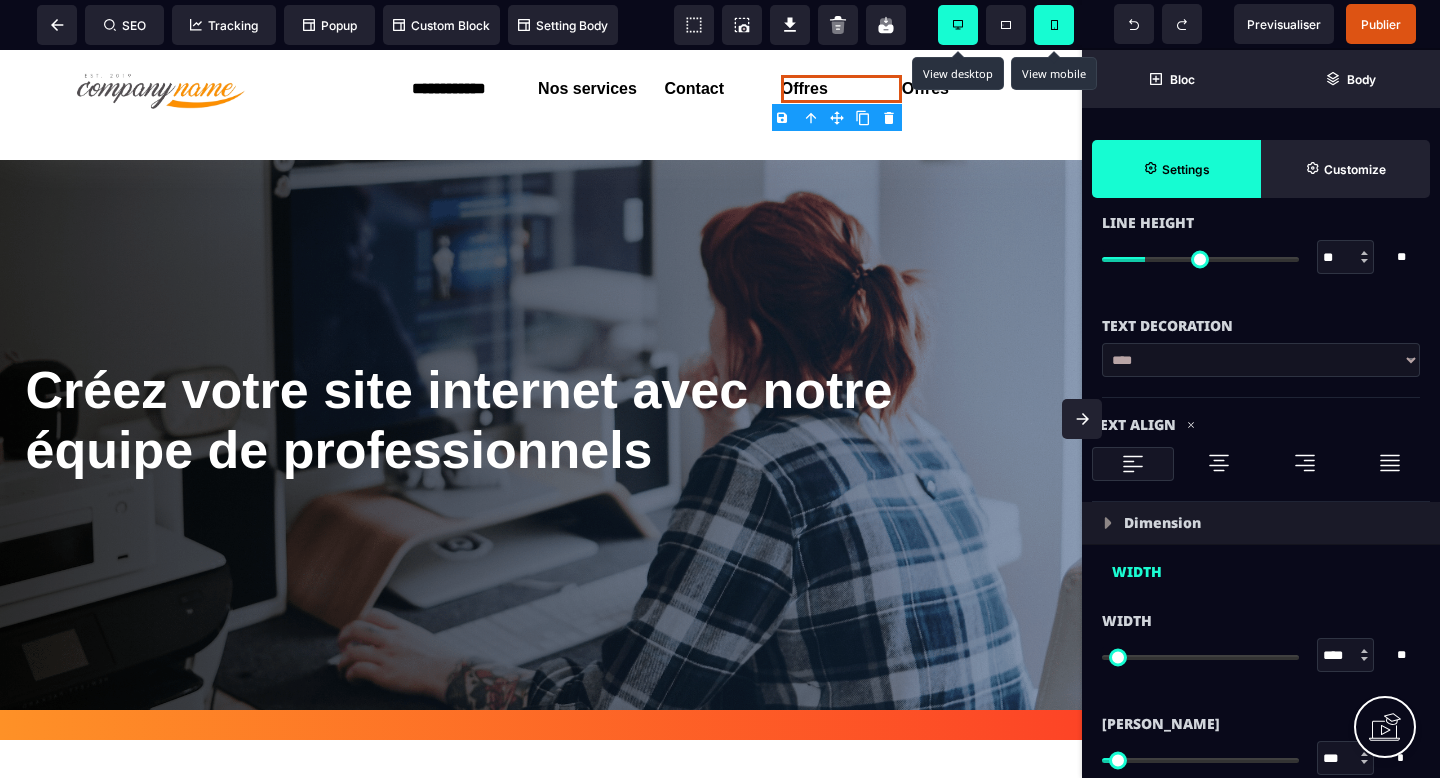 scroll, scrollTop: 864, scrollLeft: 0, axis: vertical 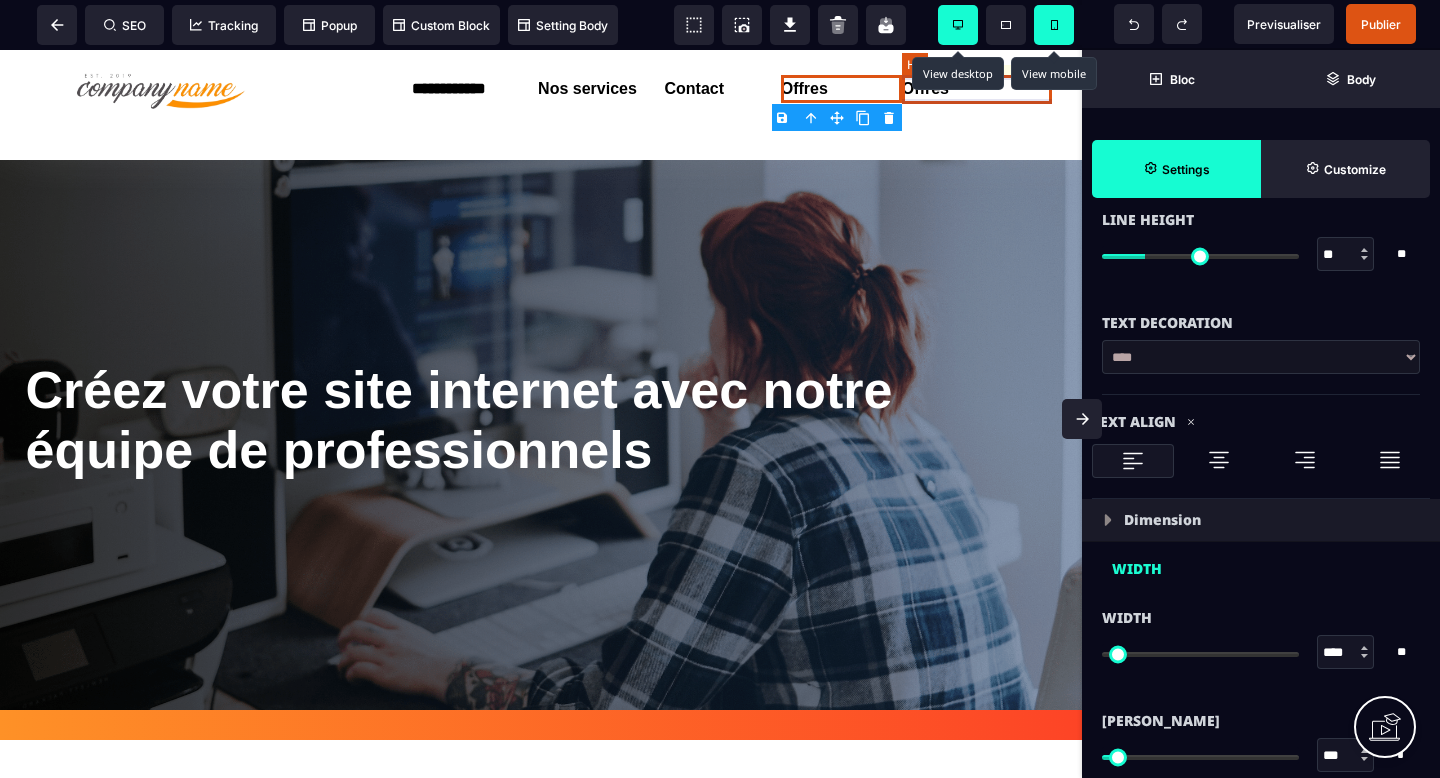 click on "Offres" at bounding box center (977, 89) 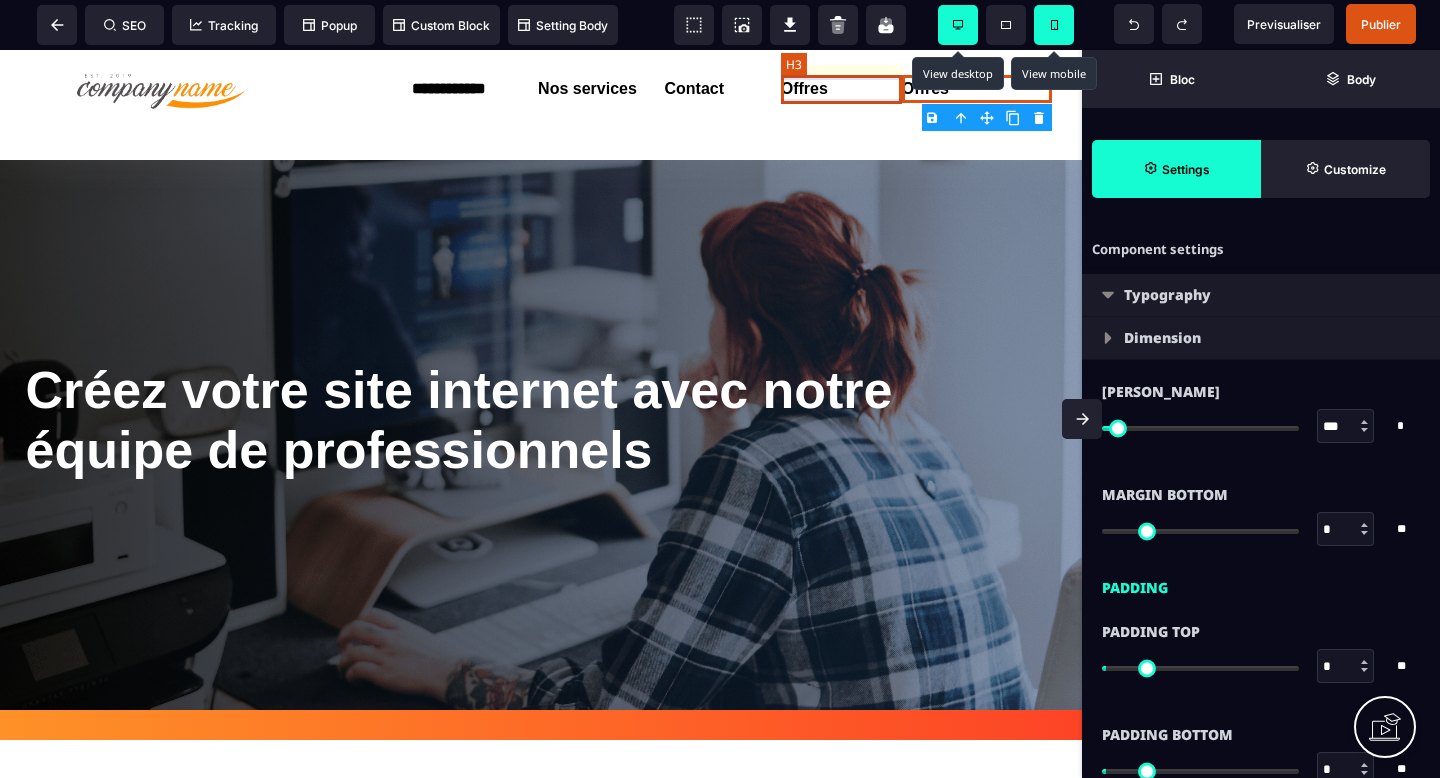 click on "Offres" at bounding box center [841, 89] 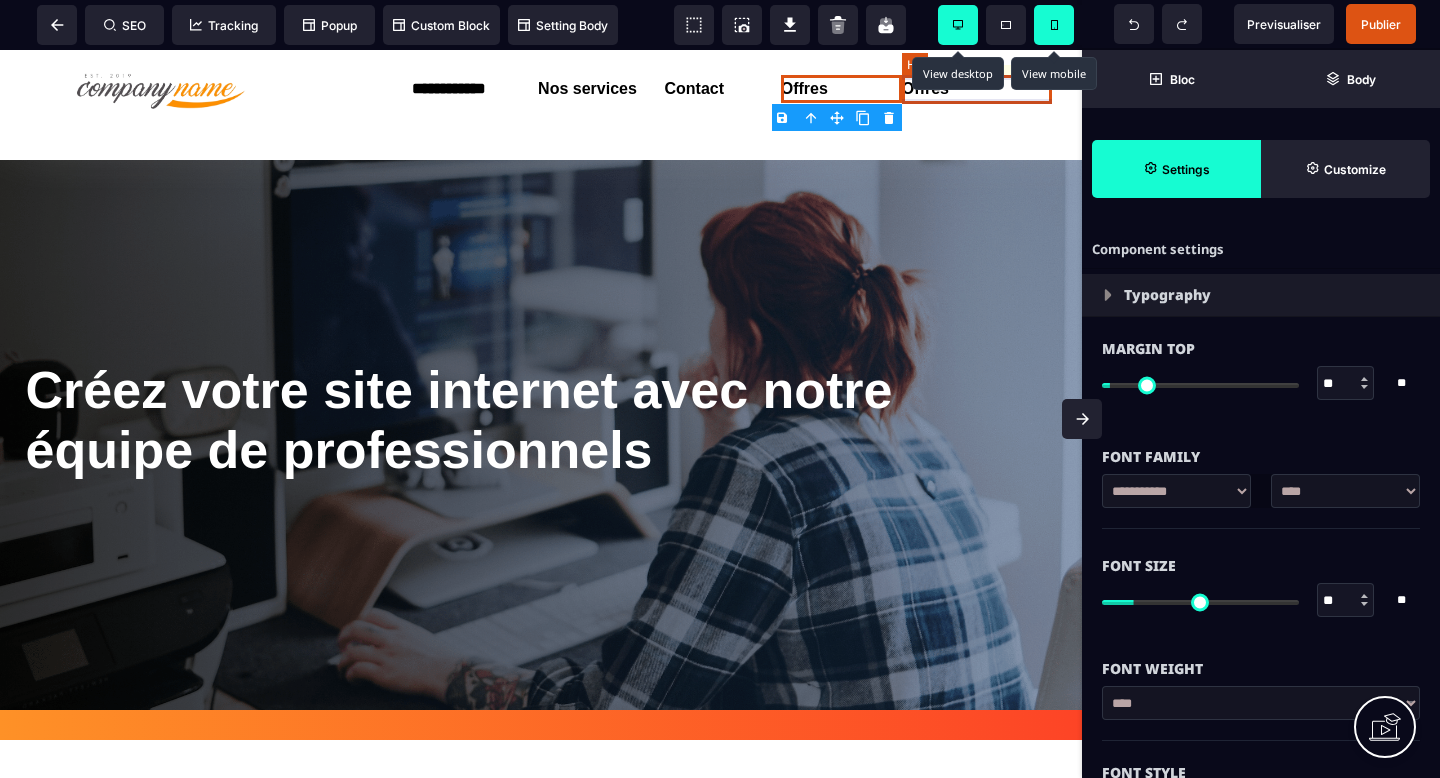 click on "Offres" at bounding box center [977, 89] 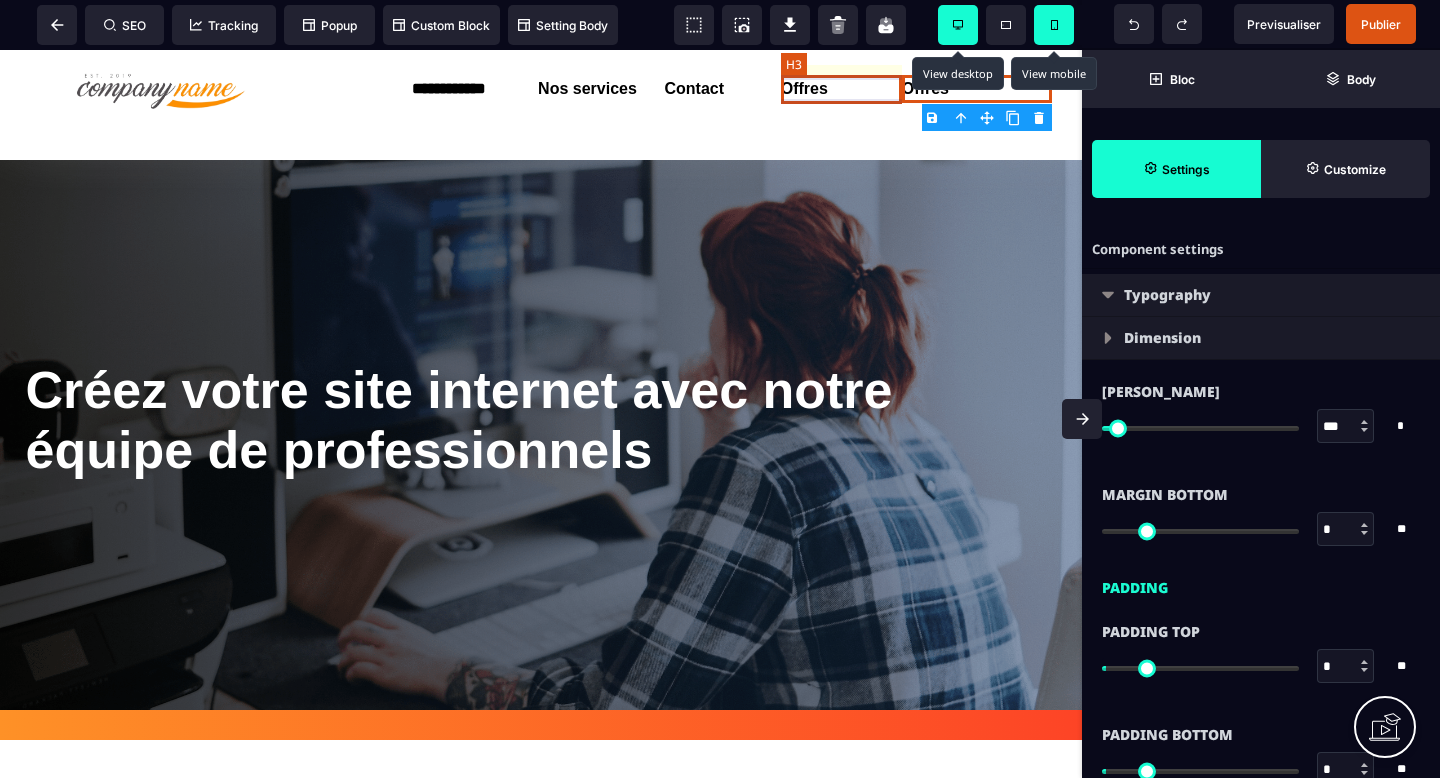 click on "Offres" at bounding box center (841, 89) 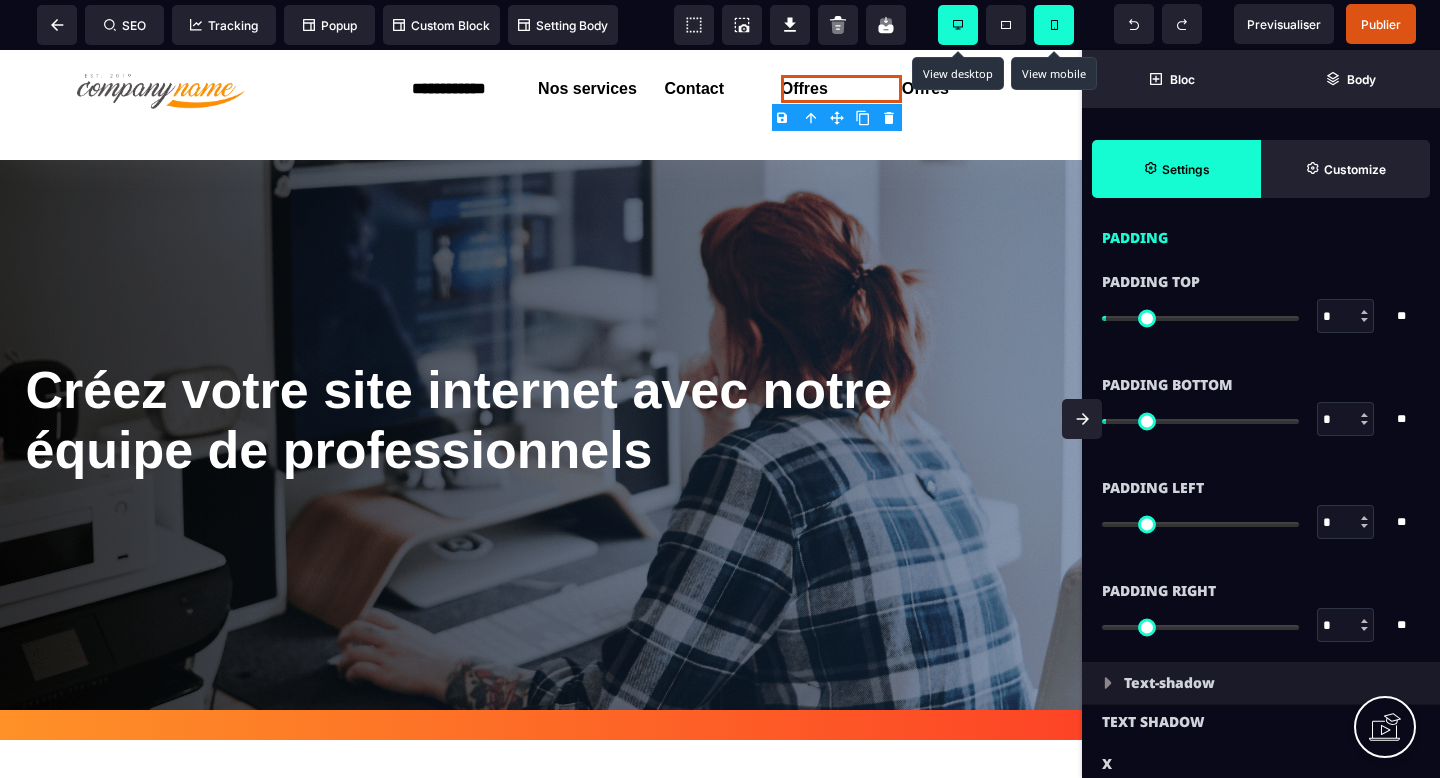 scroll, scrollTop: 1599, scrollLeft: 0, axis: vertical 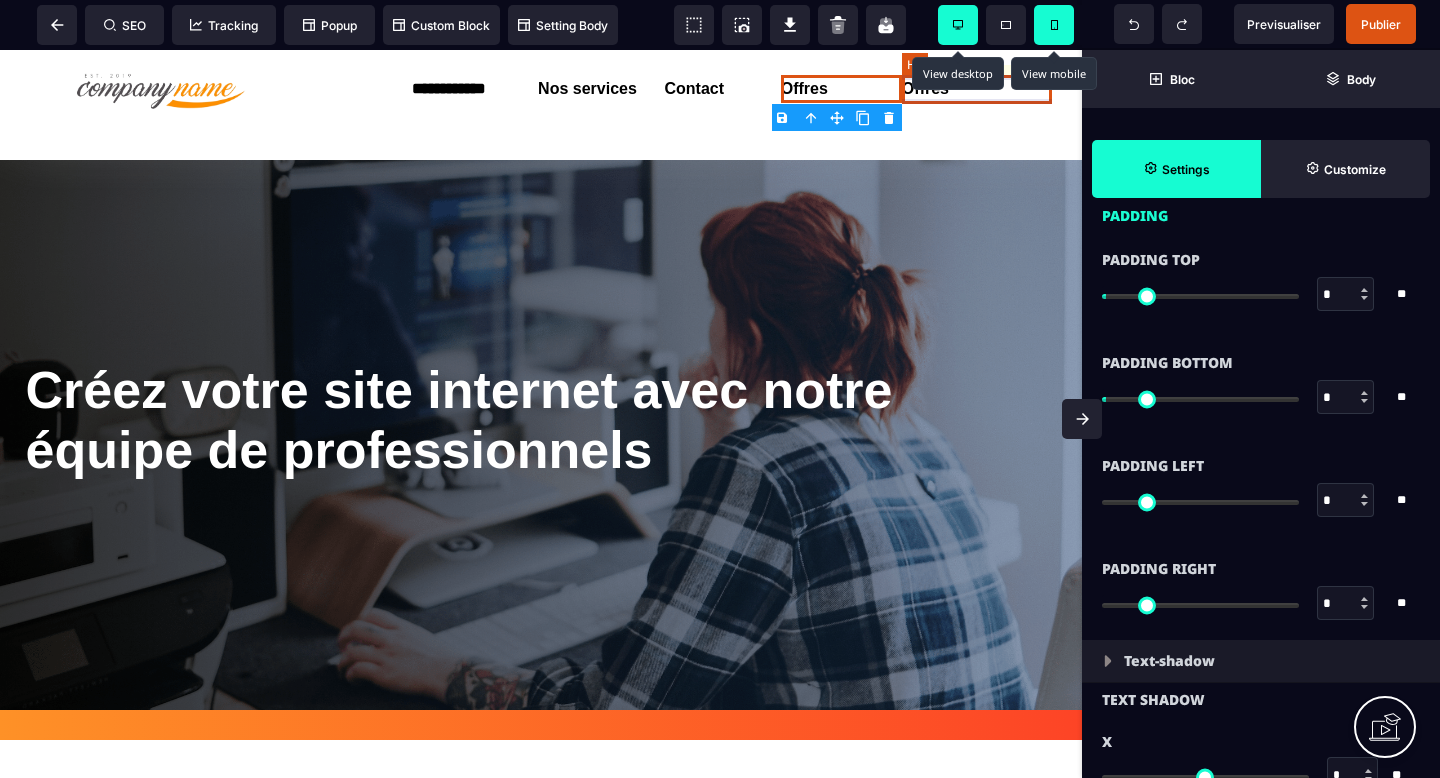 click on "Offres" at bounding box center (977, 89) 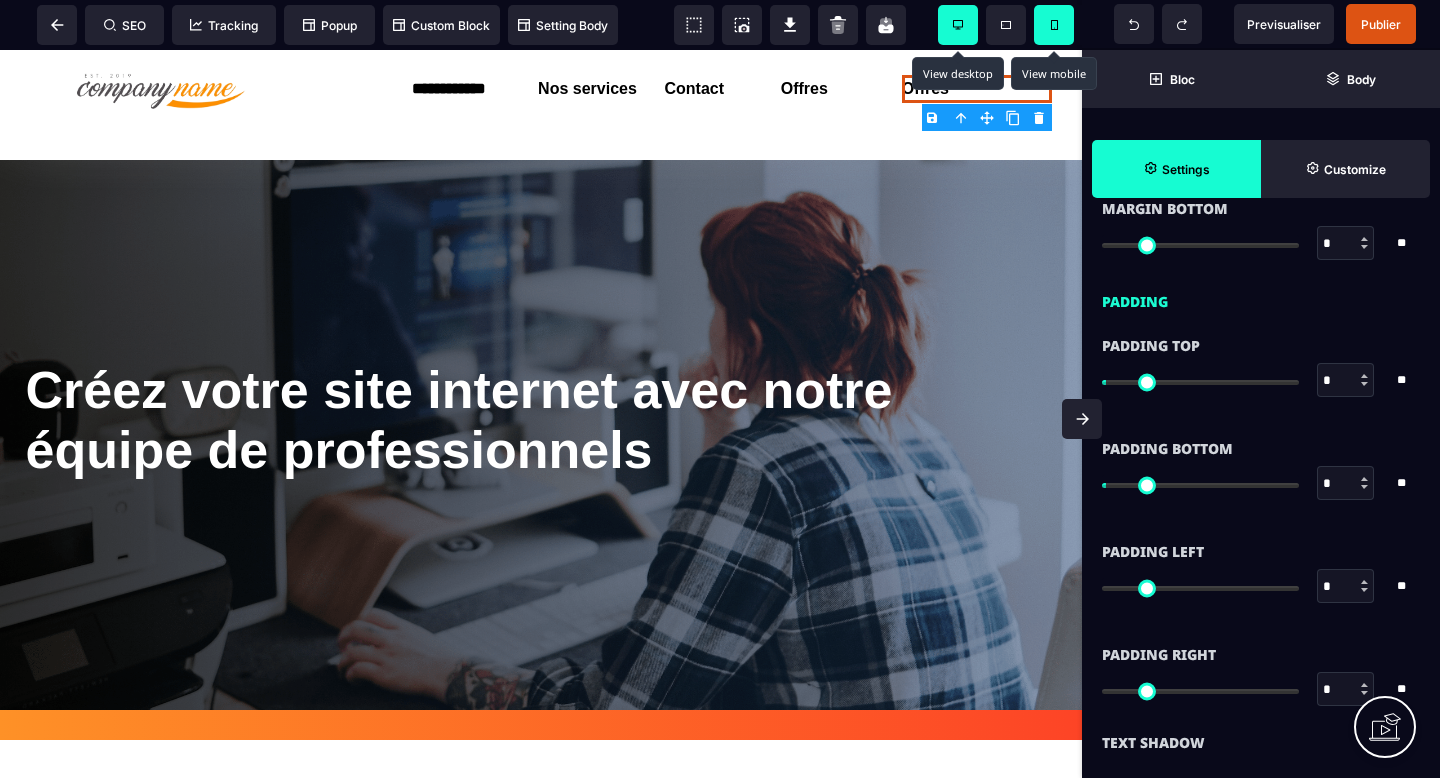 scroll, scrollTop: 0, scrollLeft: 0, axis: both 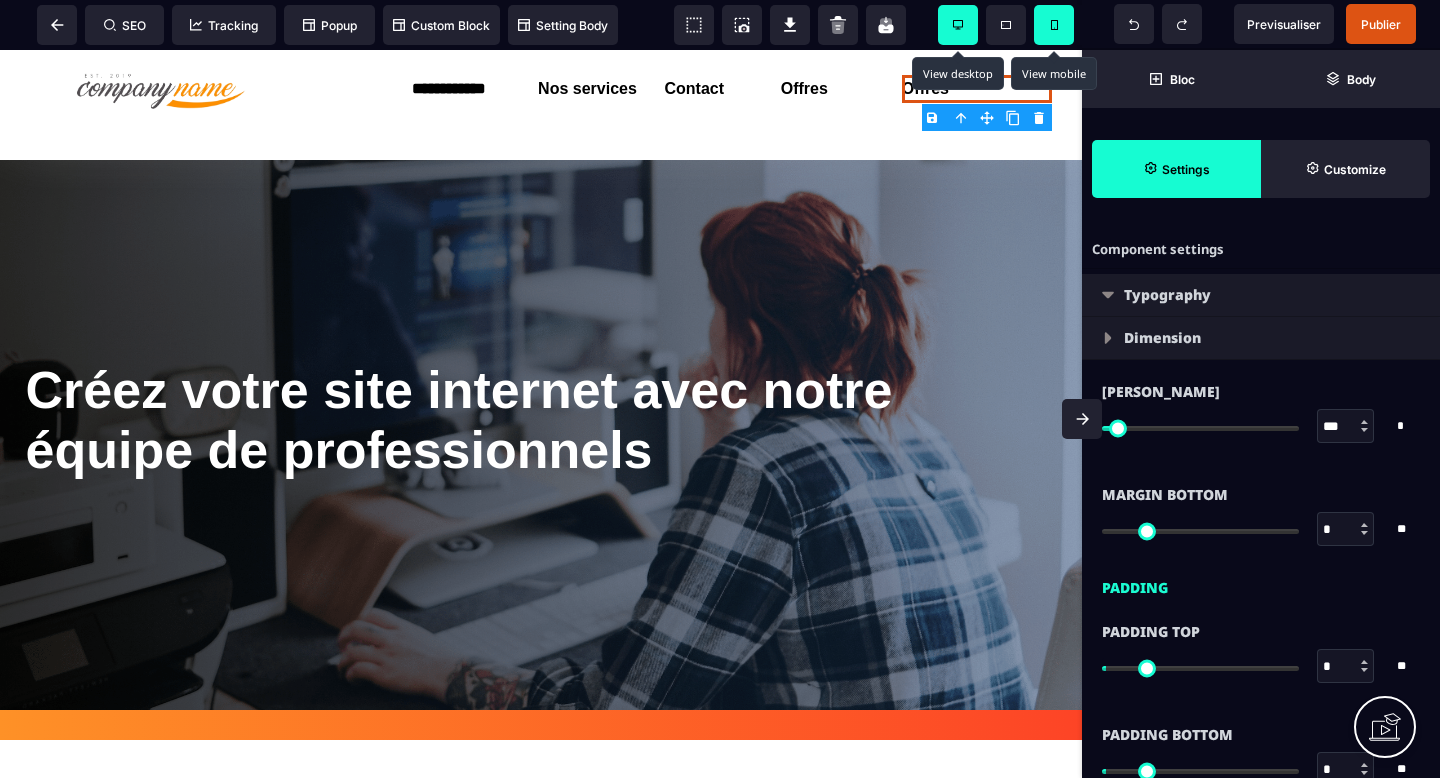 click on "Dimension" at bounding box center (1261, 338) 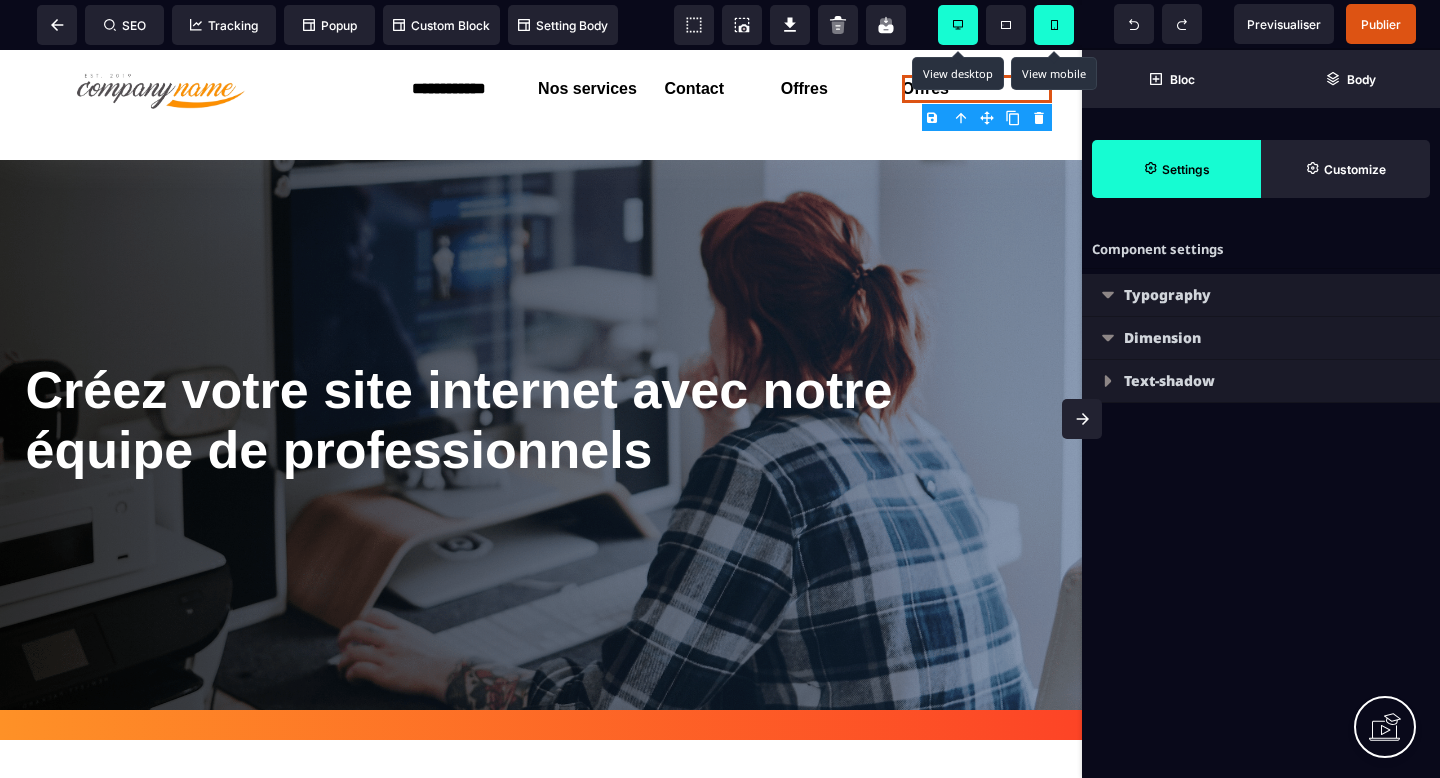 click on "Dimension" at bounding box center [1261, 338] 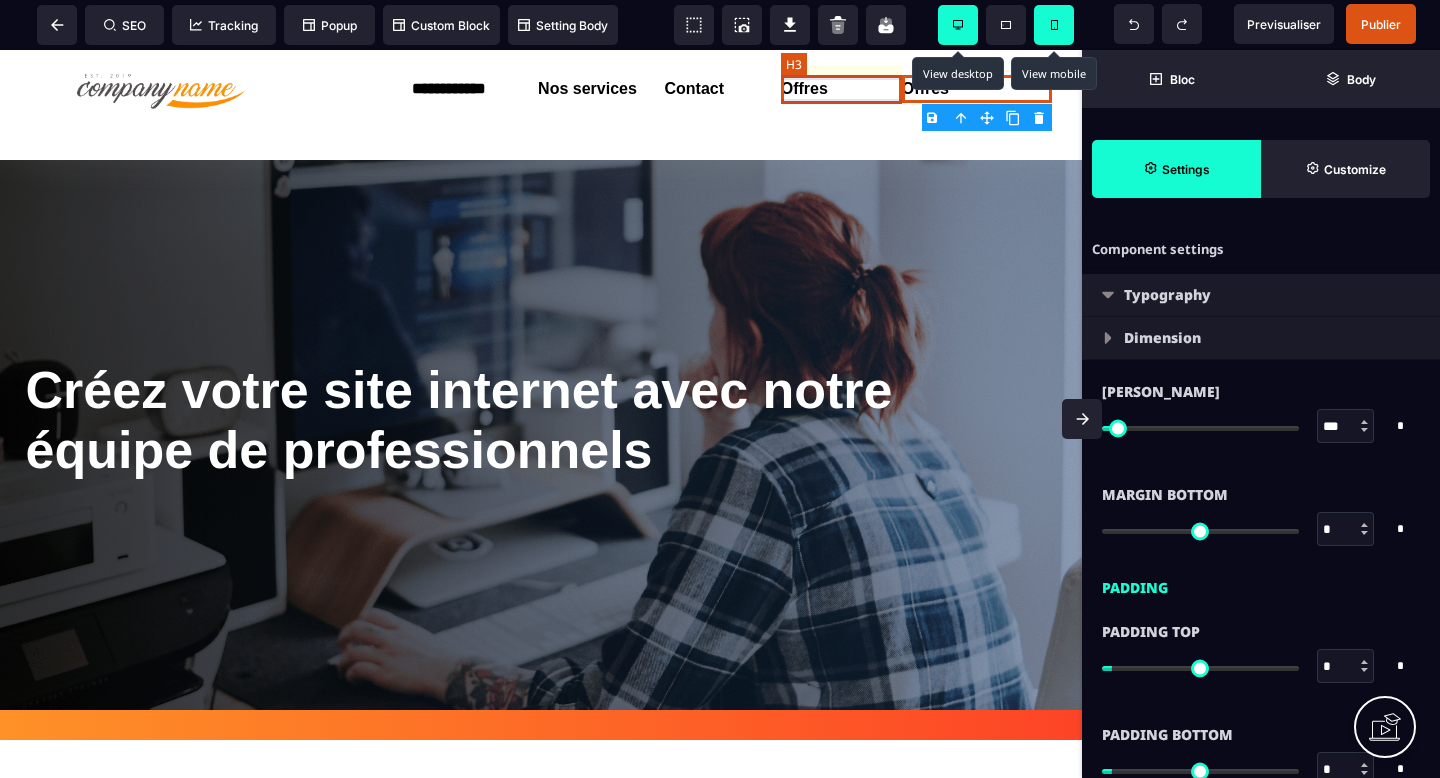click on "Offres" at bounding box center [841, 89] 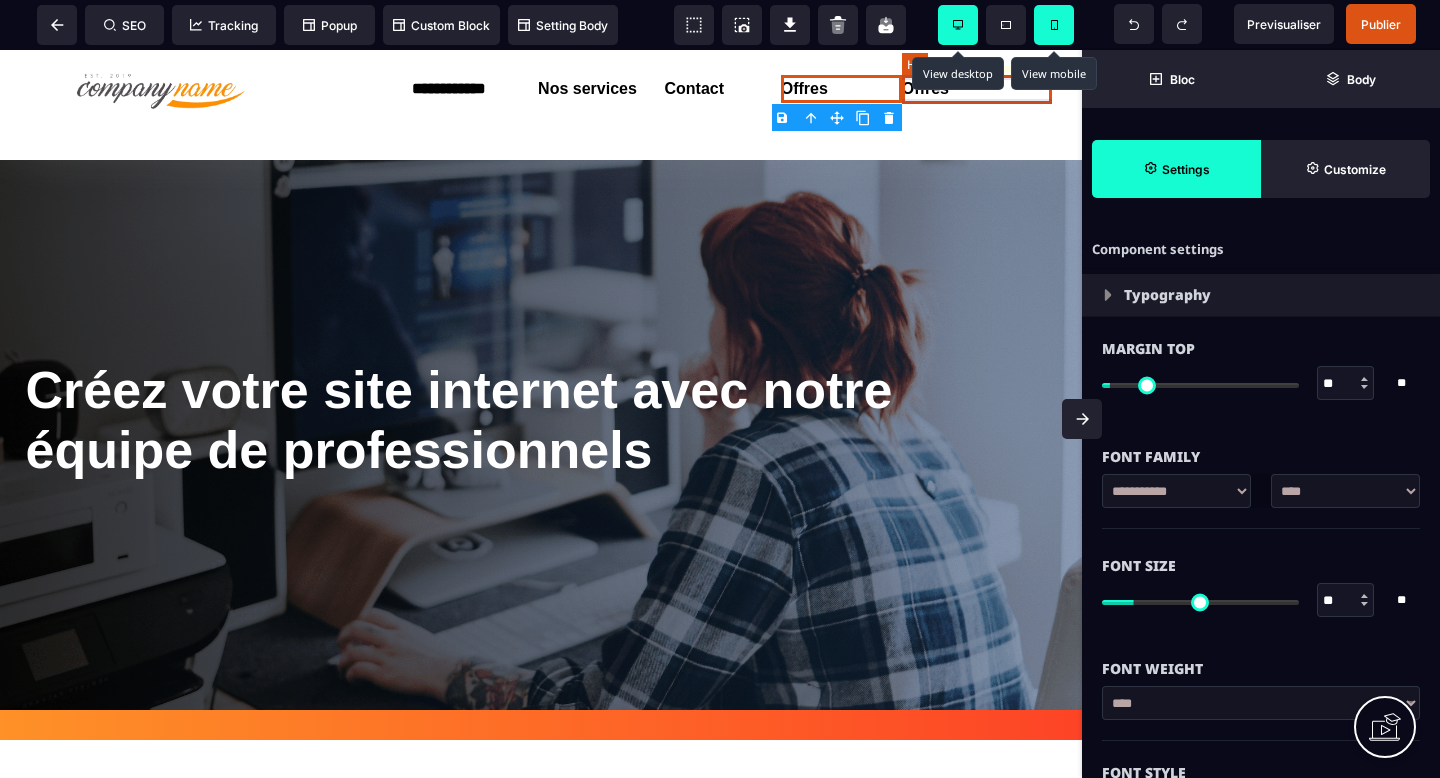 click on "Offres" at bounding box center (977, 89) 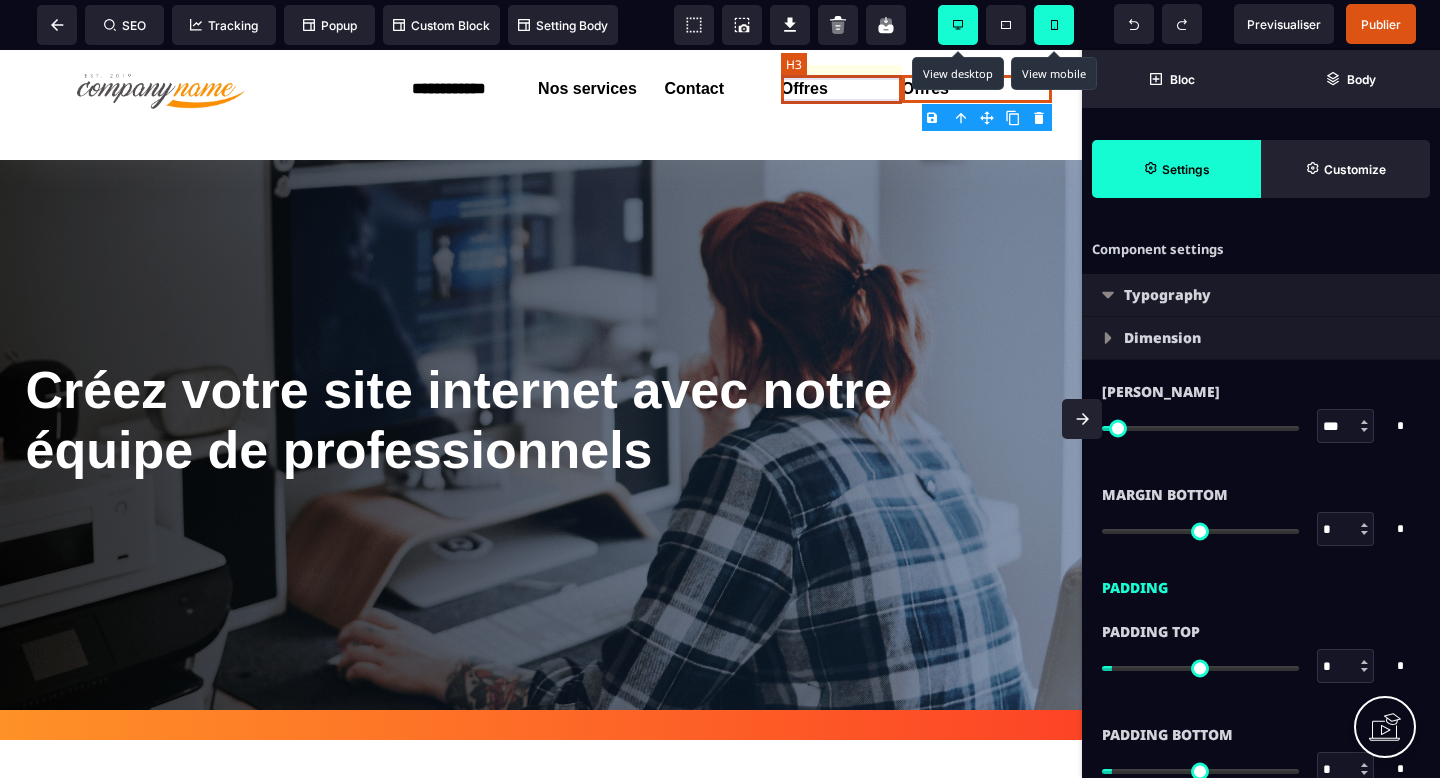 click on "Offres" at bounding box center [841, 89] 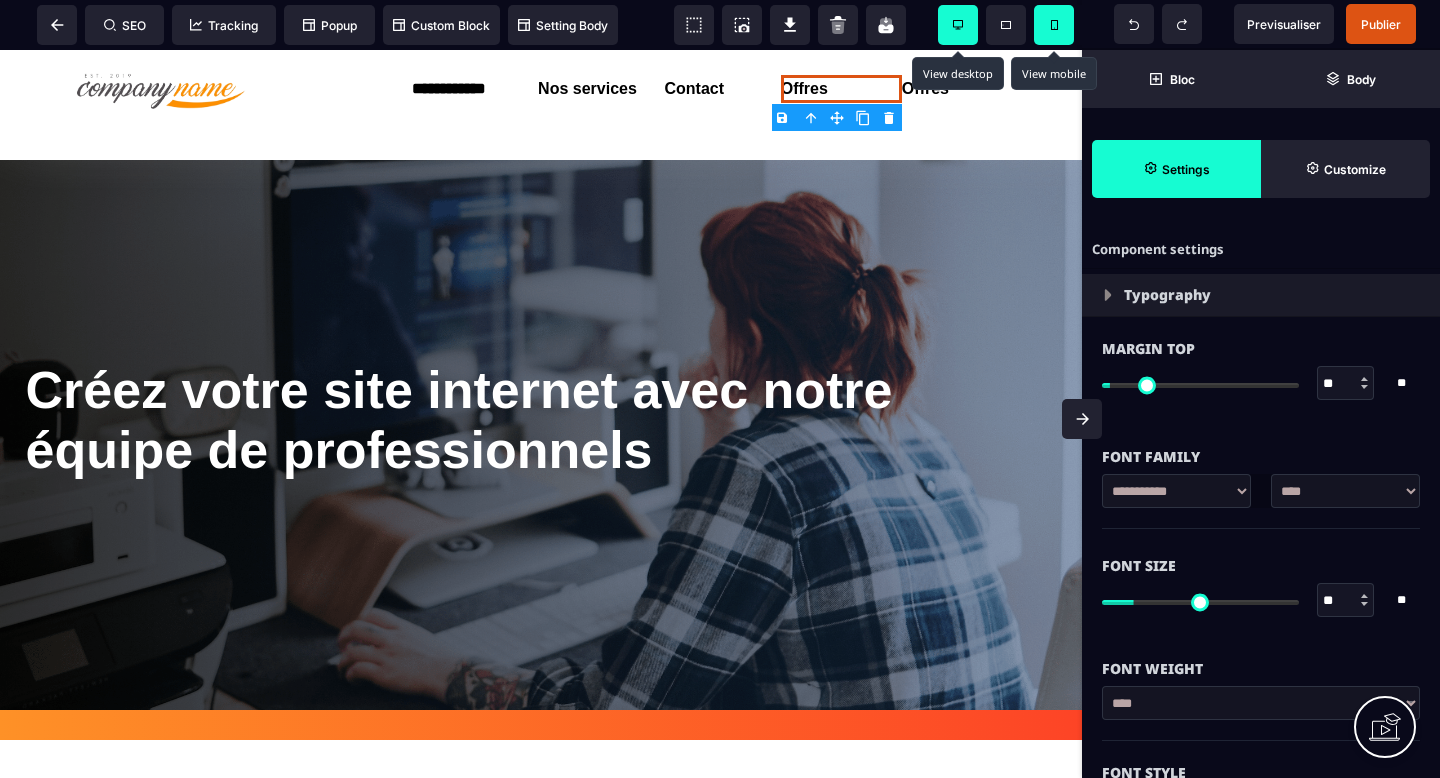 click on "**" at bounding box center (1346, 384) 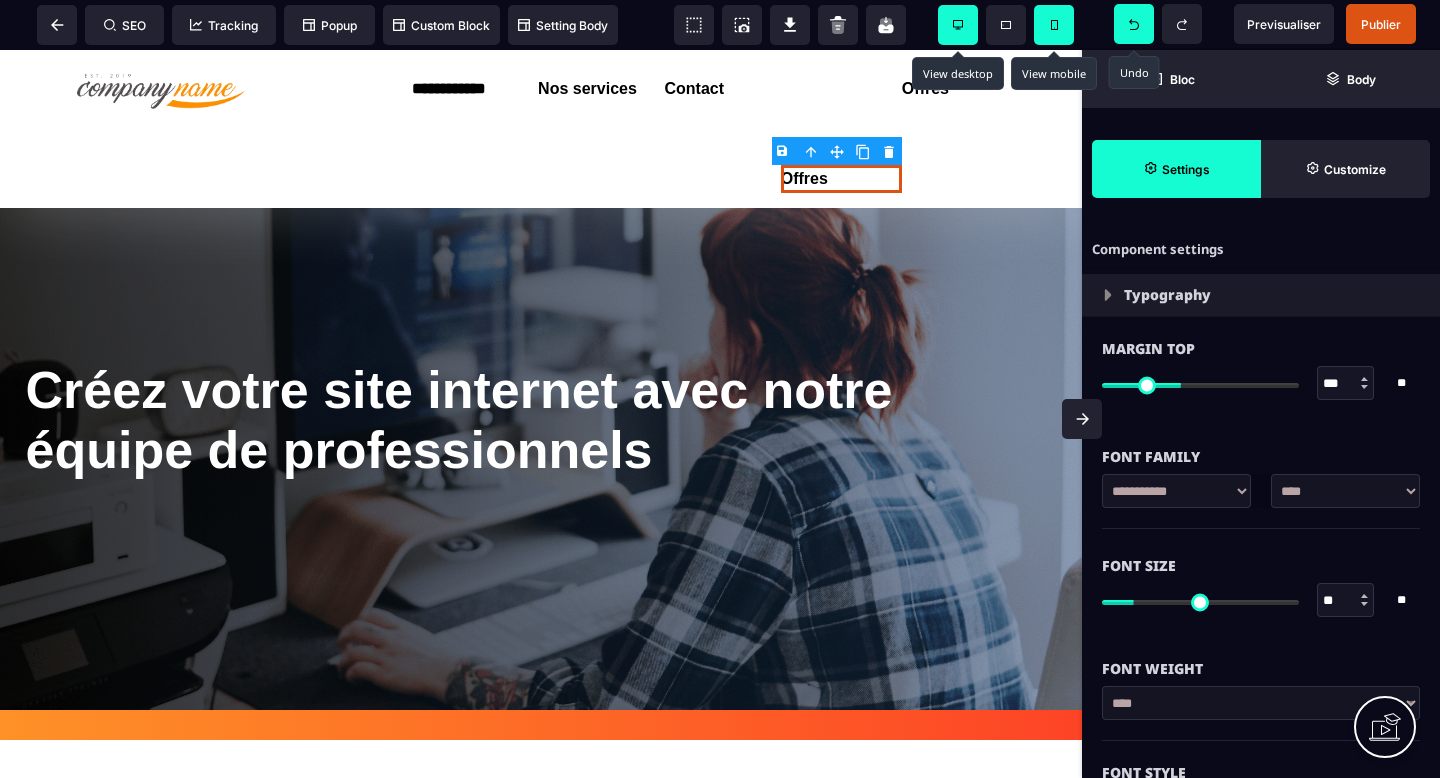 click at bounding box center [1134, 24] 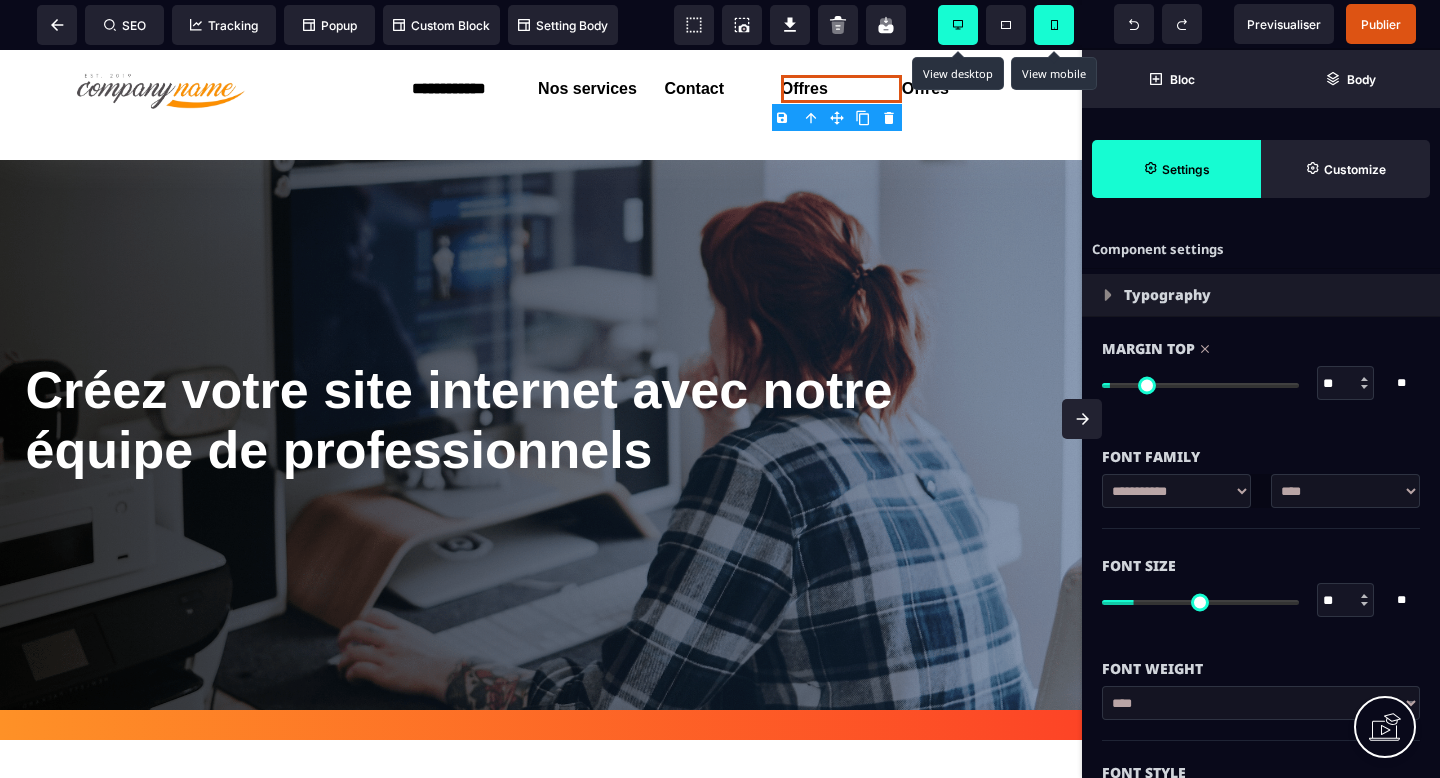 click at bounding box center (1200, 385) 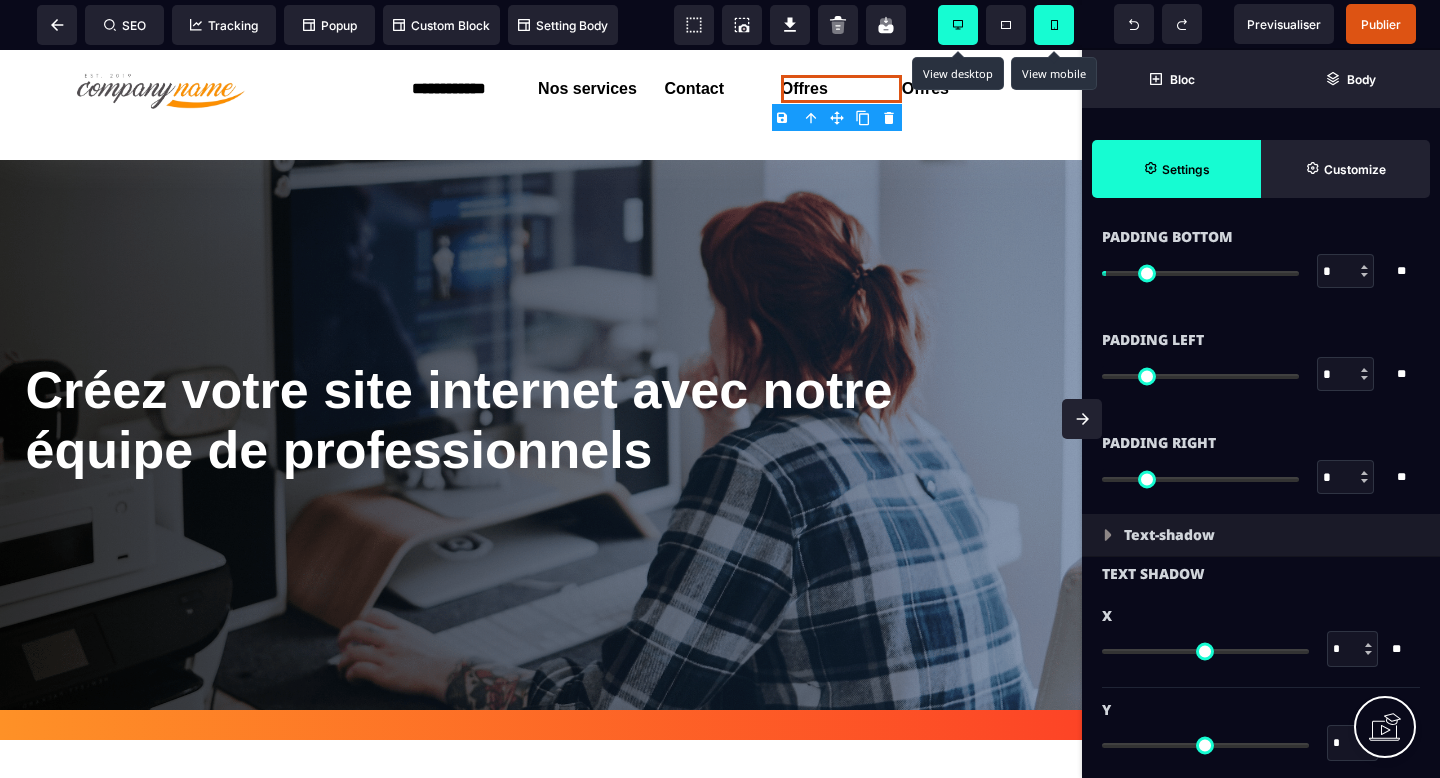 scroll, scrollTop: 1861, scrollLeft: 0, axis: vertical 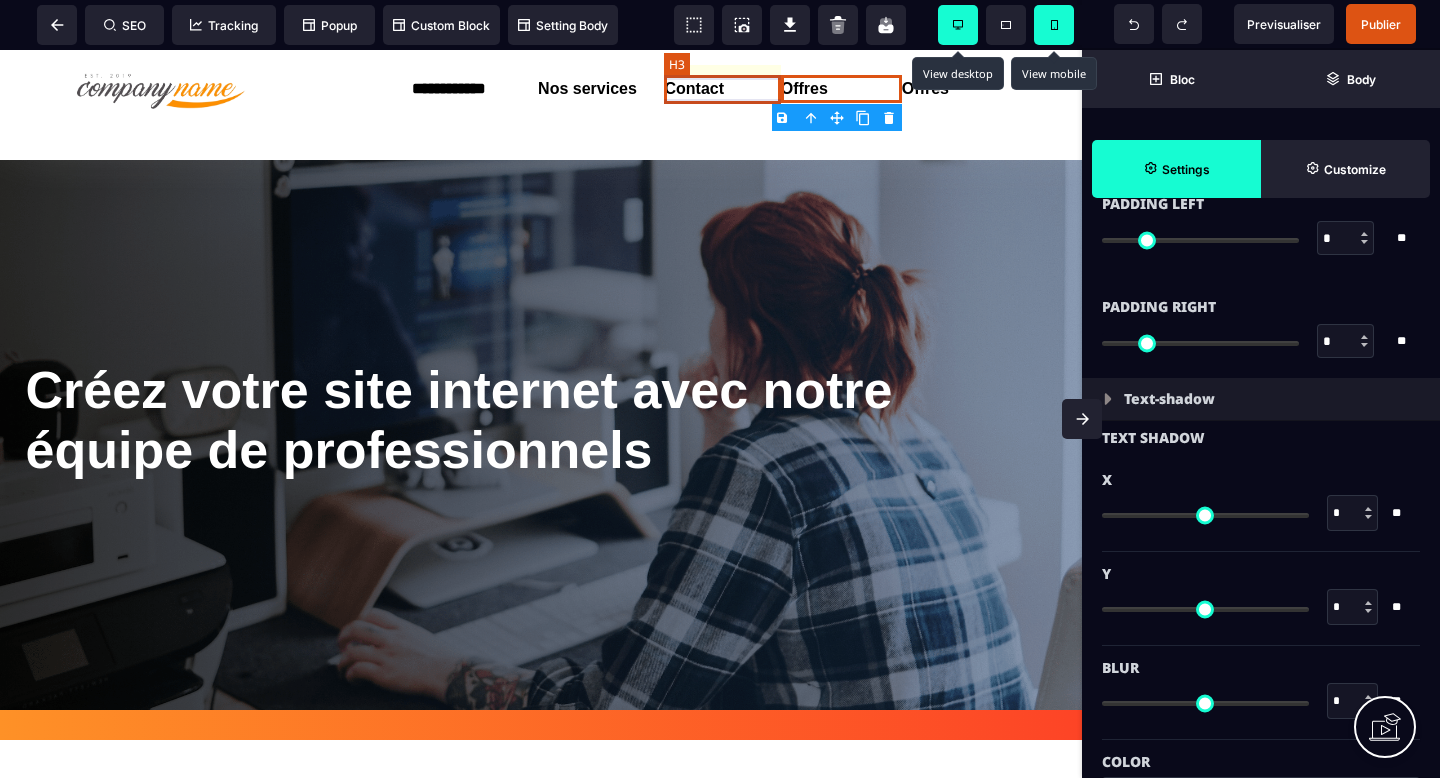 click on "Contact" at bounding box center (722, 89) 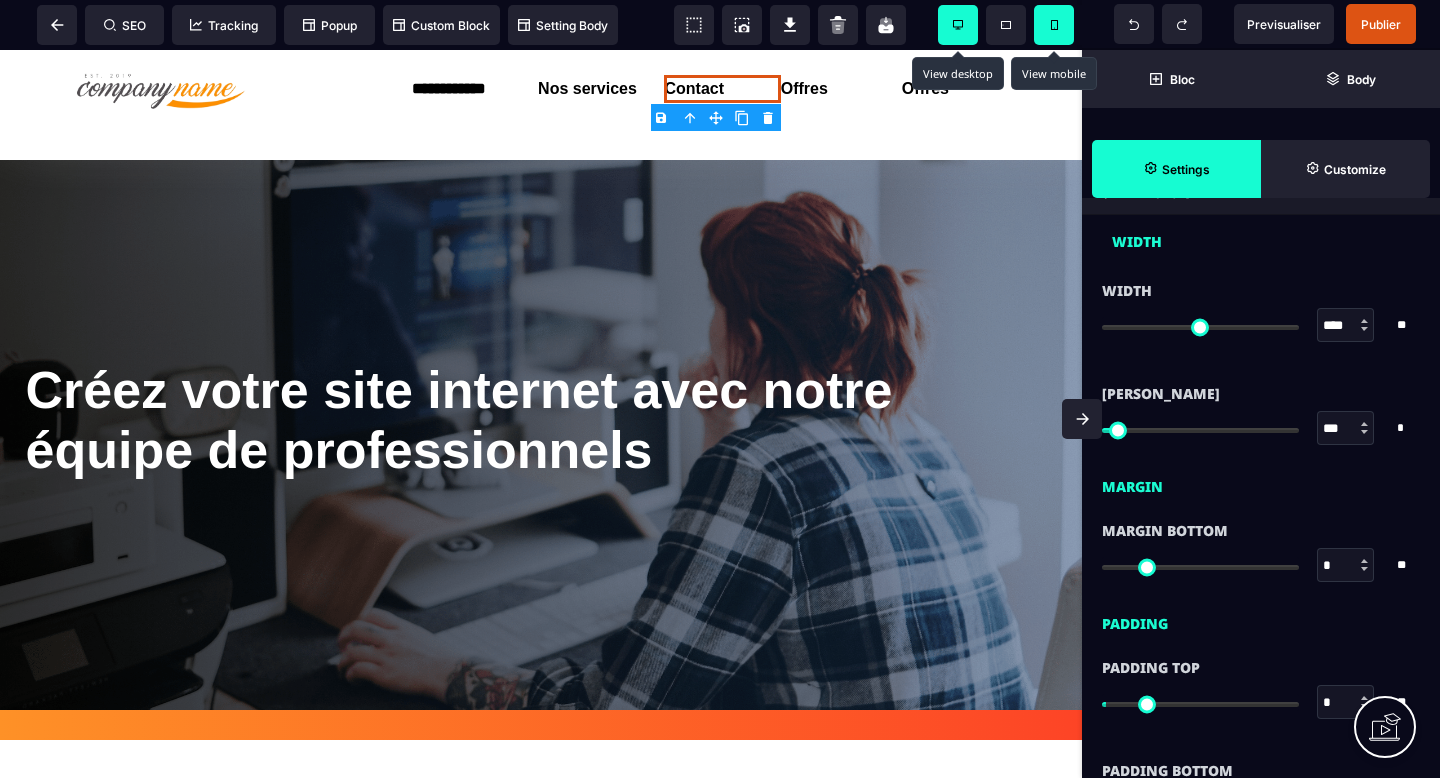 scroll, scrollTop: 1195, scrollLeft: 0, axis: vertical 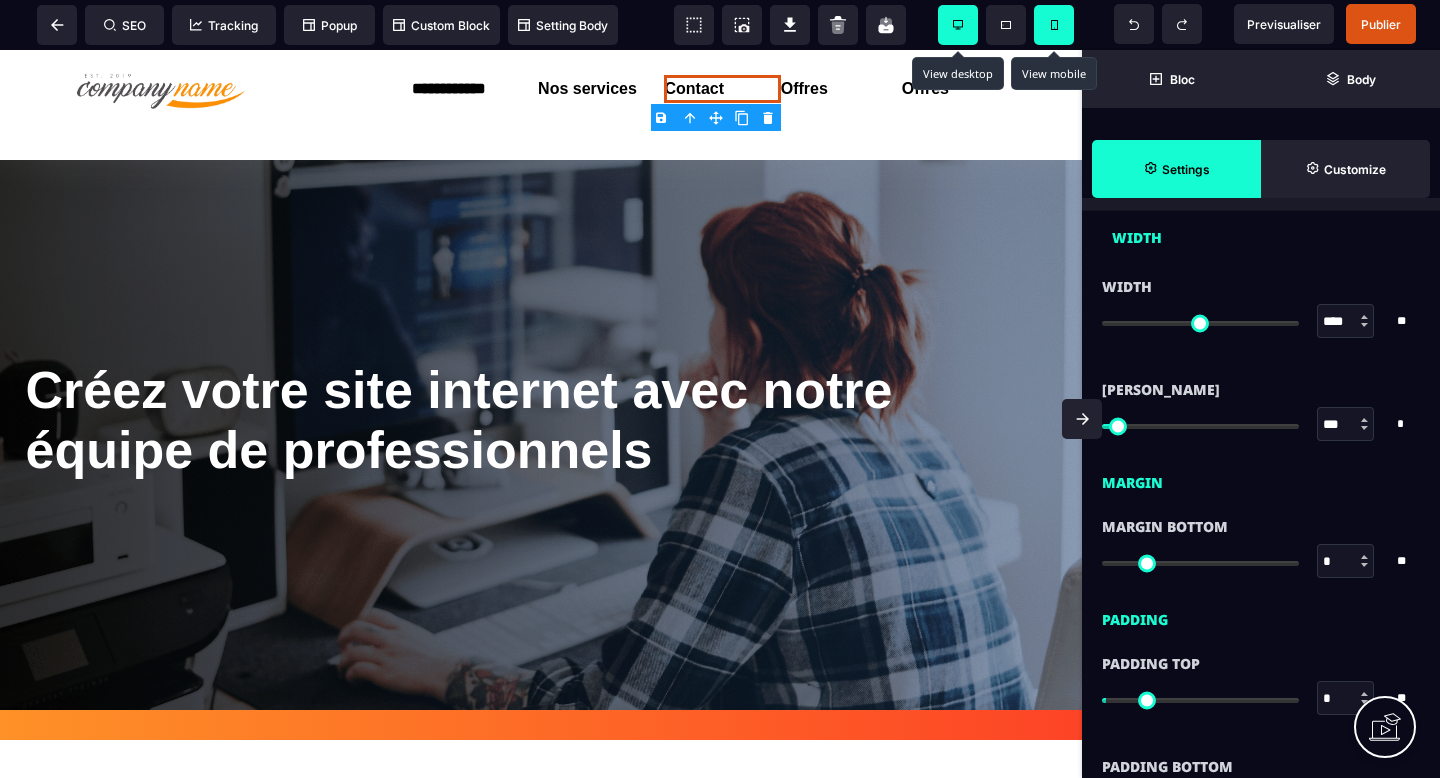 click on "*" at bounding box center (1346, 562) 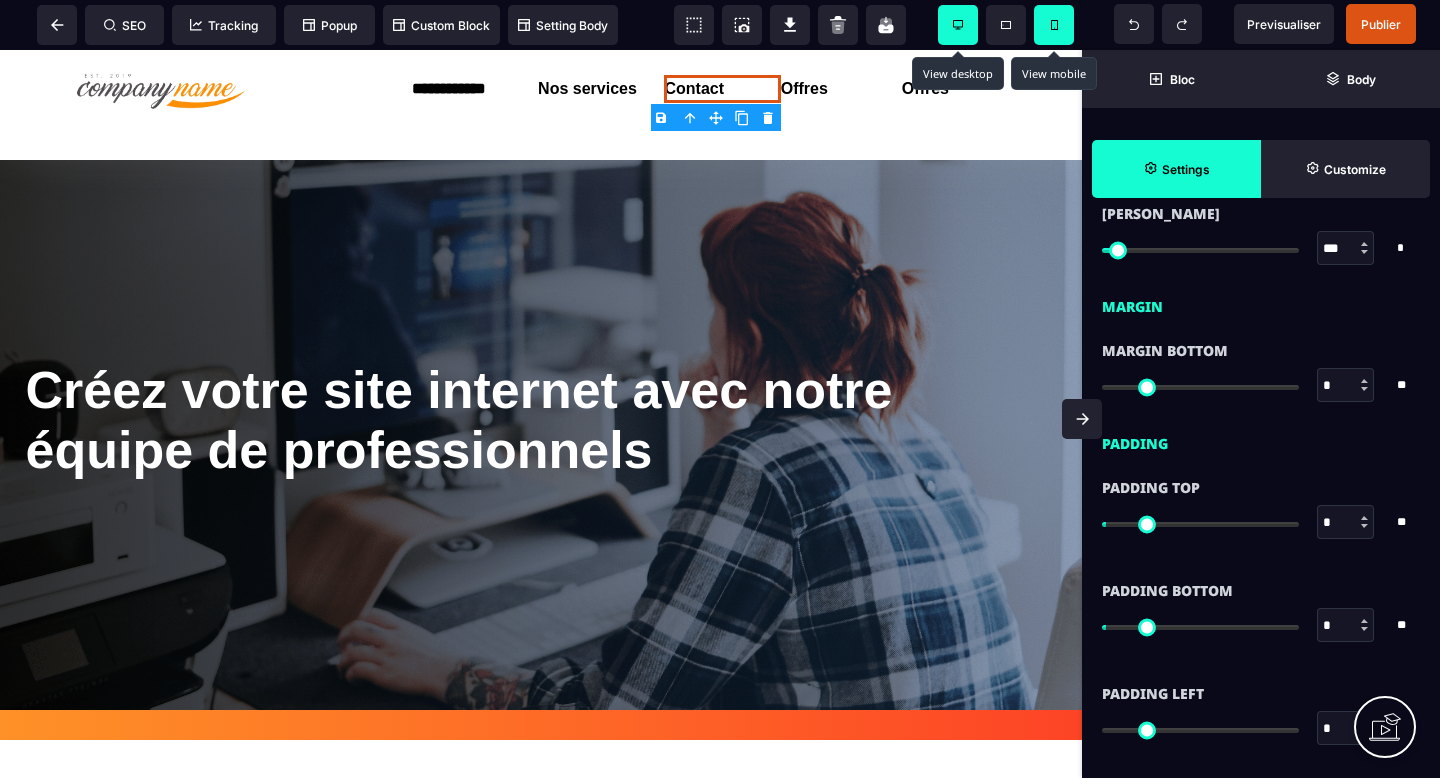 scroll, scrollTop: 1392, scrollLeft: 0, axis: vertical 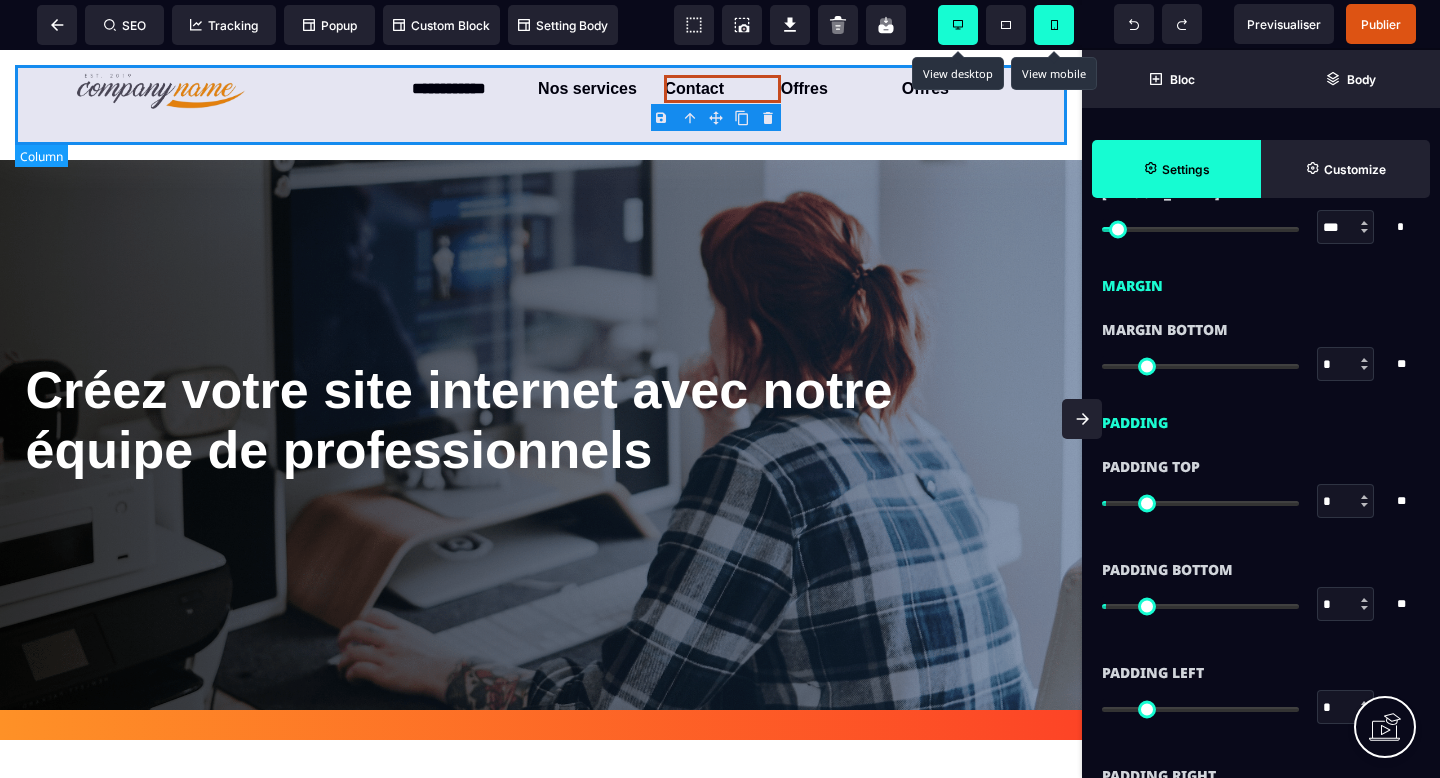 click at bounding box center [541, 105] 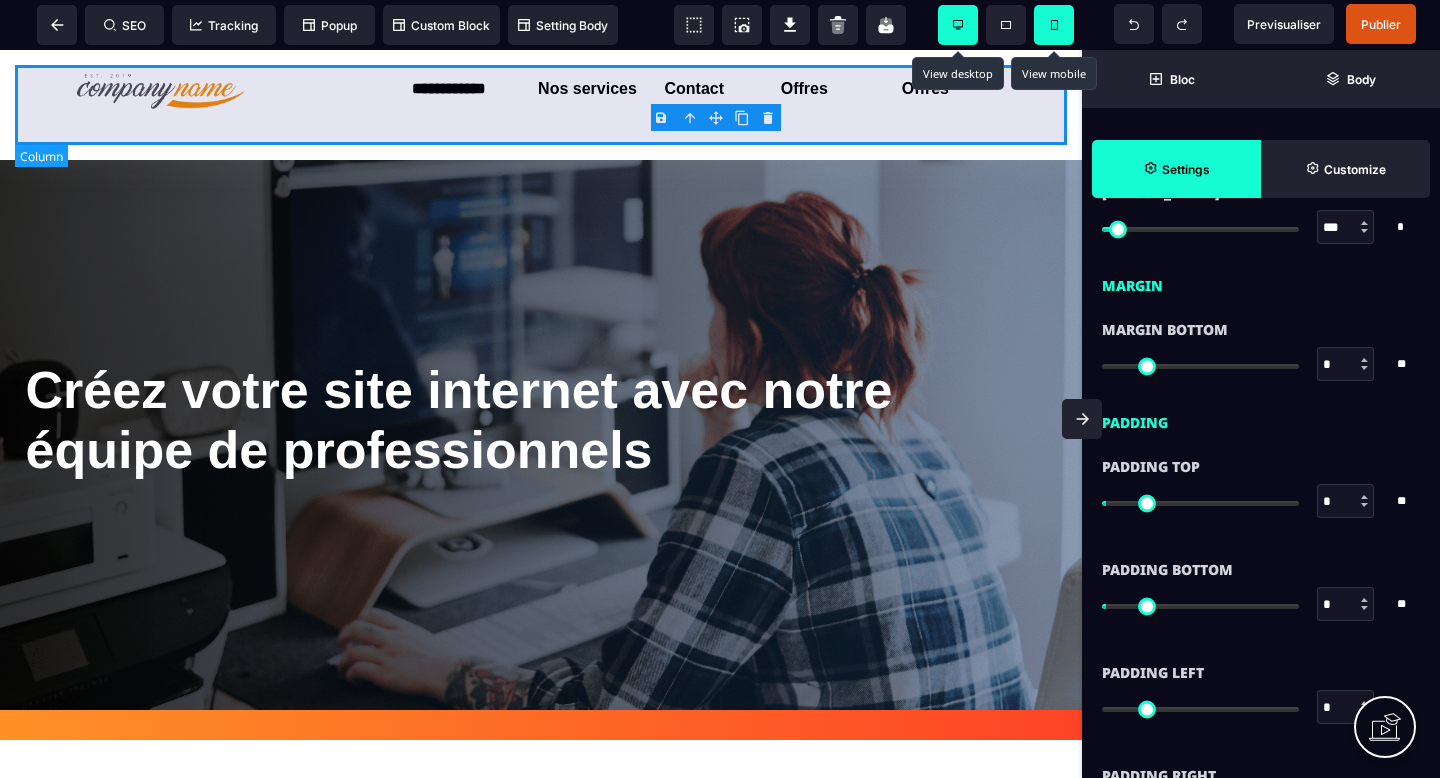 scroll, scrollTop: 0, scrollLeft: 0, axis: both 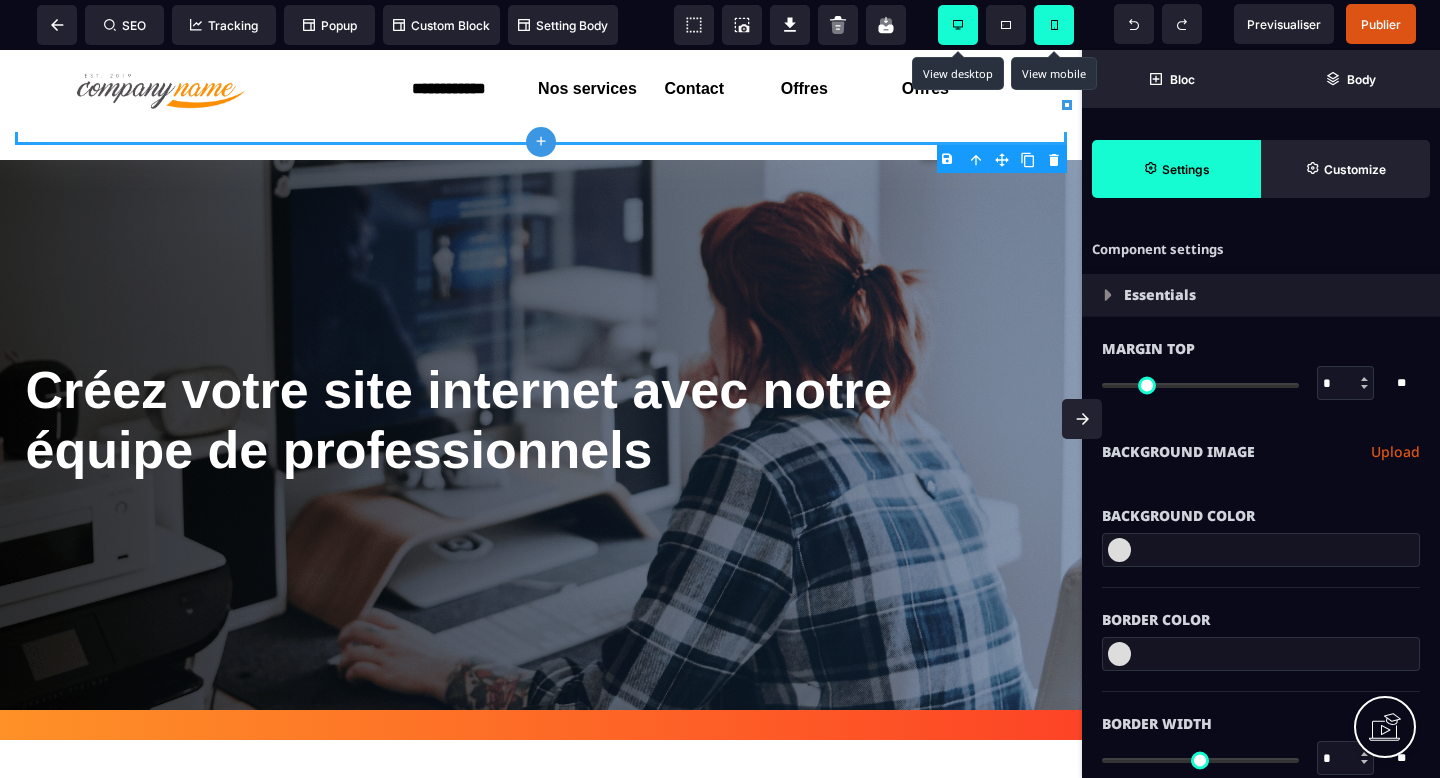 click on "Vous êtes en version mobile. Les modifications ici n’affecterons pas la version desktop
Bloc
Body
Settings
Customize" at bounding box center [1261, 124] 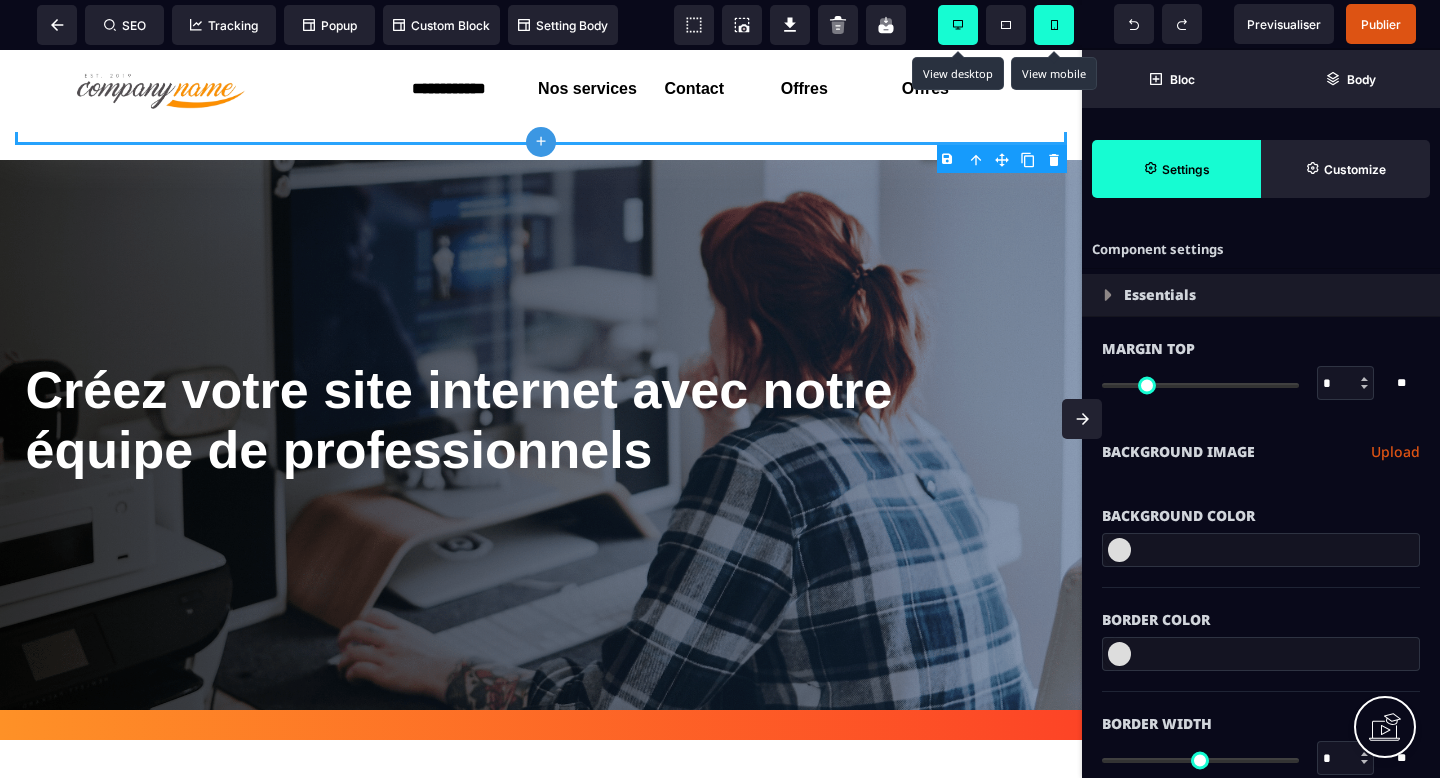 click on "Component settings" at bounding box center (1261, 249) 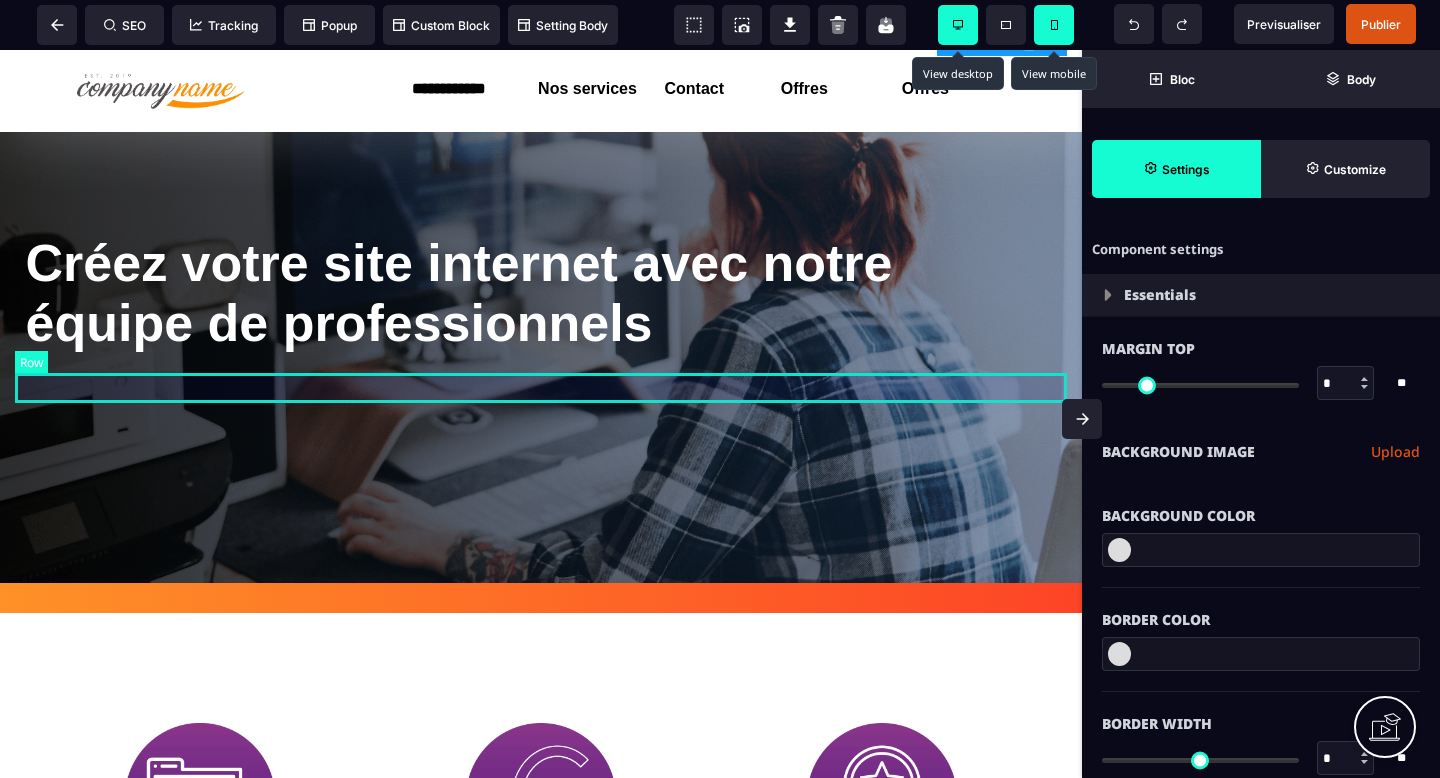 scroll, scrollTop: 0, scrollLeft: 0, axis: both 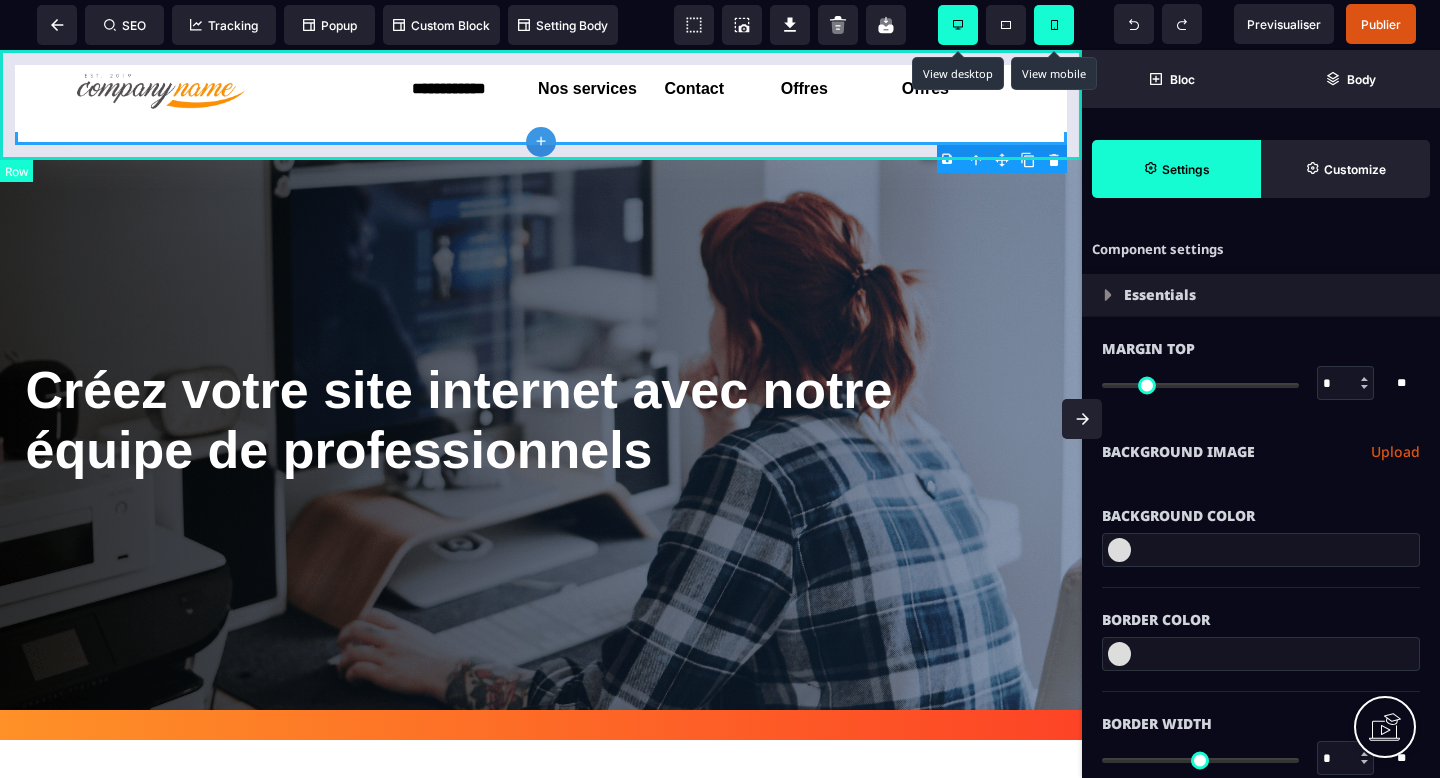 click at bounding box center [541, 105] 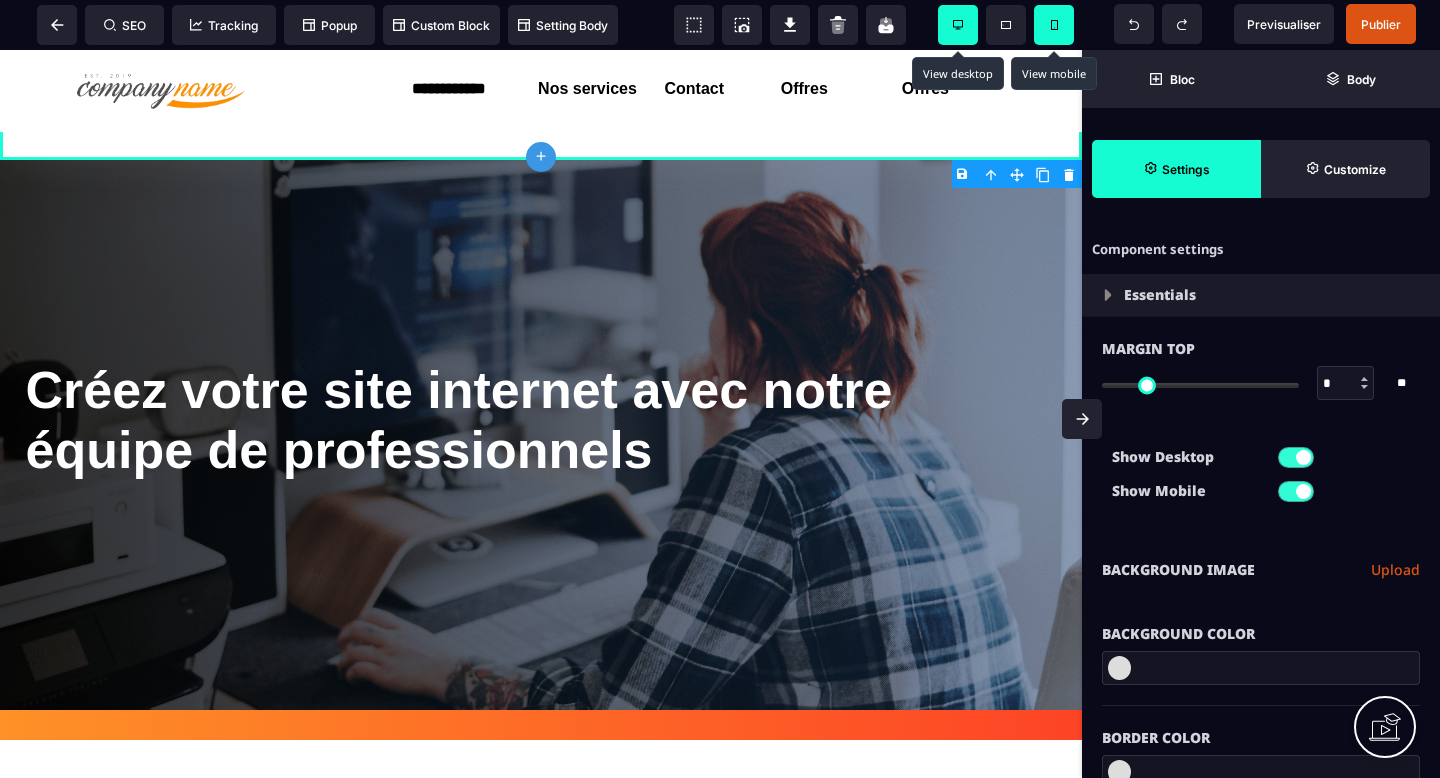 click on "Show Desktop
Show Mobile" at bounding box center [1261, 479] 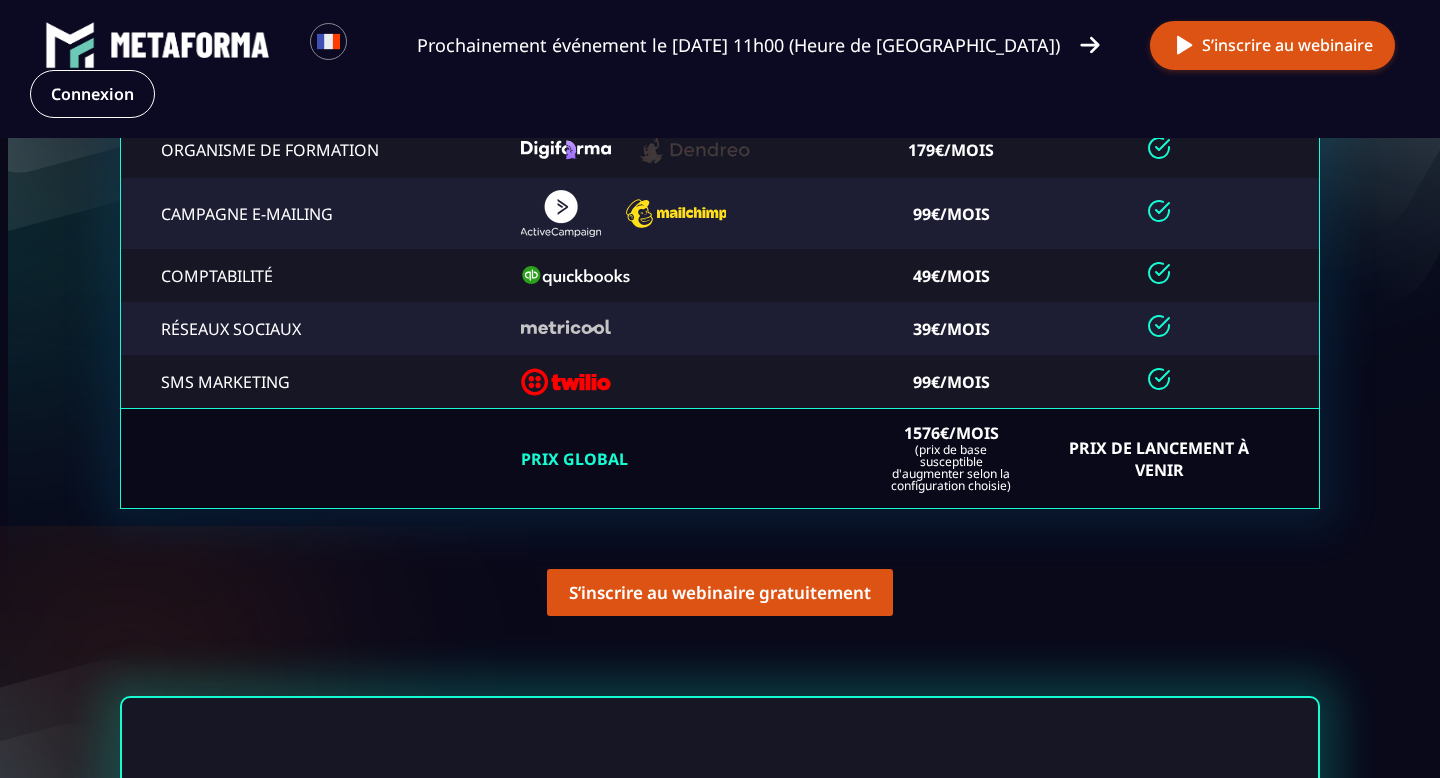 scroll, scrollTop: 4837, scrollLeft: 0, axis: vertical 